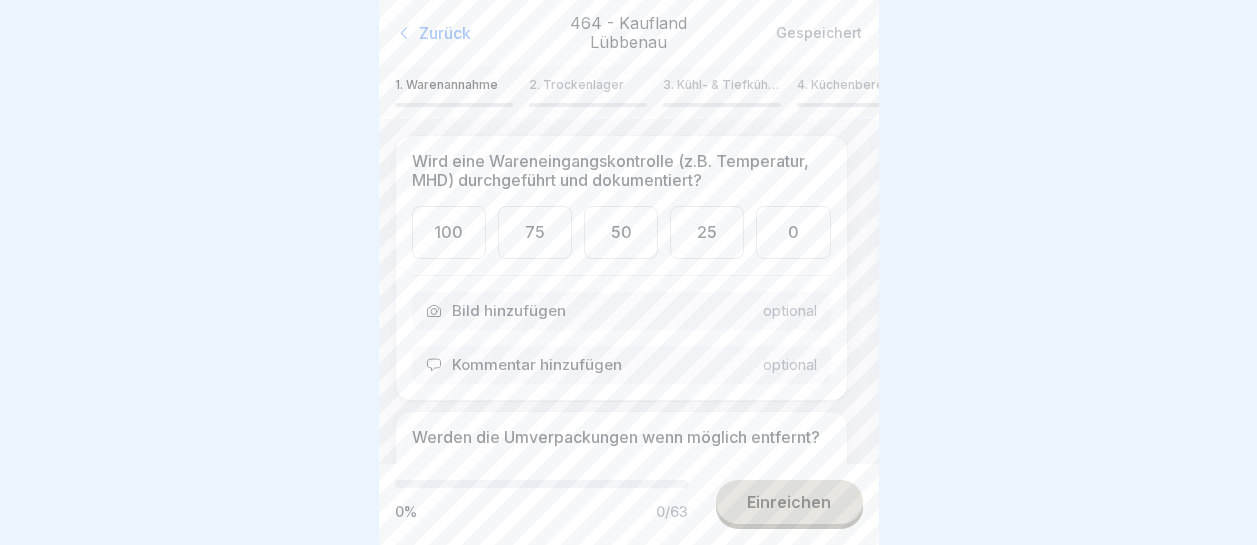 scroll, scrollTop: 0, scrollLeft: 0, axis: both 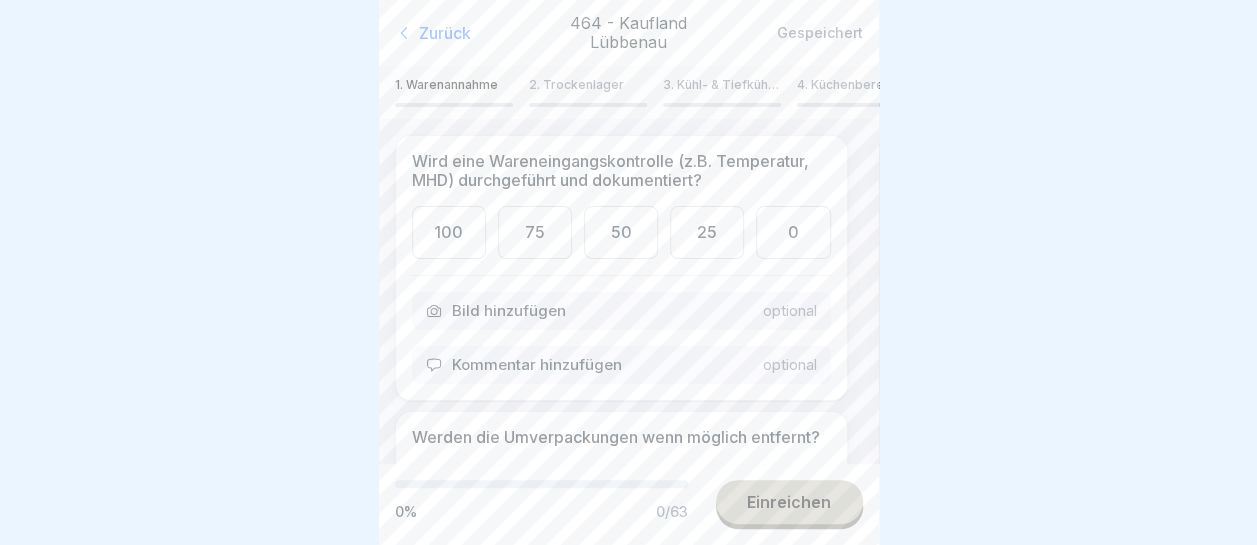 click on "100" at bounding box center [449, 232] 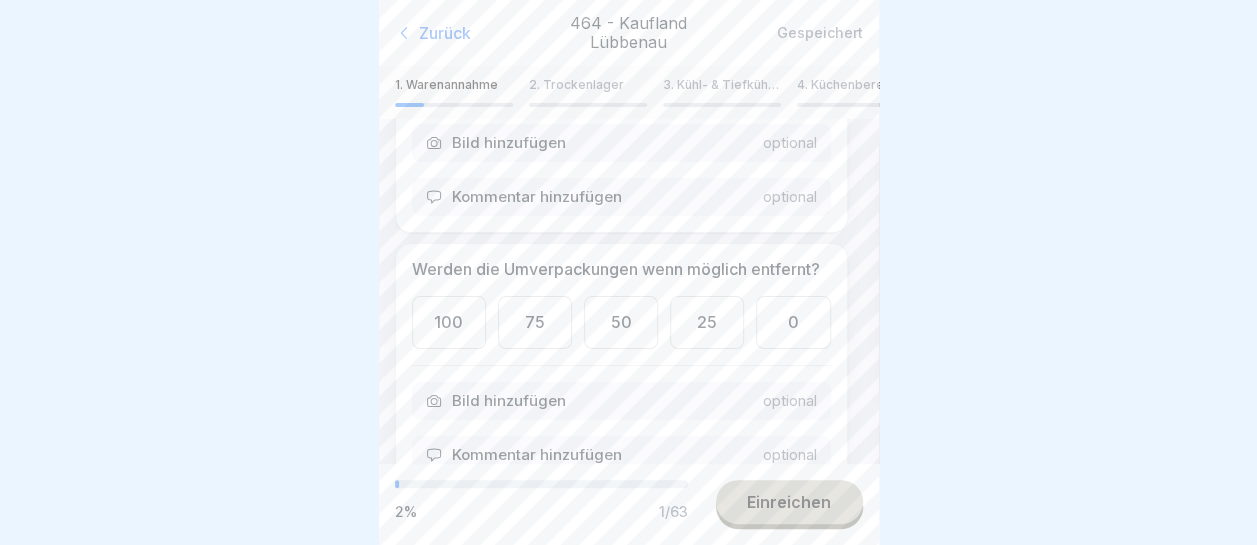 scroll, scrollTop: 200, scrollLeft: 0, axis: vertical 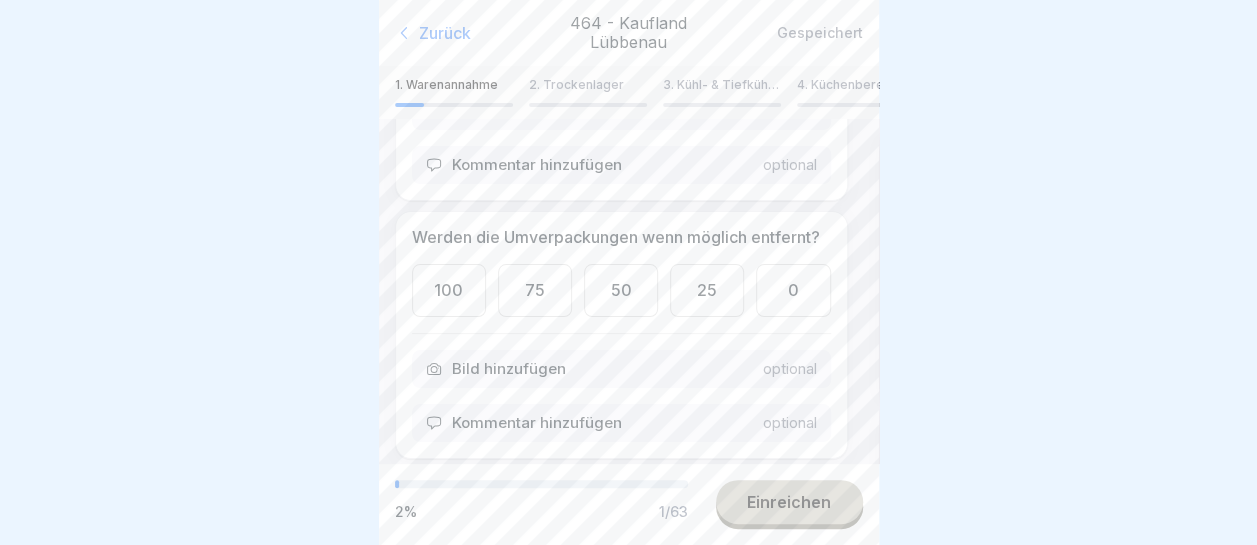 click on "100" at bounding box center (449, 290) 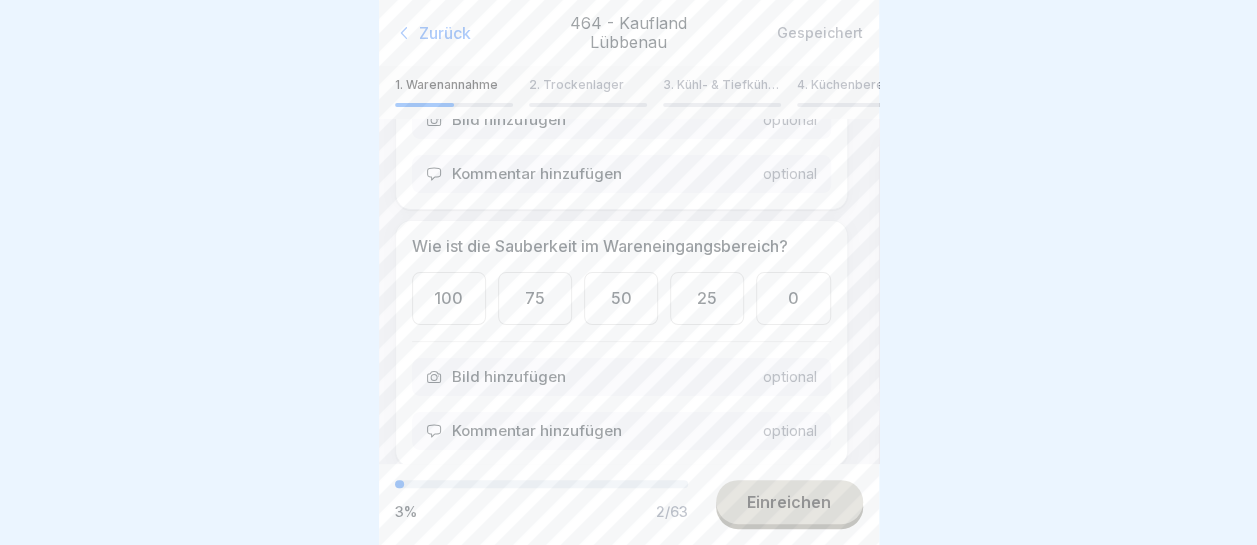 scroll, scrollTop: 500, scrollLeft: 0, axis: vertical 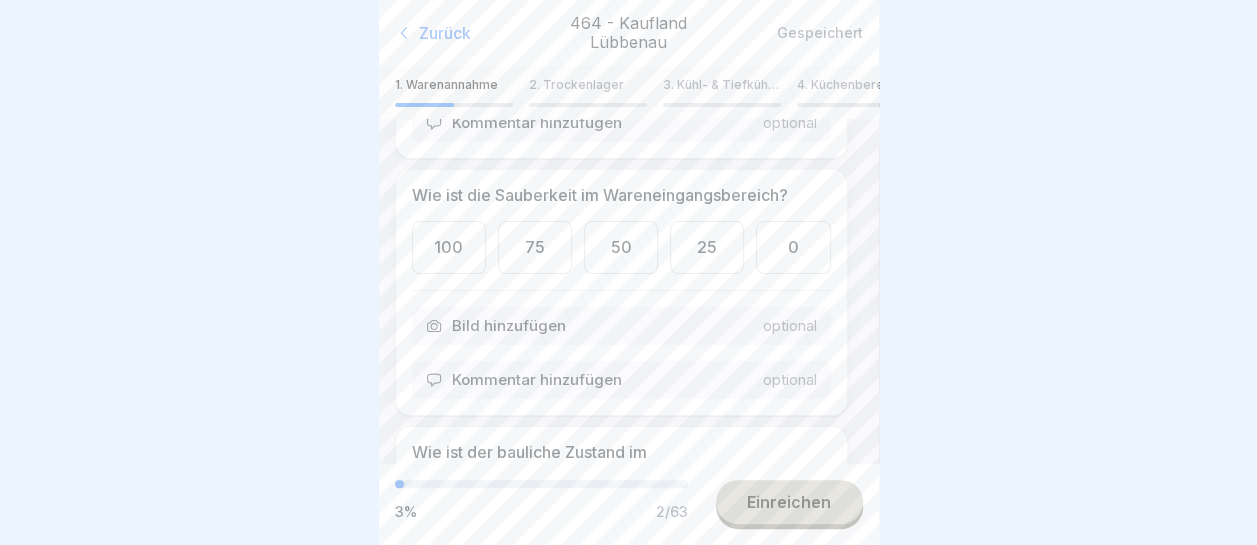 click on "100" at bounding box center [449, 247] 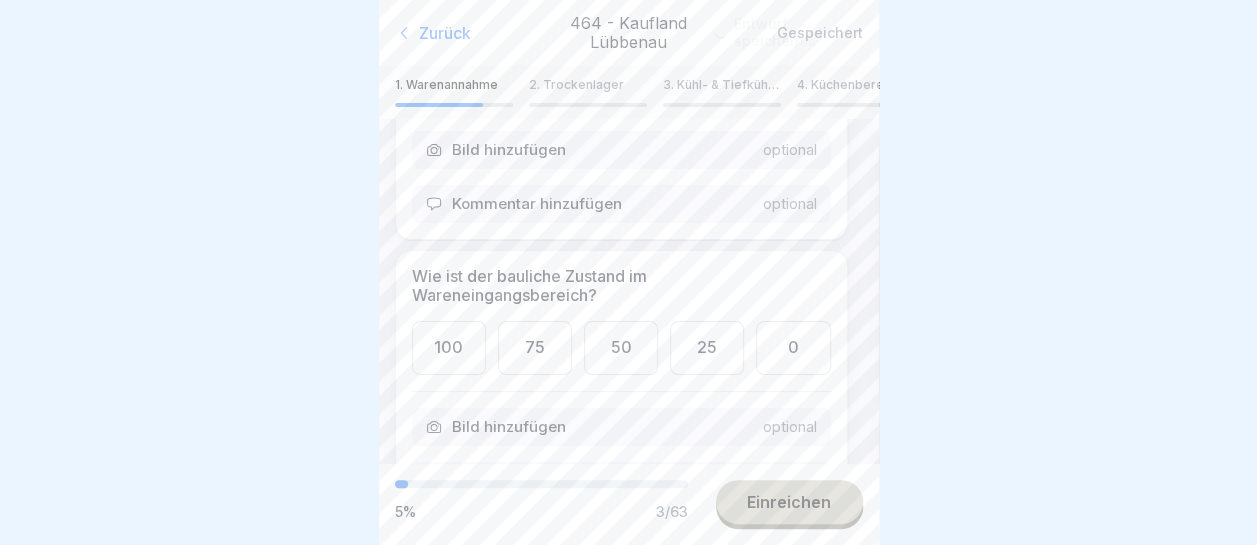 scroll, scrollTop: 700, scrollLeft: 0, axis: vertical 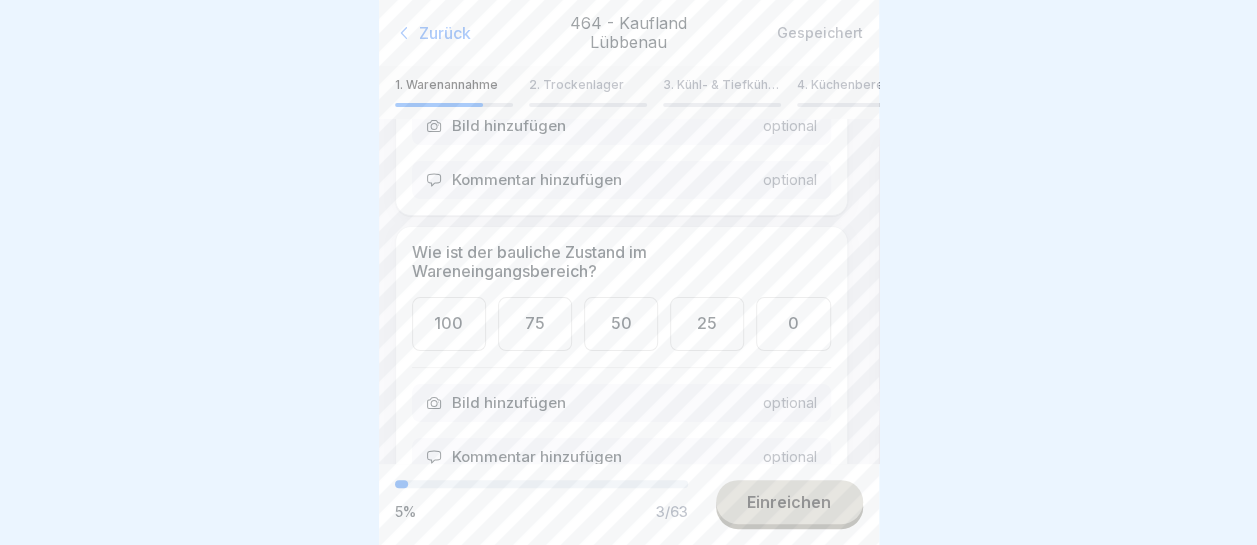 click on "100" at bounding box center (449, 323) 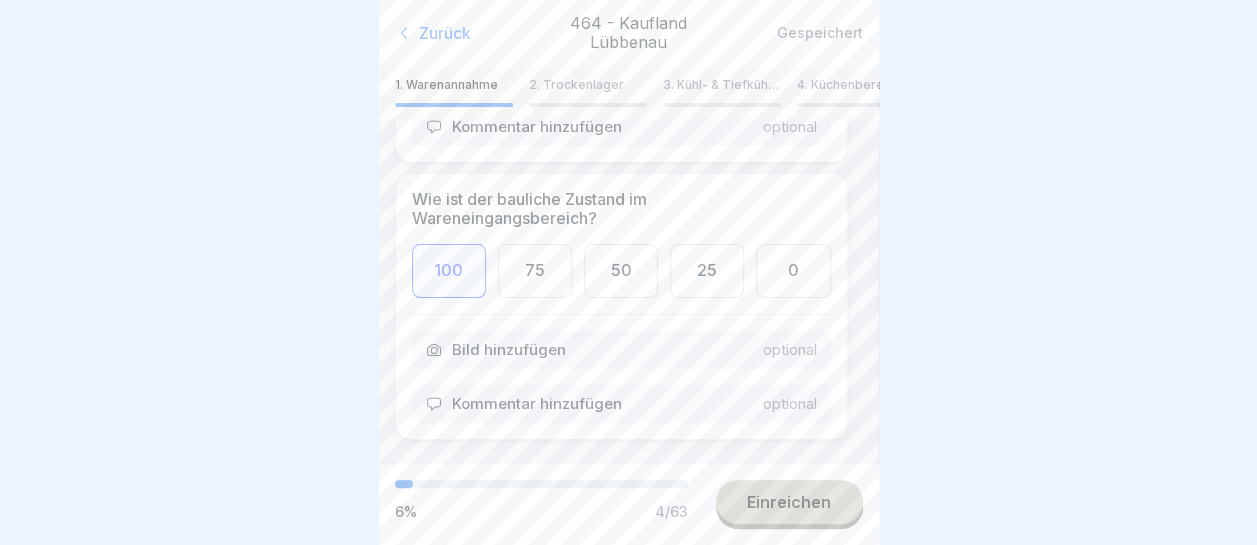 scroll, scrollTop: 780, scrollLeft: 0, axis: vertical 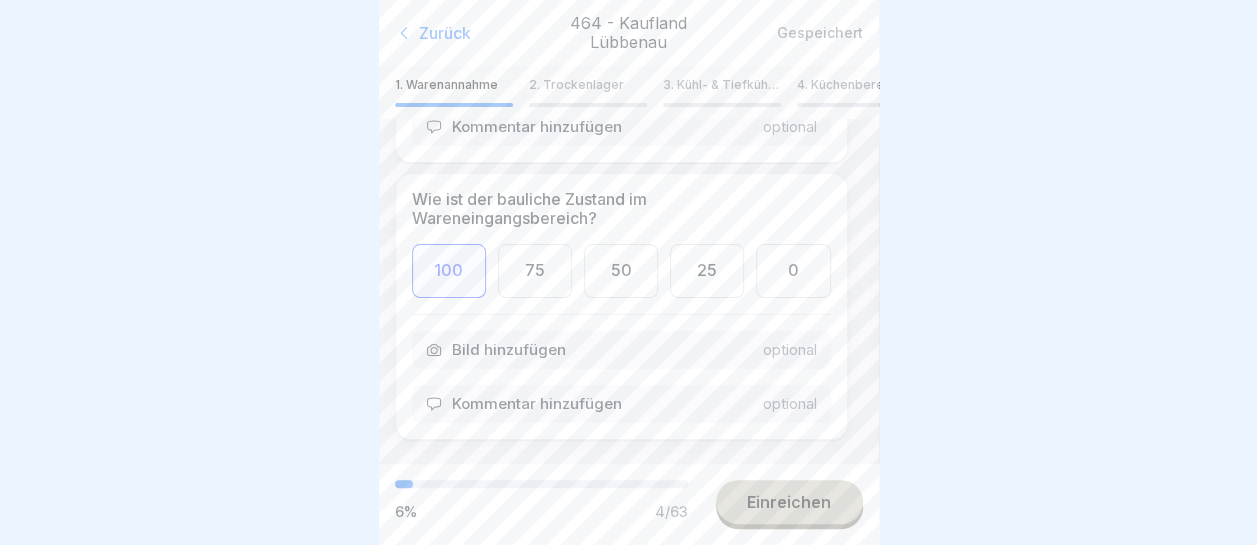 click on "Einreichen" at bounding box center (789, 502) 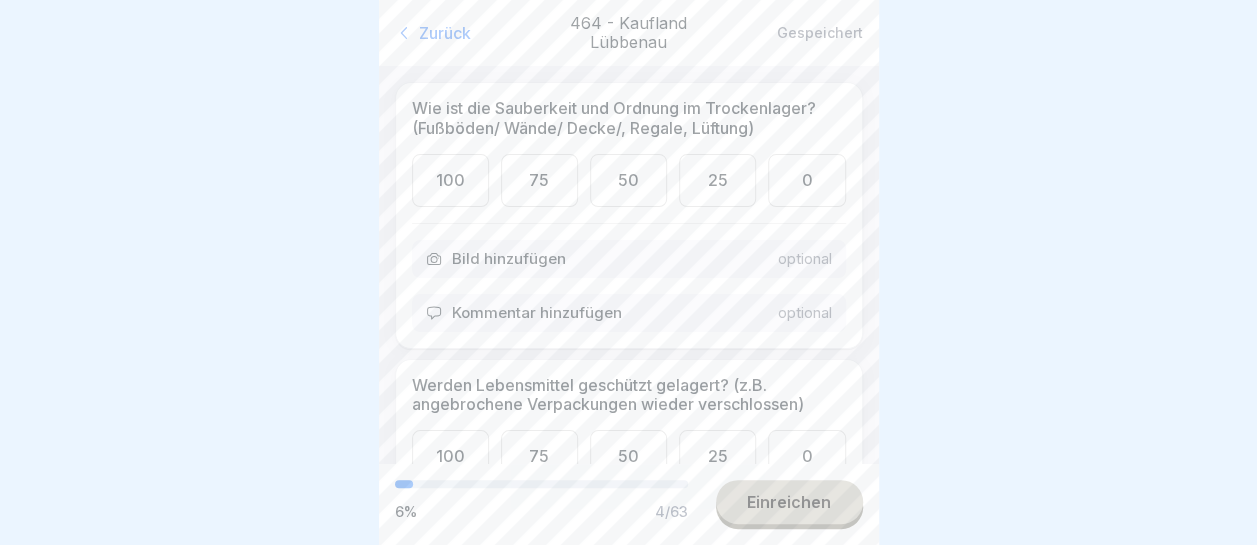 scroll, scrollTop: 0, scrollLeft: 0, axis: both 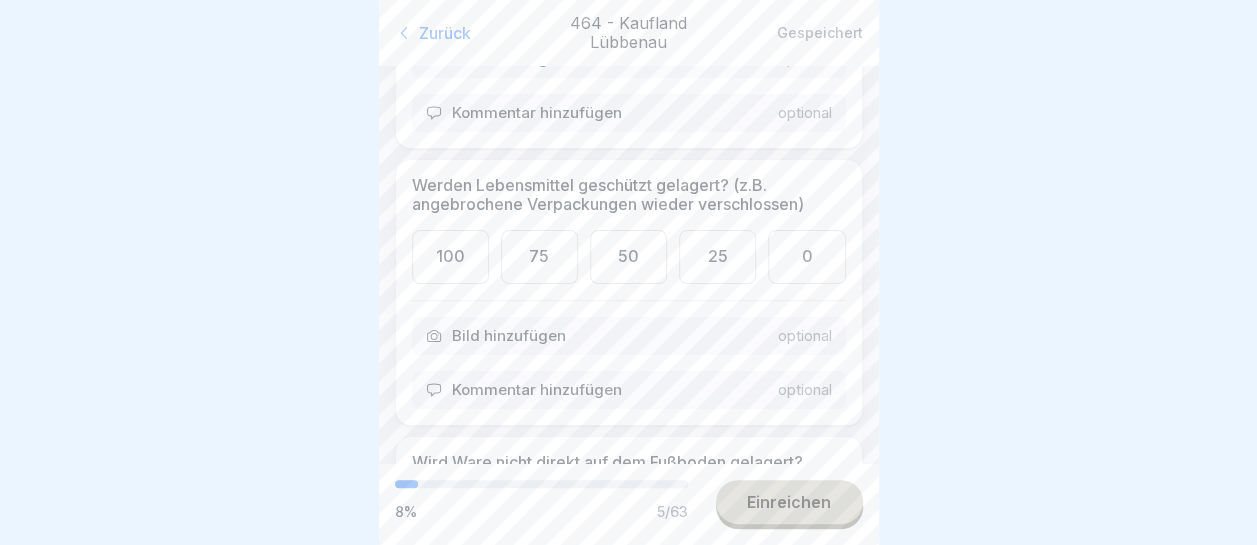 click on "100" at bounding box center (450, 256) 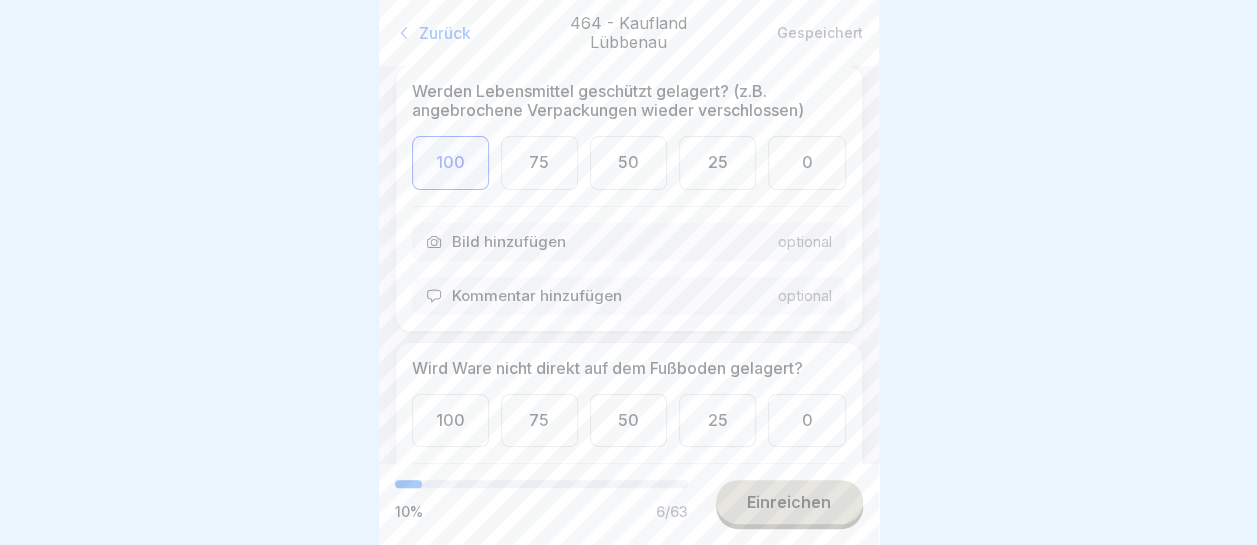 scroll, scrollTop: 400, scrollLeft: 0, axis: vertical 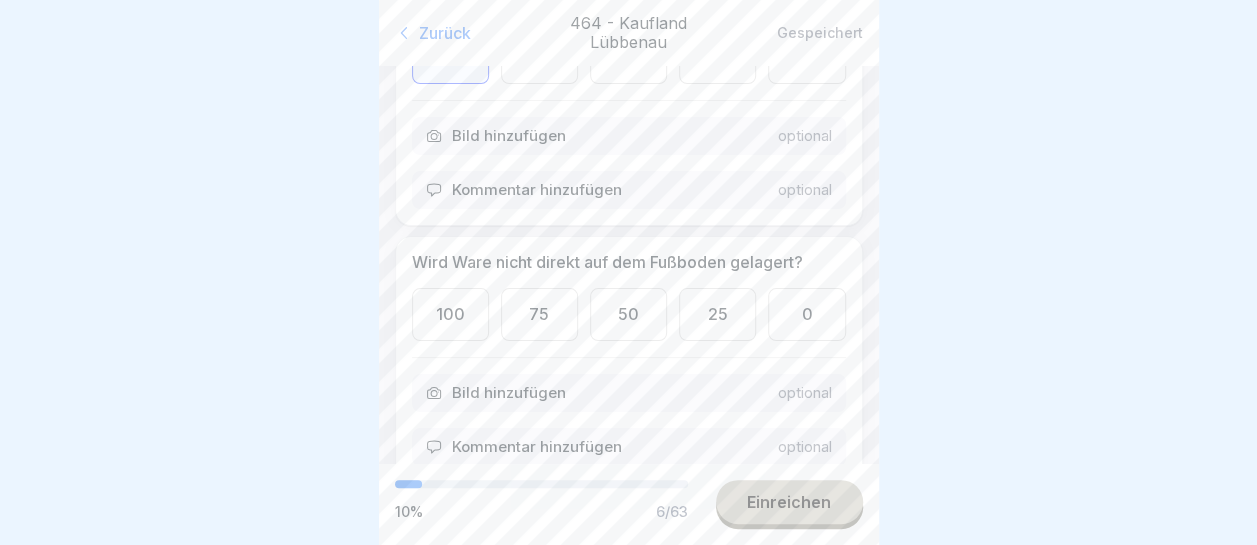 click on "100" at bounding box center (450, 314) 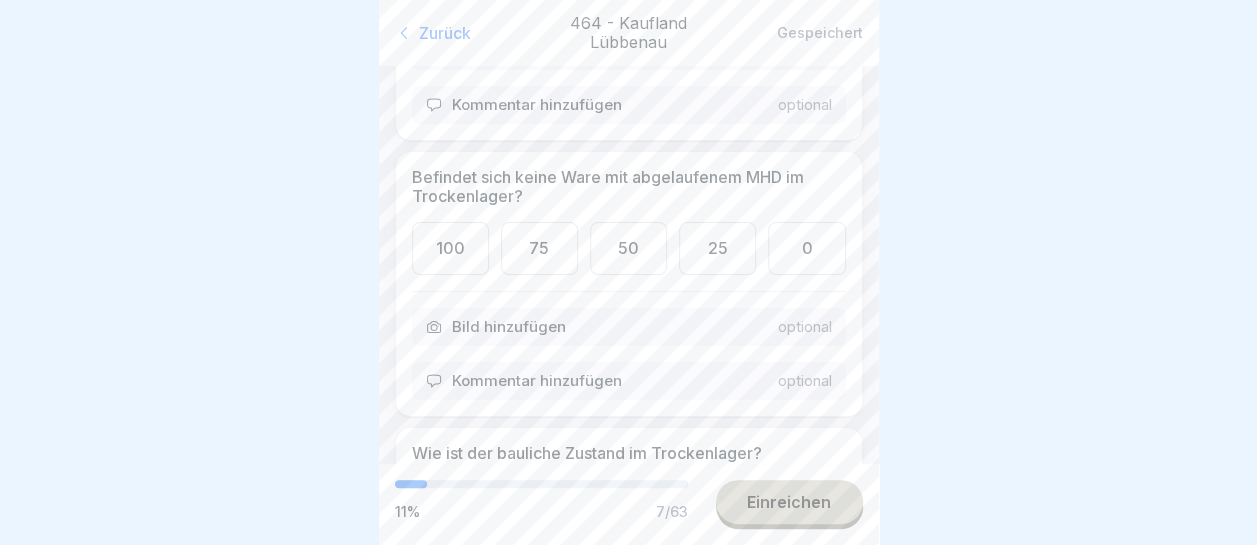 scroll, scrollTop: 800, scrollLeft: 0, axis: vertical 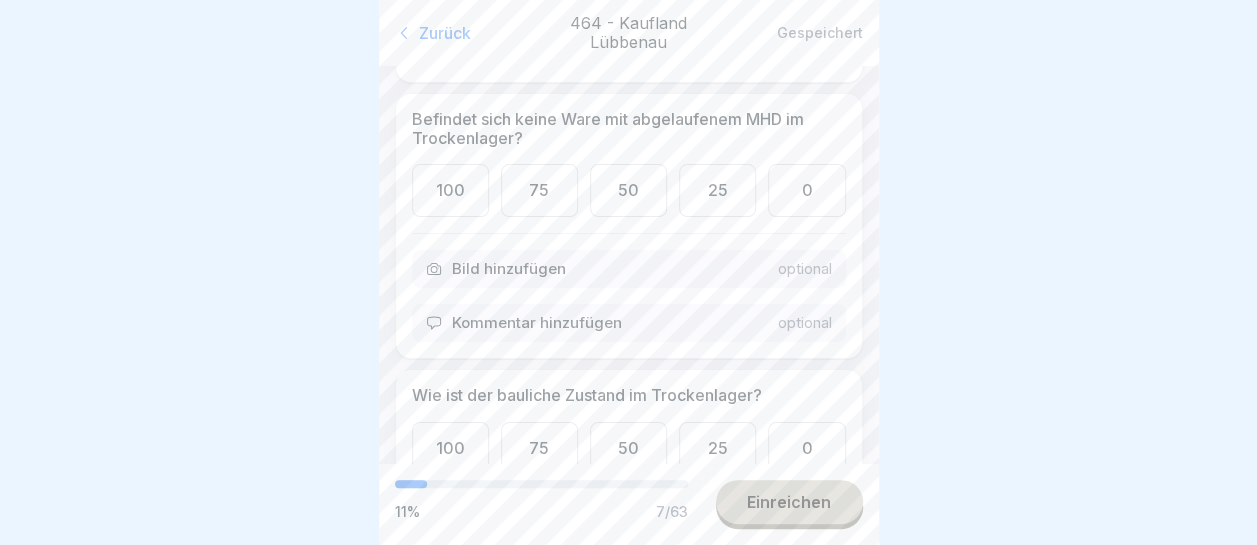 click on "100" at bounding box center (450, 190) 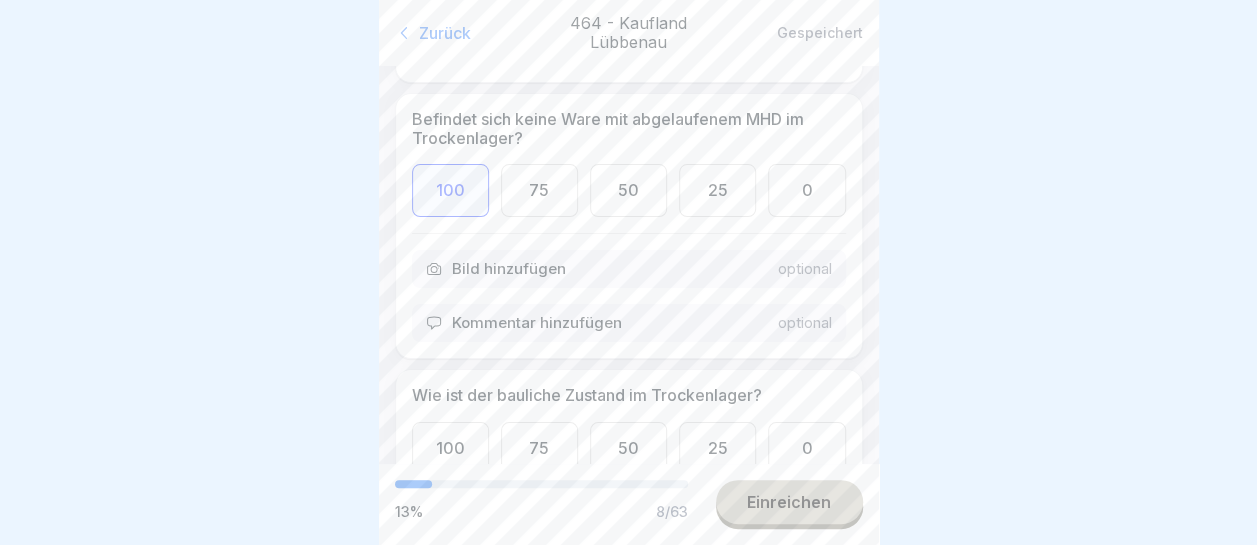 scroll, scrollTop: 900, scrollLeft: 0, axis: vertical 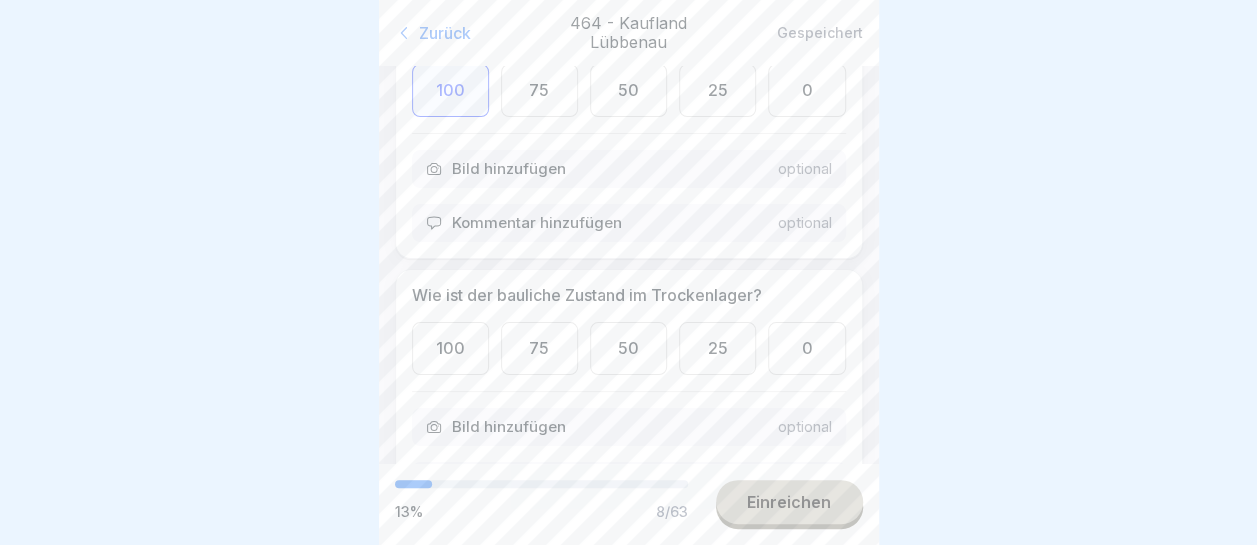 click on "100" at bounding box center [450, 348] 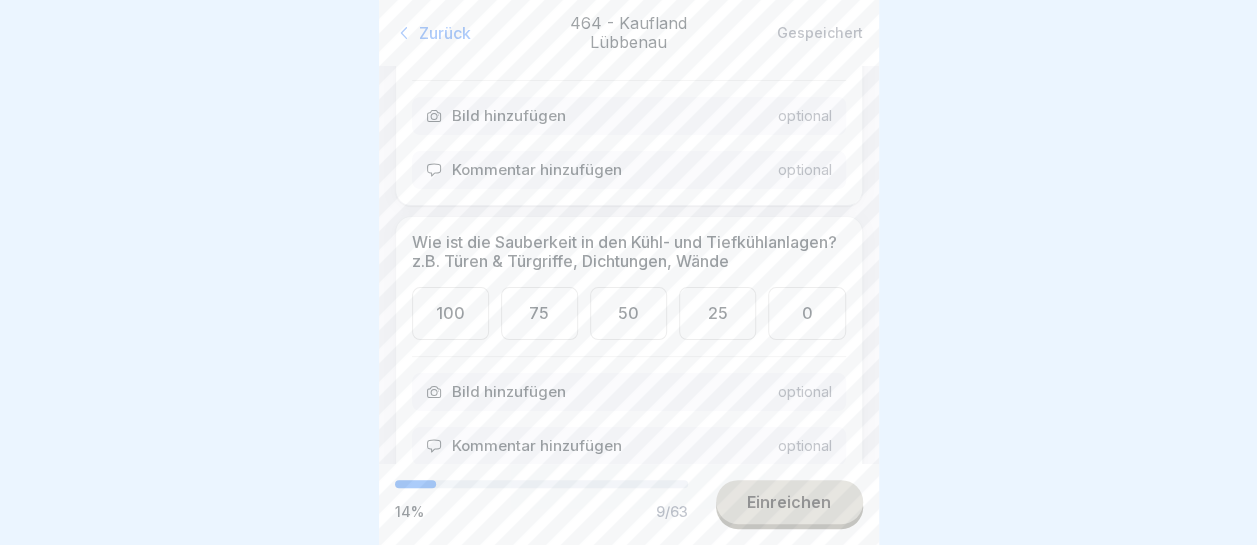scroll, scrollTop: 1300, scrollLeft: 0, axis: vertical 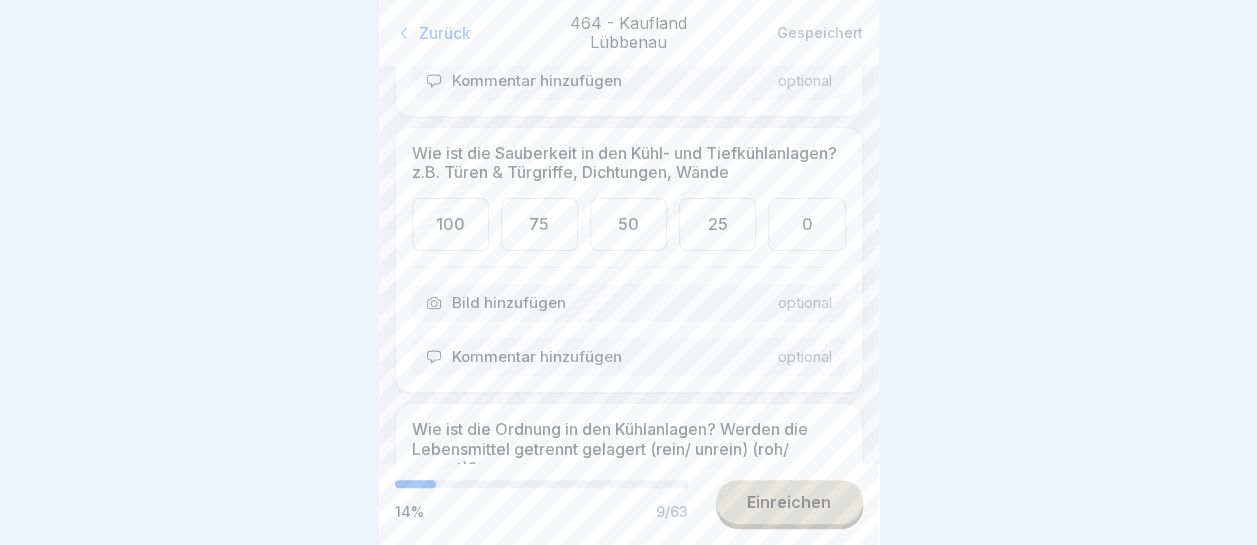 click on "100" at bounding box center [450, 224] 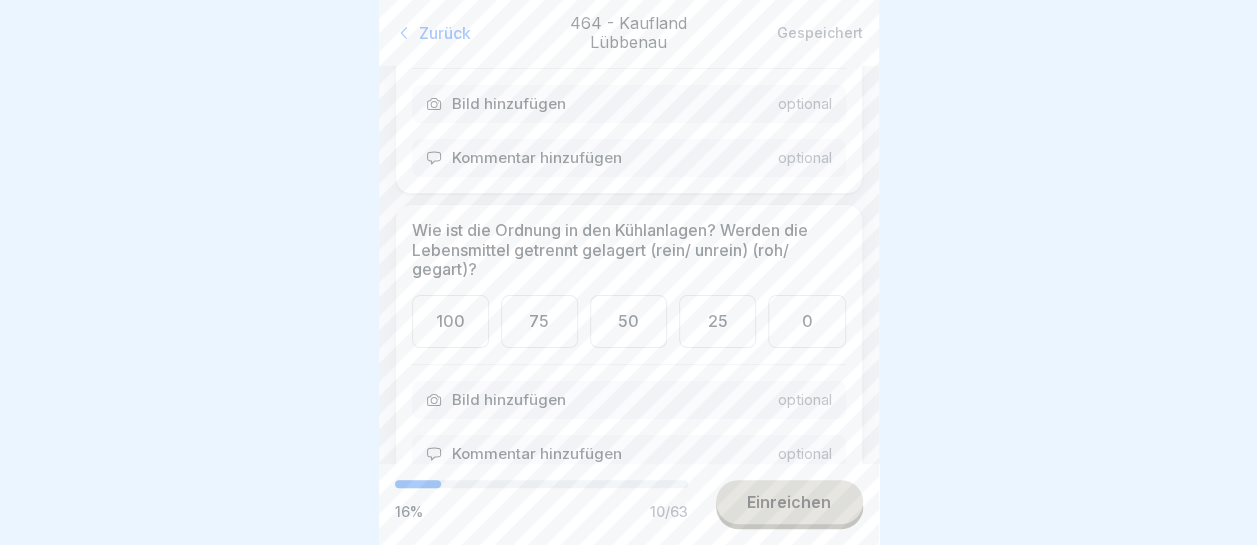 scroll, scrollTop: 1500, scrollLeft: 0, axis: vertical 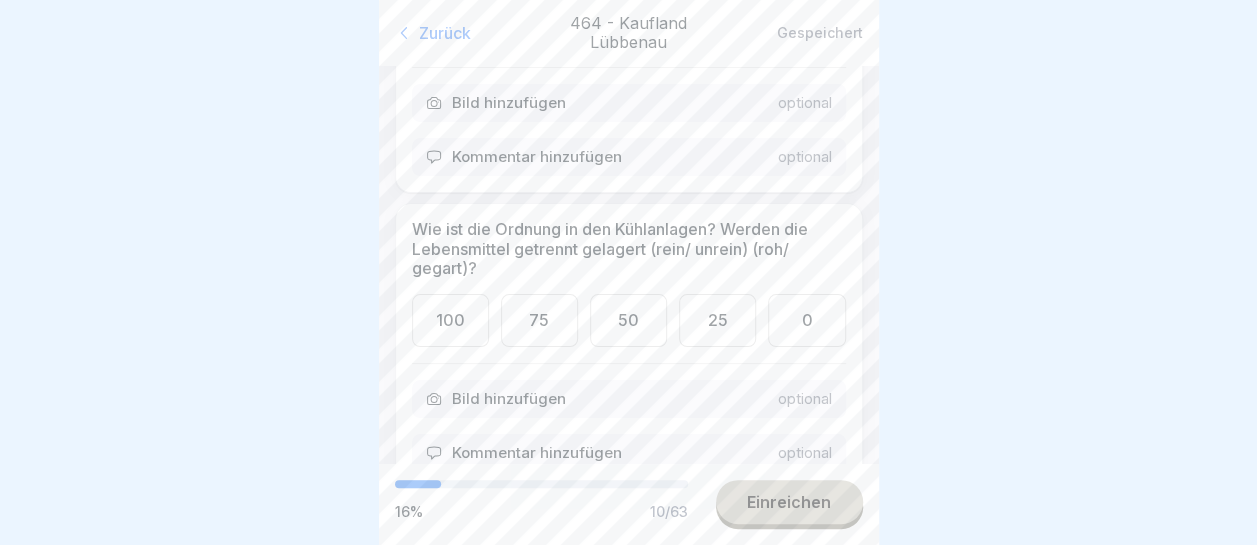 click on "100" at bounding box center (450, 320) 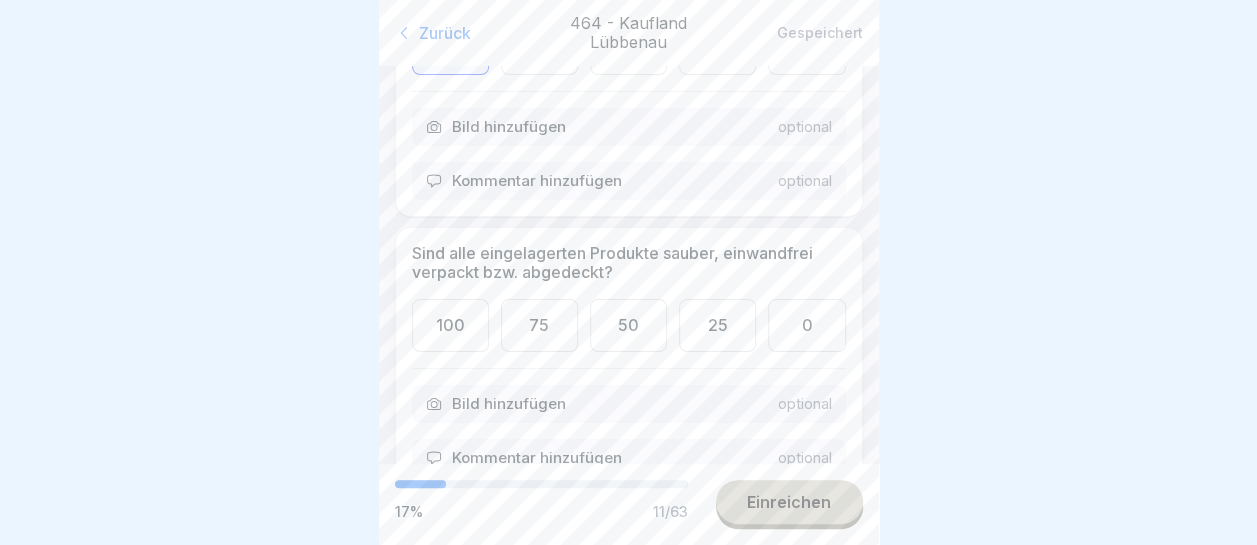scroll, scrollTop: 1800, scrollLeft: 0, axis: vertical 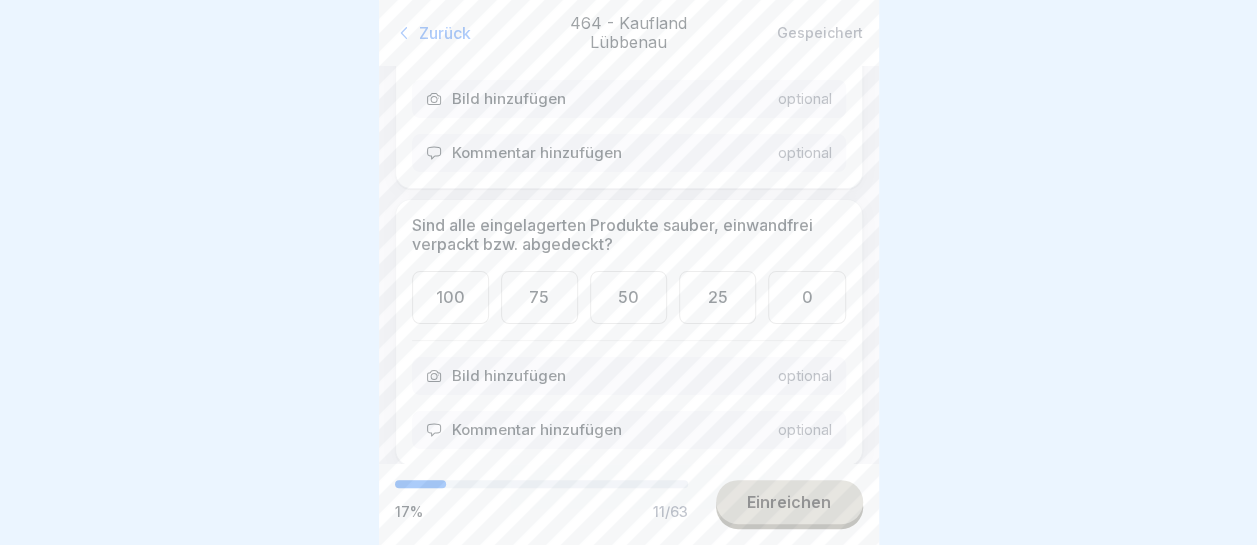 click on "100" at bounding box center [450, 297] 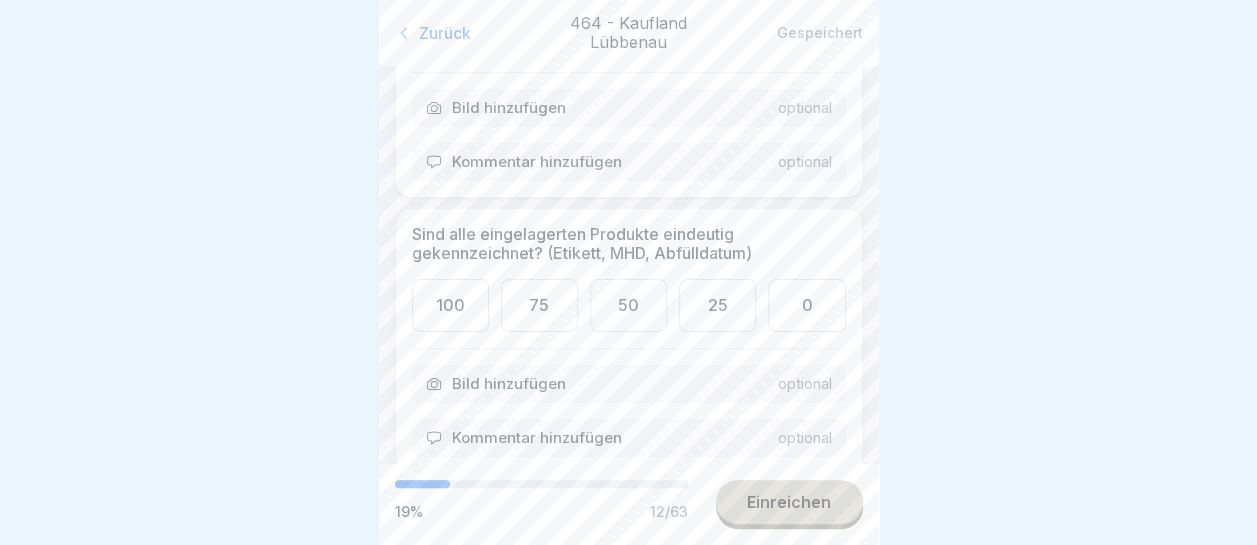 scroll, scrollTop: 2100, scrollLeft: 0, axis: vertical 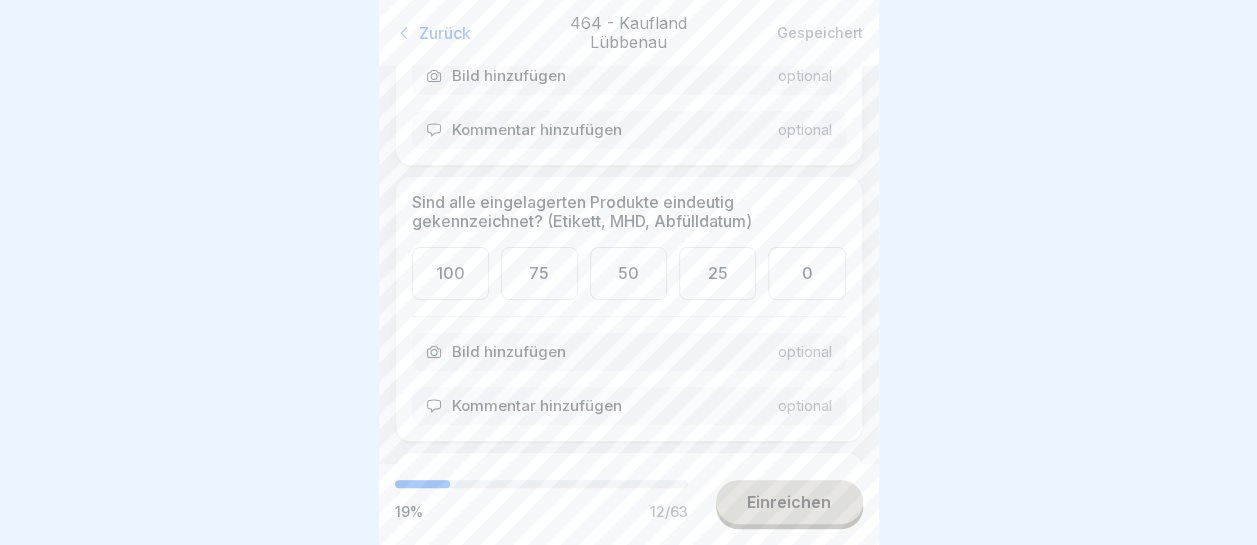 click on "100" at bounding box center [450, 273] 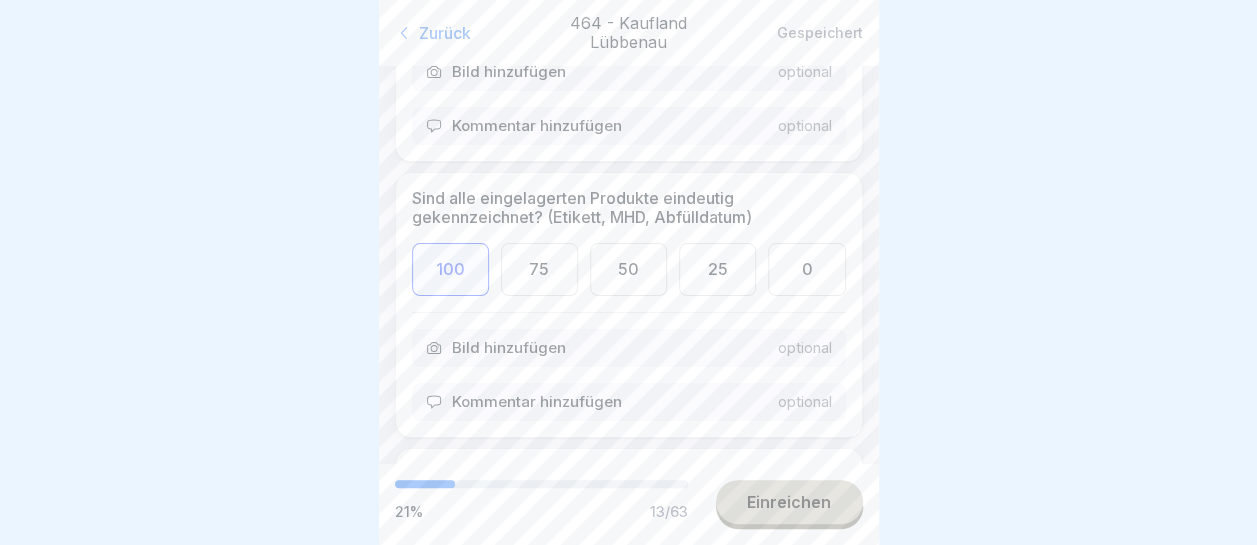scroll, scrollTop: 2100, scrollLeft: 0, axis: vertical 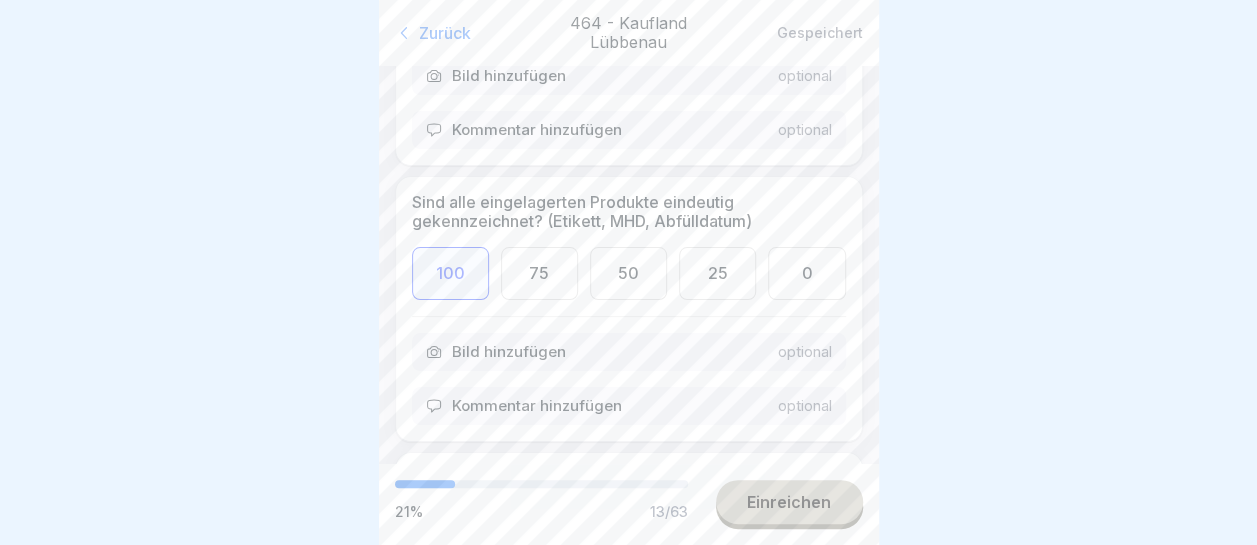 click on "75" at bounding box center [539, 273] 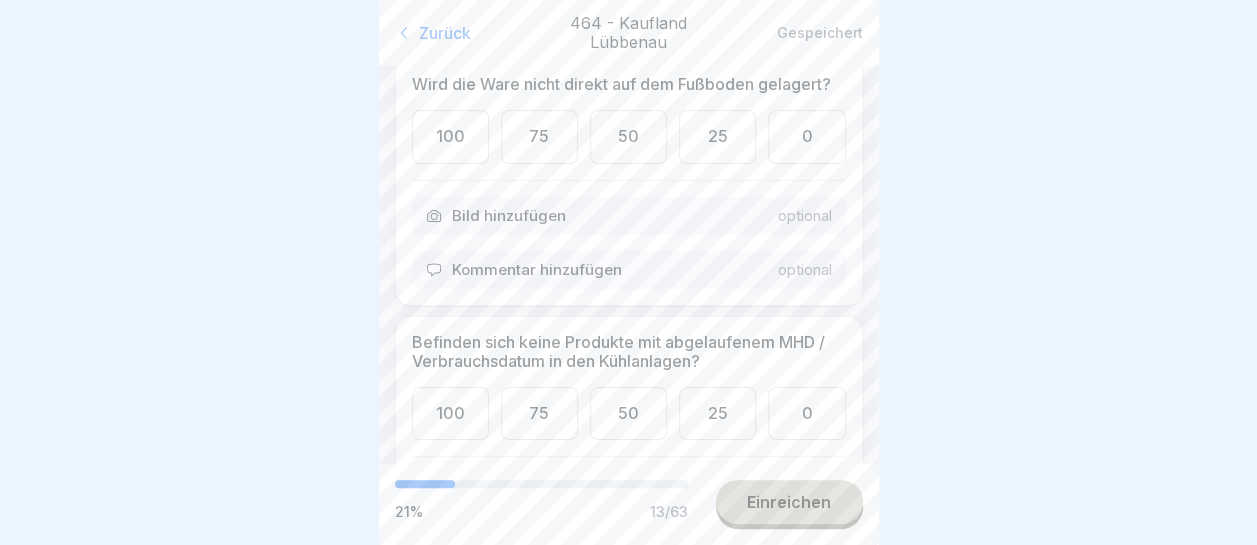 scroll, scrollTop: 2500, scrollLeft: 0, axis: vertical 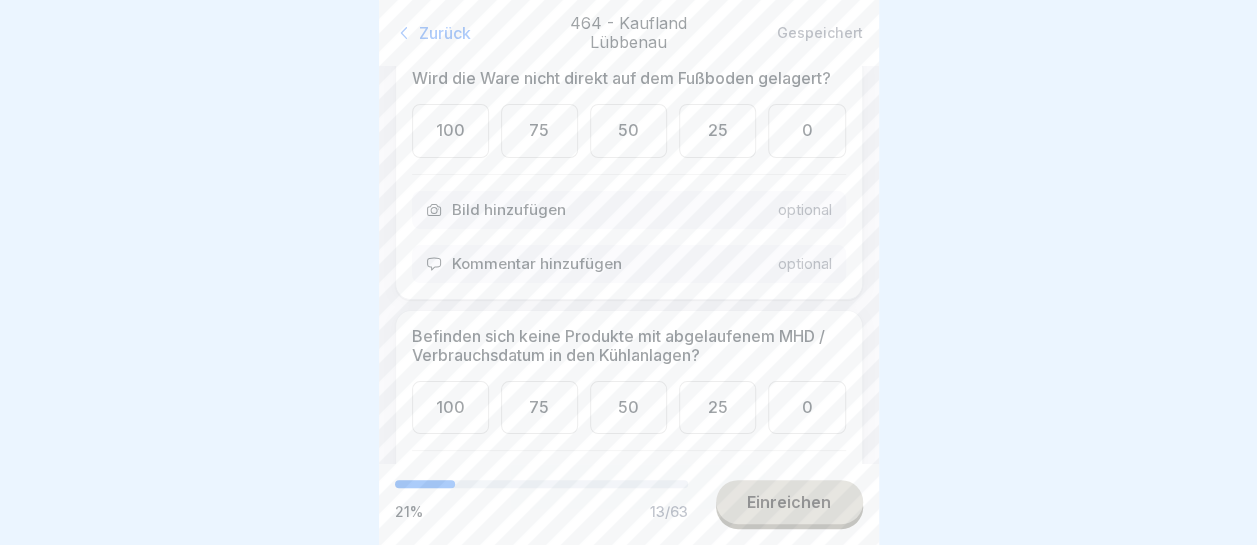 click on "100" at bounding box center [450, 130] 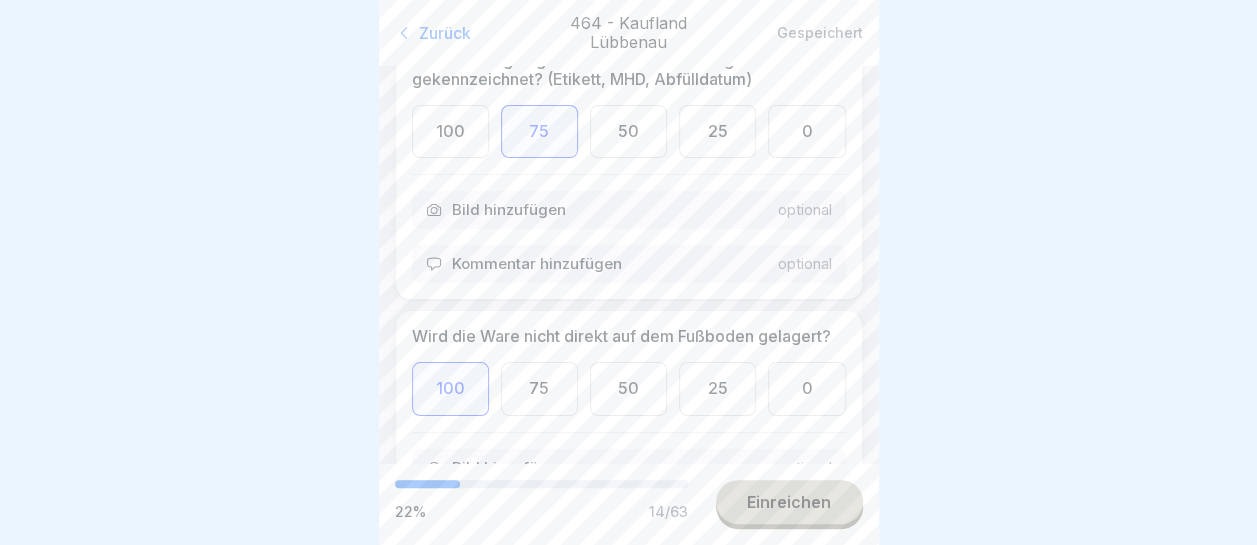scroll, scrollTop: 2200, scrollLeft: 0, axis: vertical 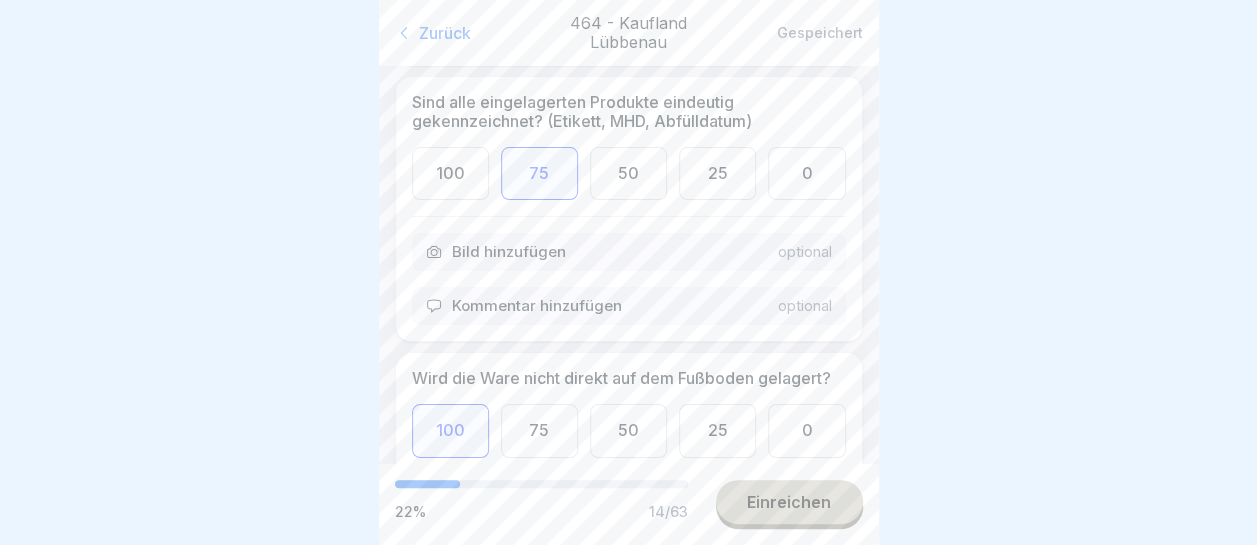 click on "100" at bounding box center (450, 173) 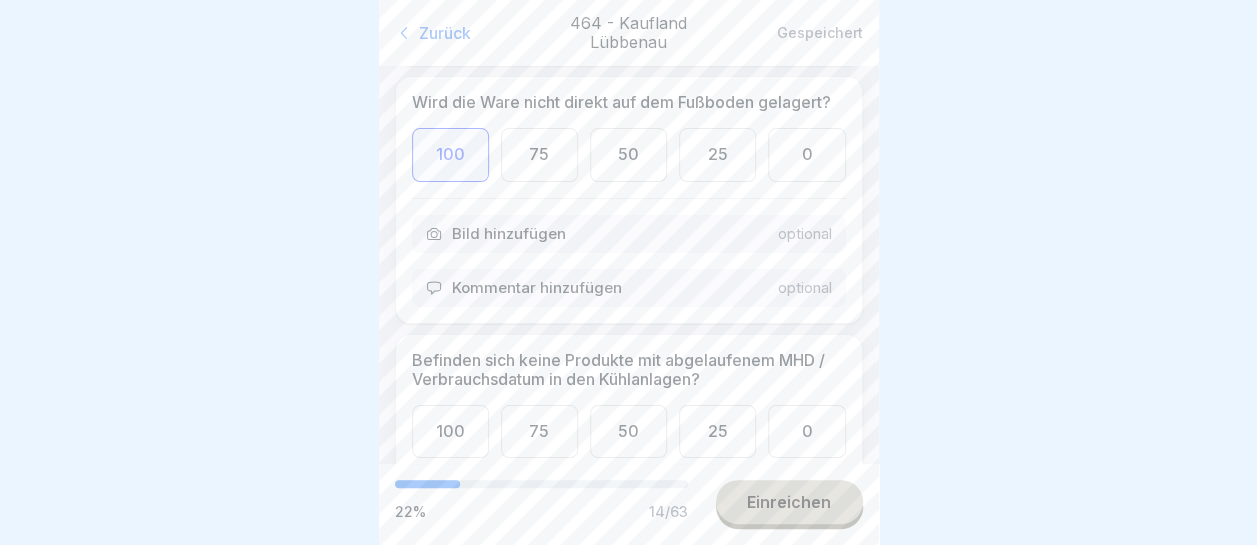 scroll, scrollTop: 2600, scrollLeft: 0, axis: vertical 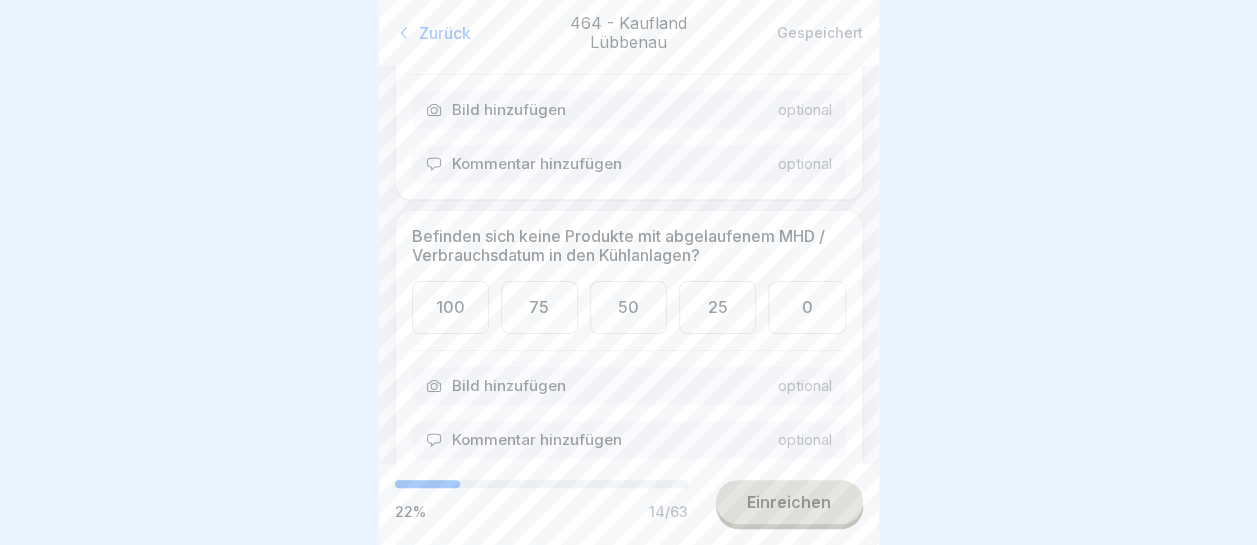click on "75" at bounding box center (539, 307) 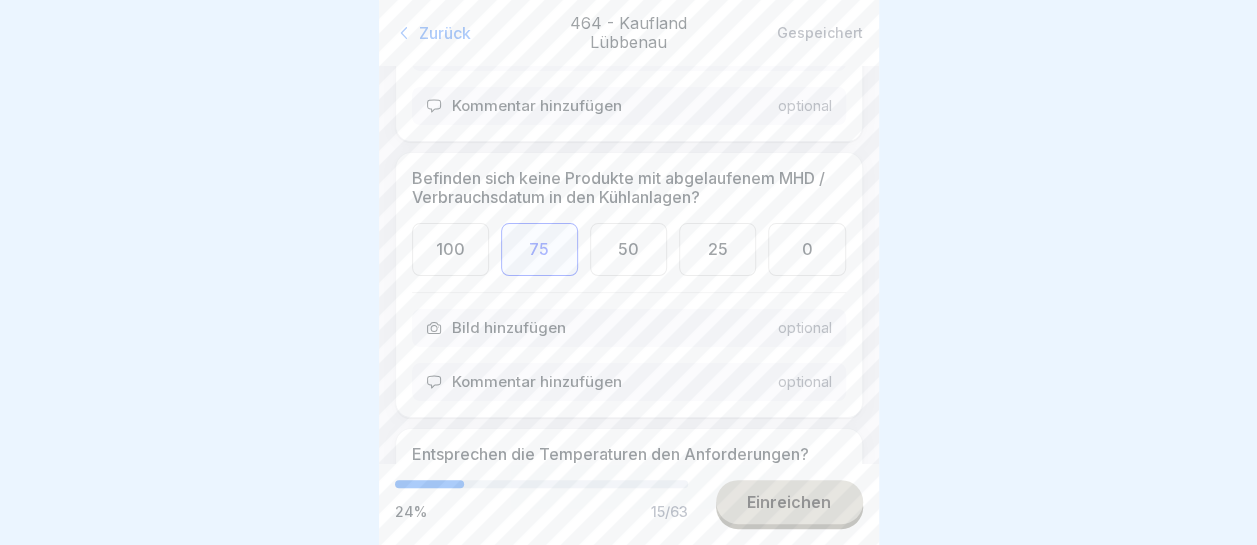 scroll, scrollTop: 2800, scrollLeft: 0, axis: vertical 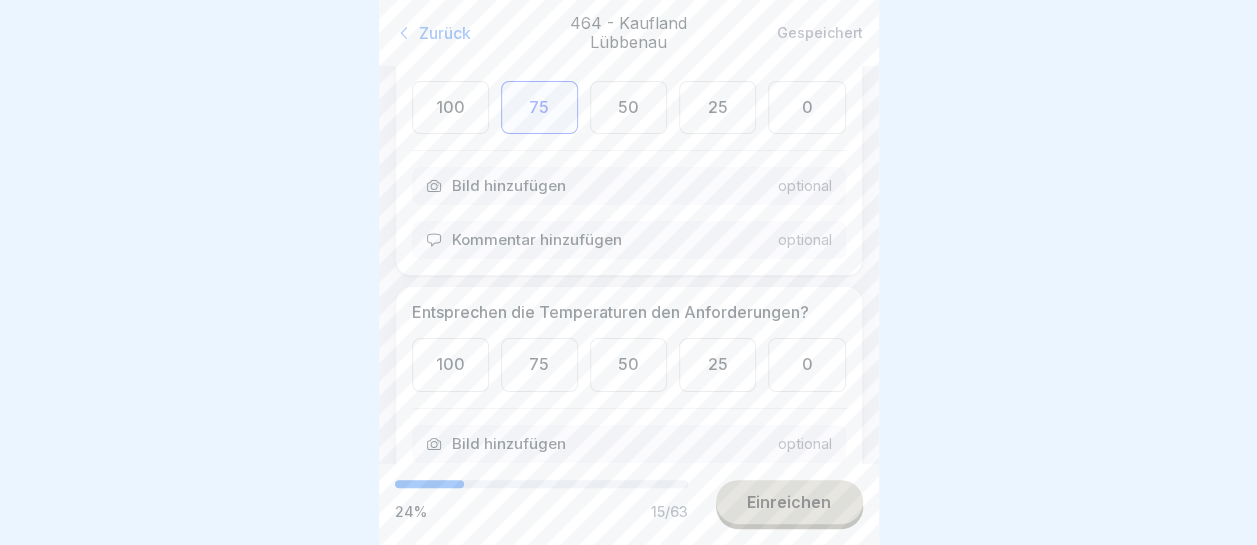 click on "Kommentar hinzufügen" at bounding box center (537, 240) 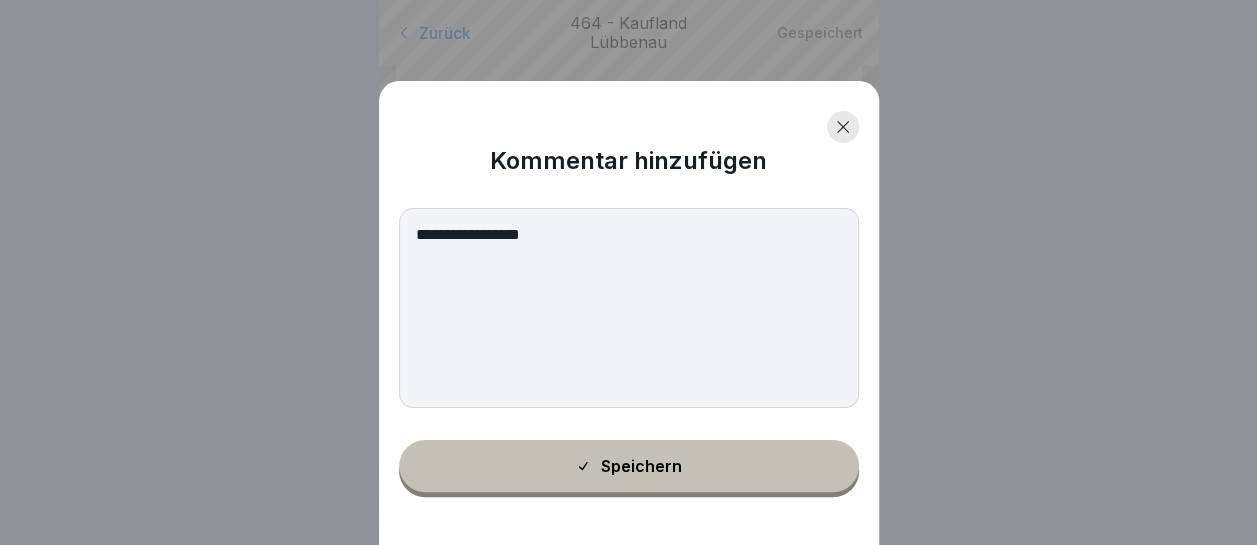 click on "**********" at bounding box center [629, 308] 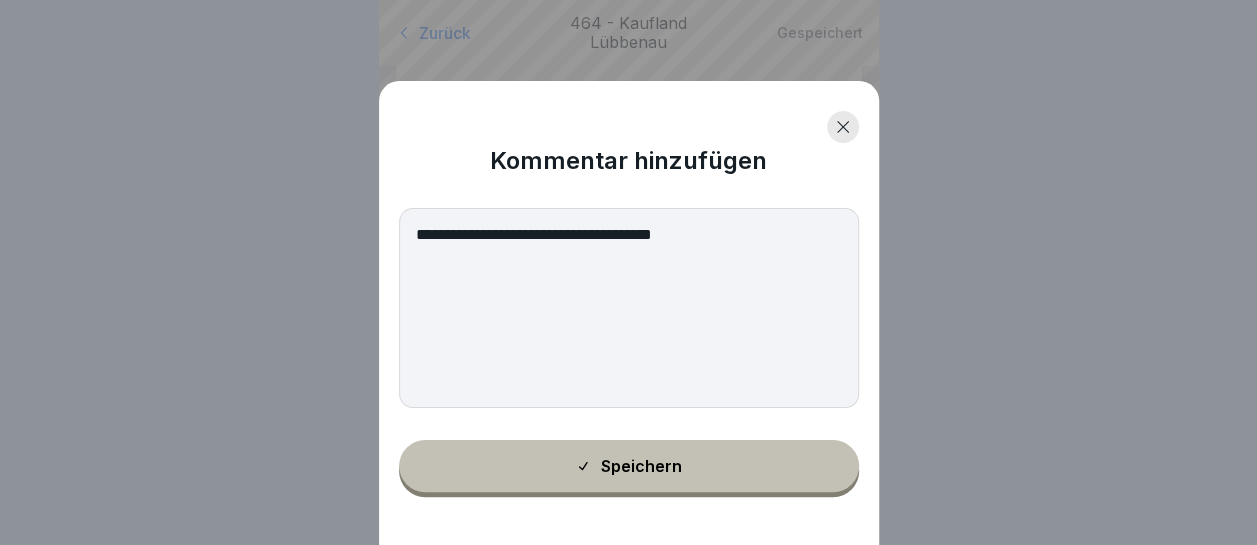 type on "**********" 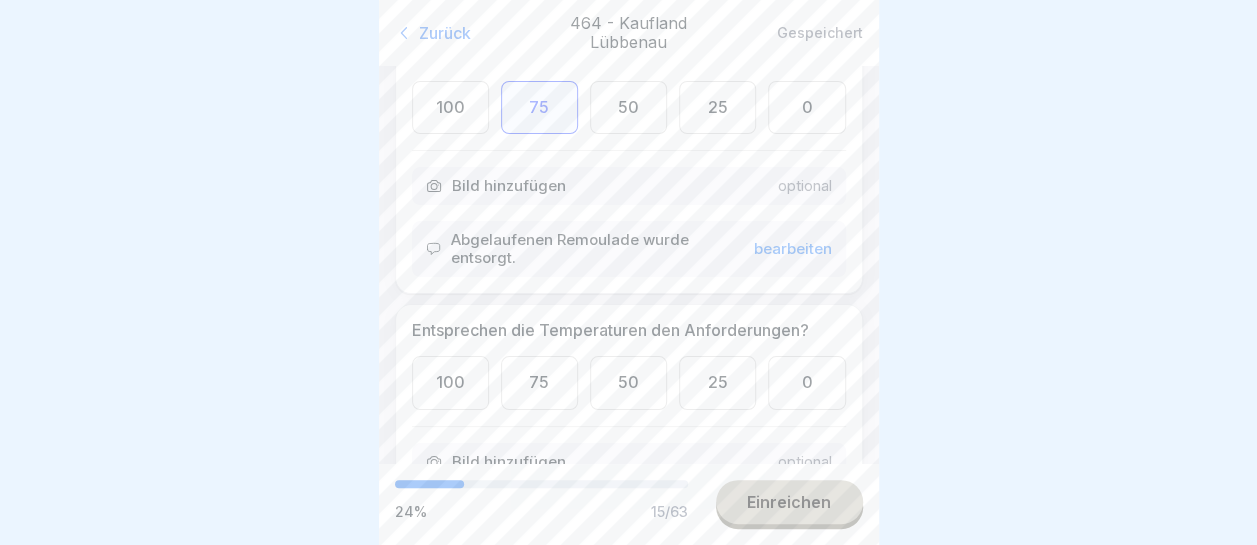 scroll, scrollTop: 2900, scrollLeft: 0, axis: vertical 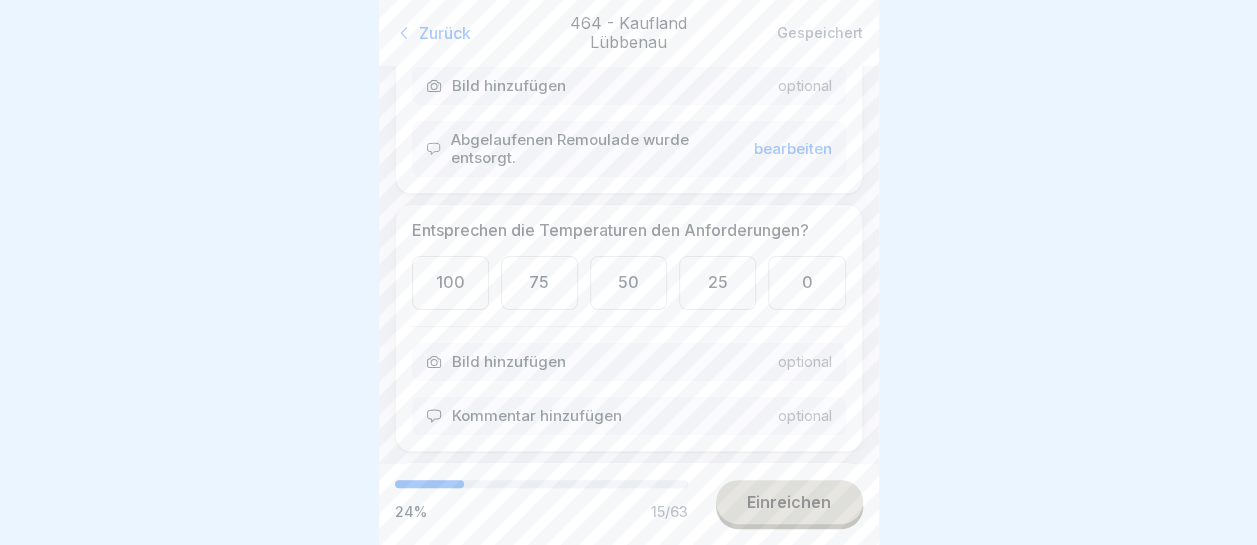 click on "100" at bounding box center (450, 282) 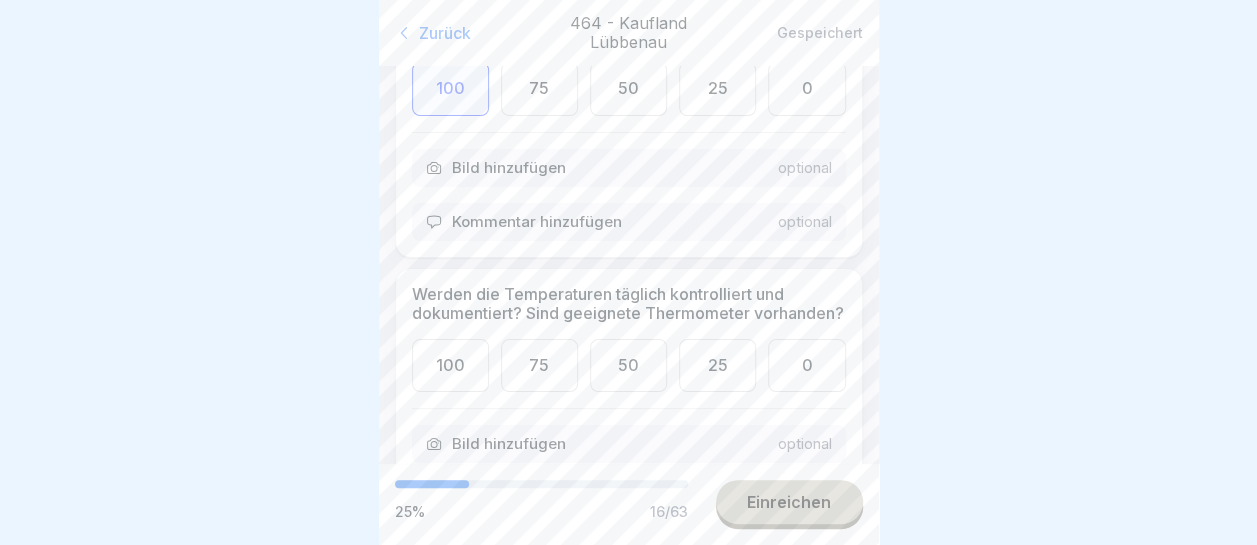 scroll, scrollTop: 3200, scrollLeft: 0, axis: vertical 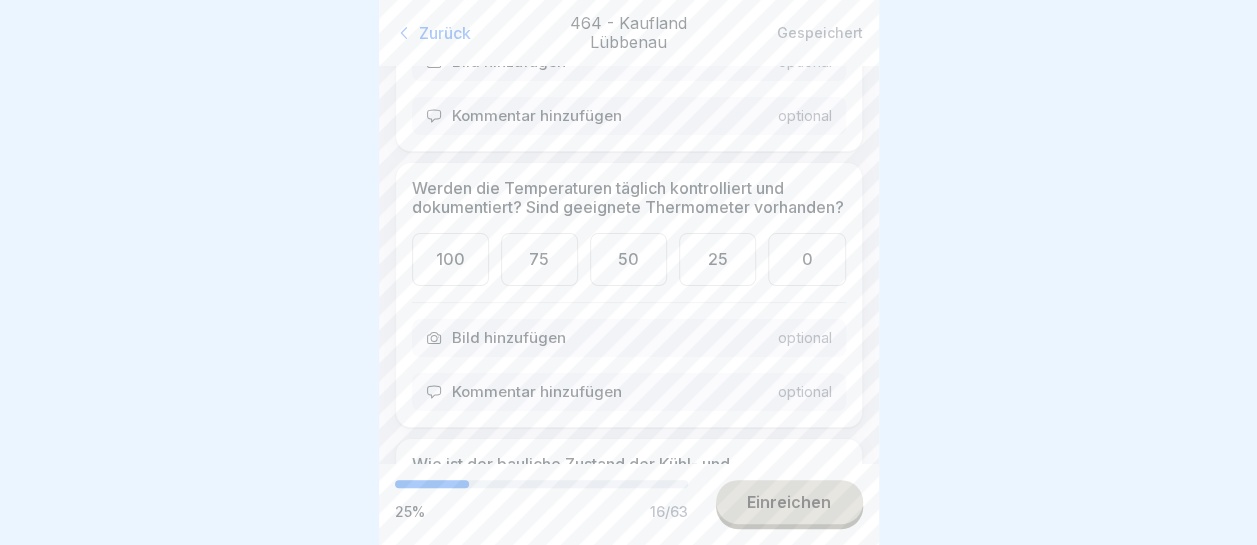 click on "100" at bounding box center [450, 259] 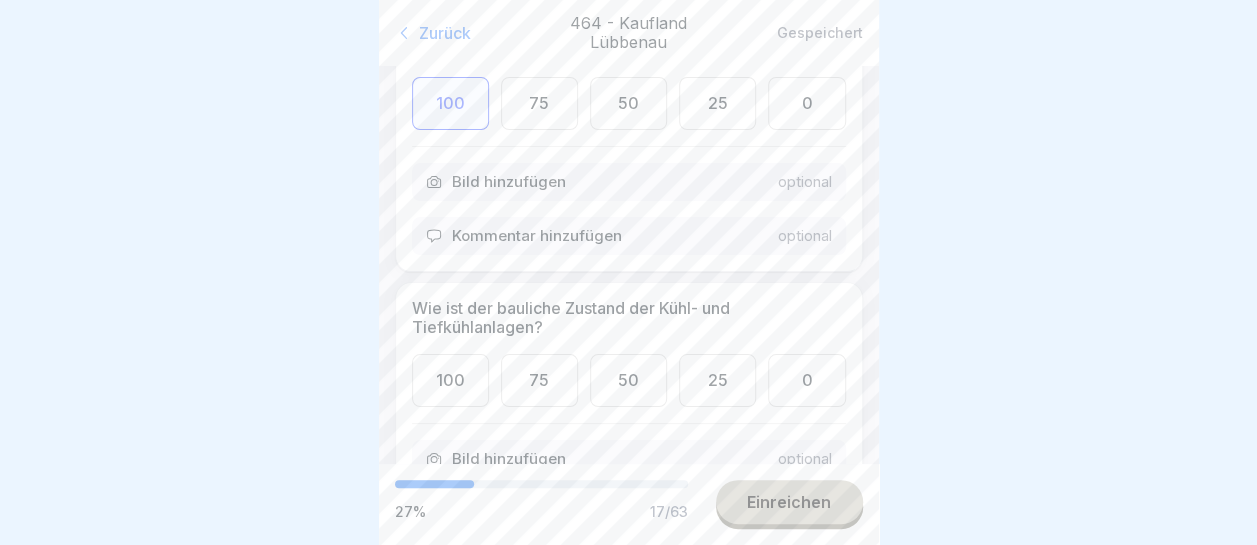 scroll, scrollTop: 3400, scrollLeft: 0, axis: vertical 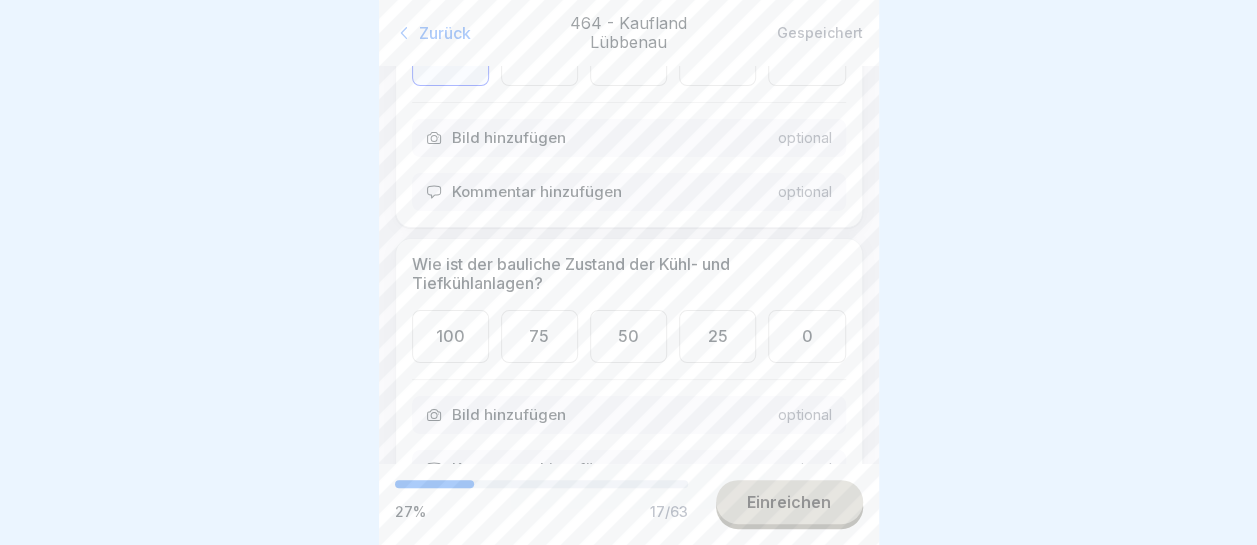 click on "100" at bounding box center [450, 336] 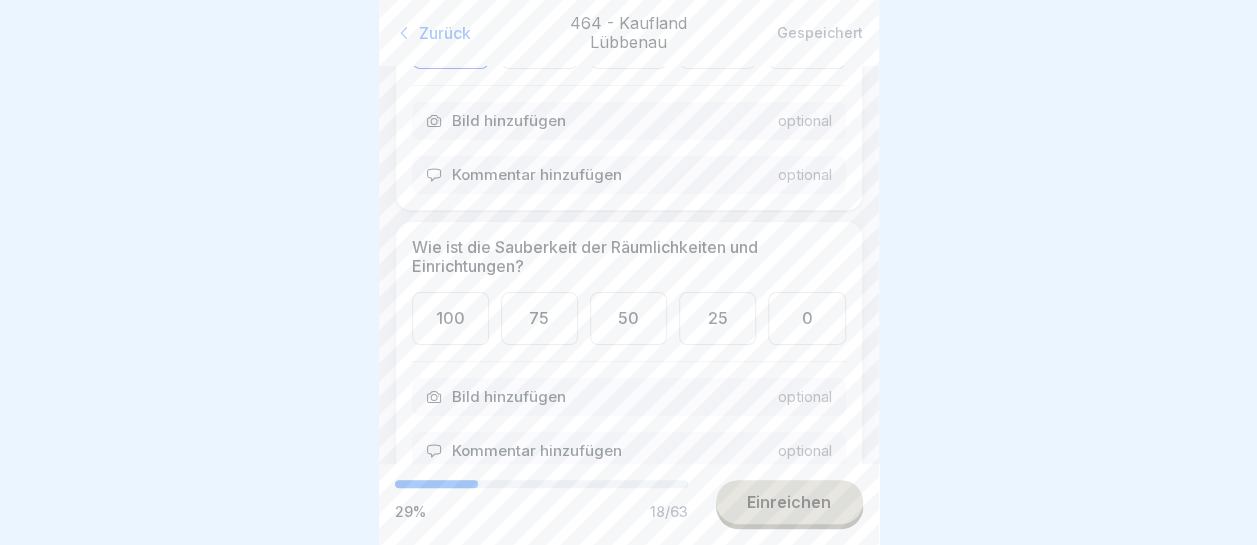scroll, scrollTop: 3700, scrollLeft: 0, axis: vertical 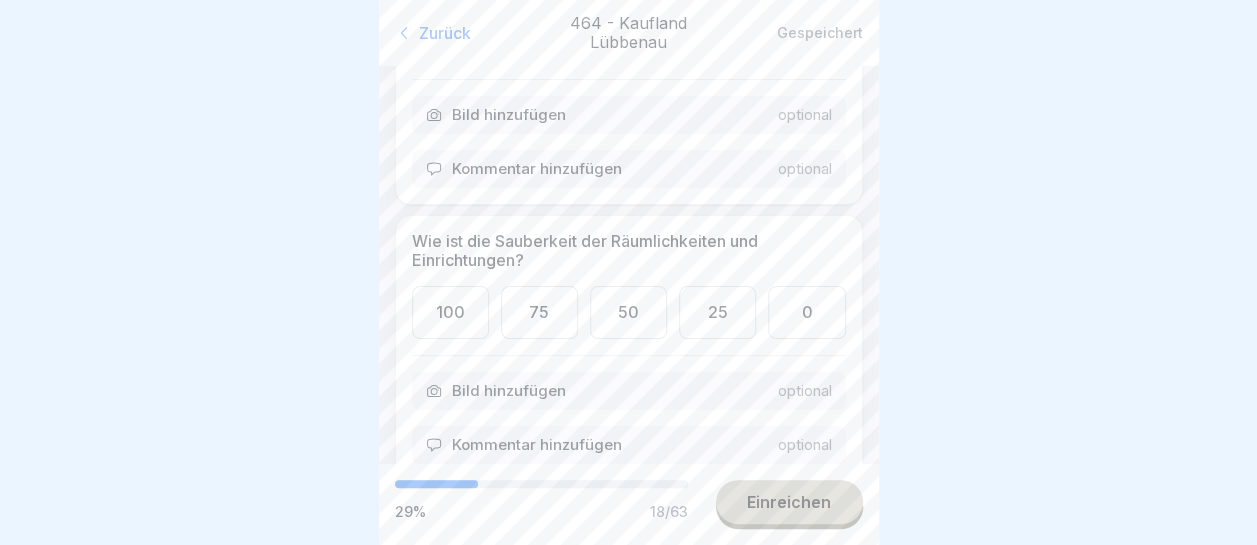 click on "100" at bounding box center [450, 312] 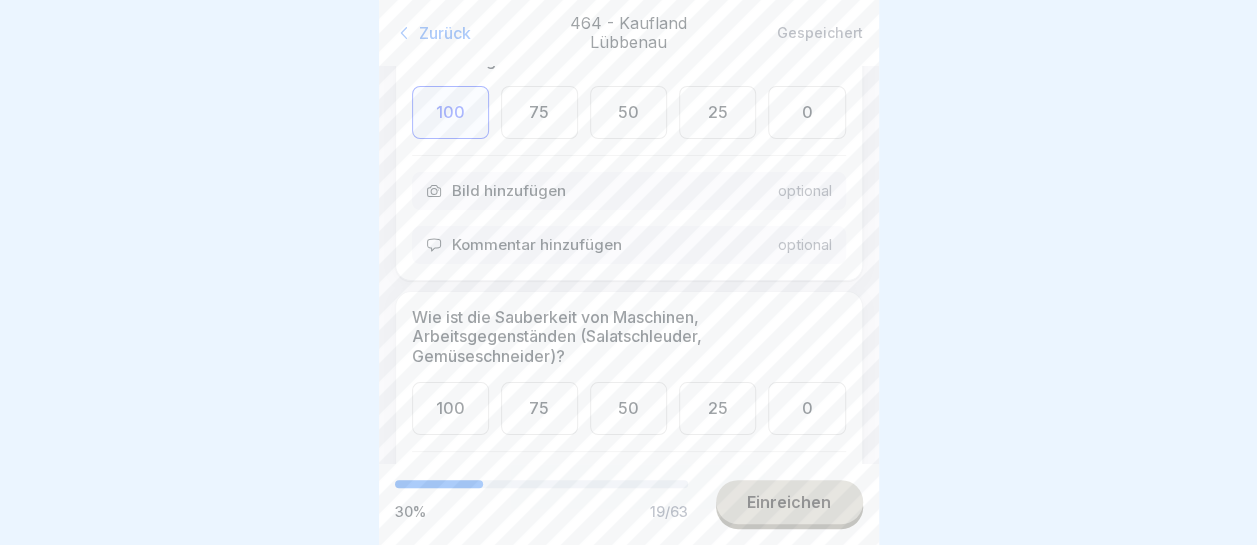 scroll, scrollTop: 4000, scrollLeft: 0, axis: vertical 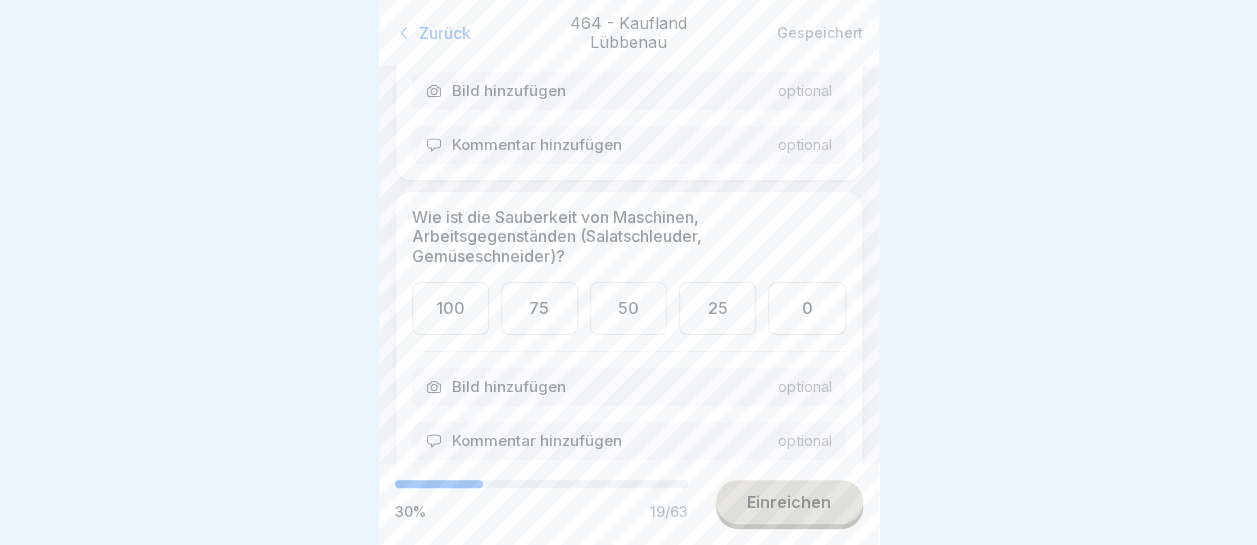 click on "100" at bounding box center [450, 308] 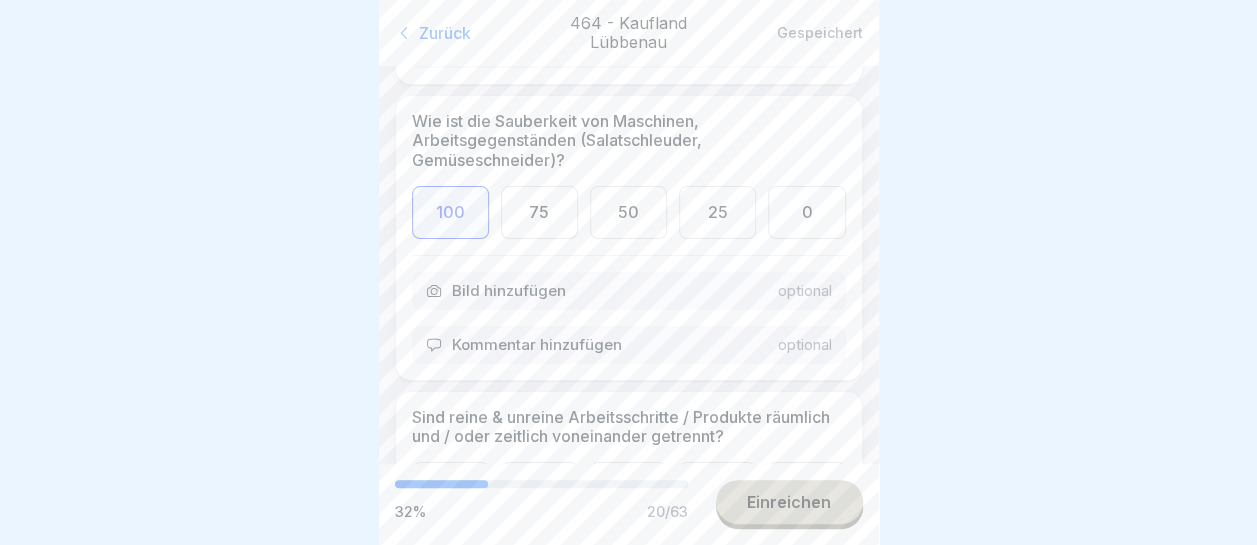 scroll, scrollTop: 4200, scrollLeft: 0, axis: vertical 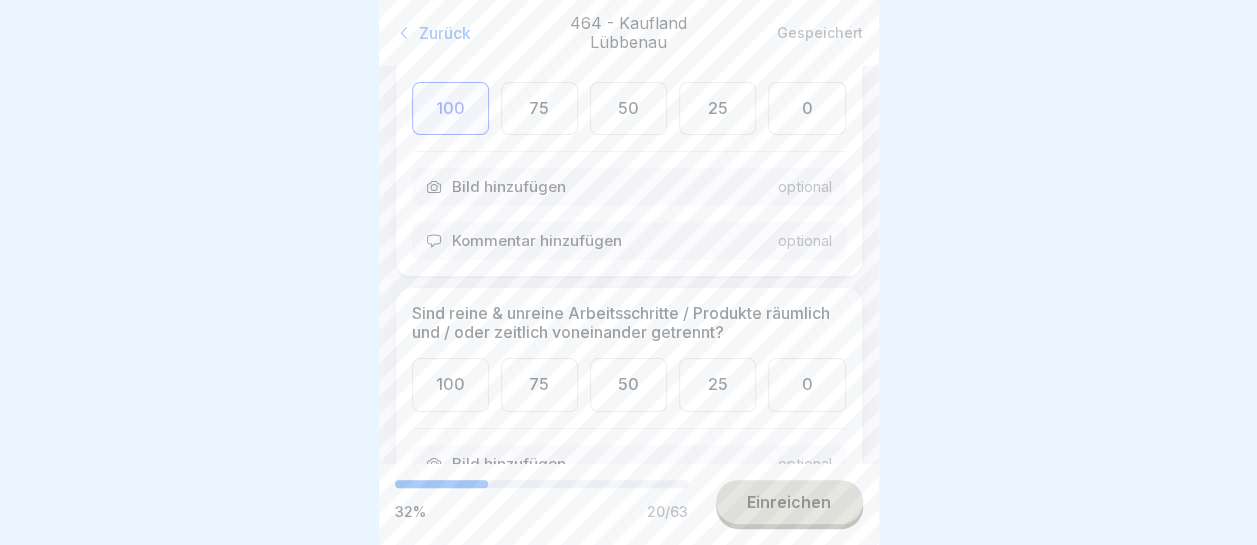 click on "100" at bounding box center (450, 384) 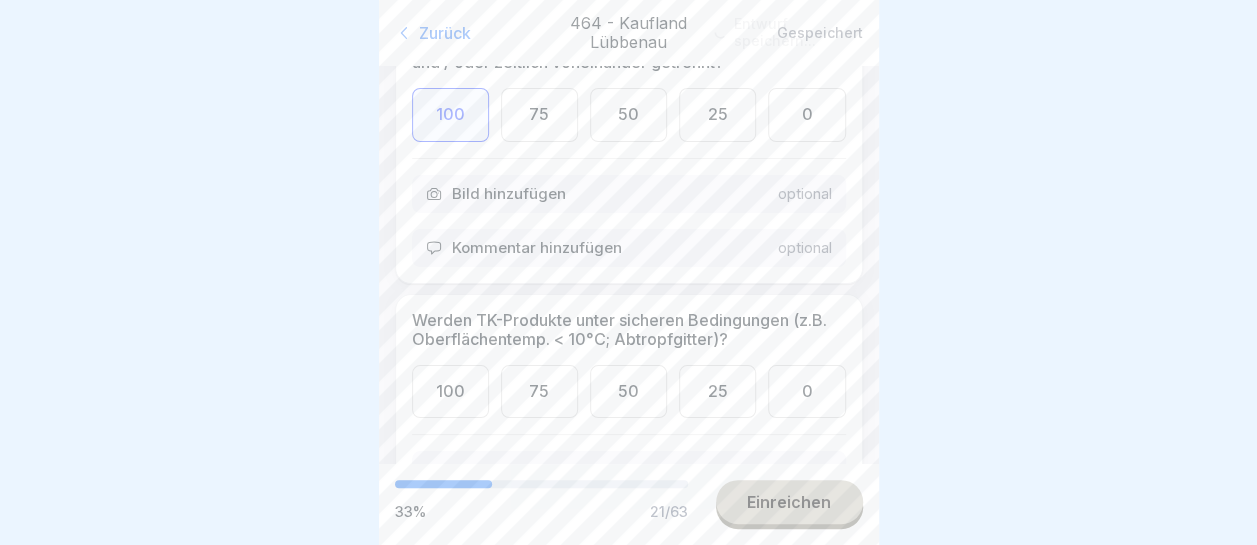 scroll, scrollTop: 4500, scrollLeft: 0, axis: vertical 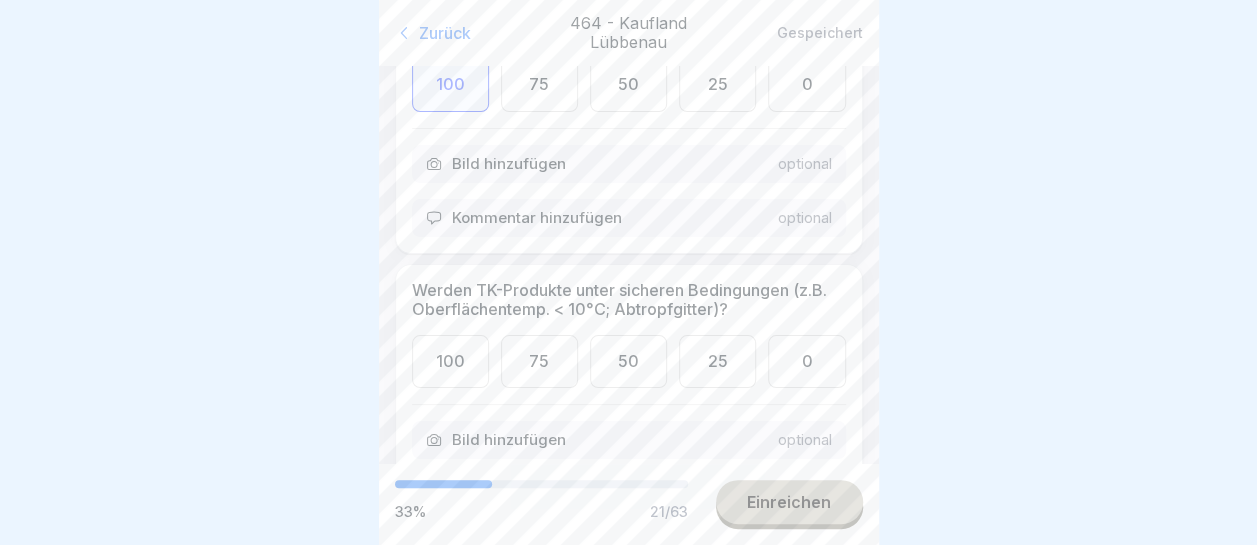 drag, startPoint x: 458, startPoint y: 394, endPoint x: 484, endPoint y: 392, distance: 26.076809 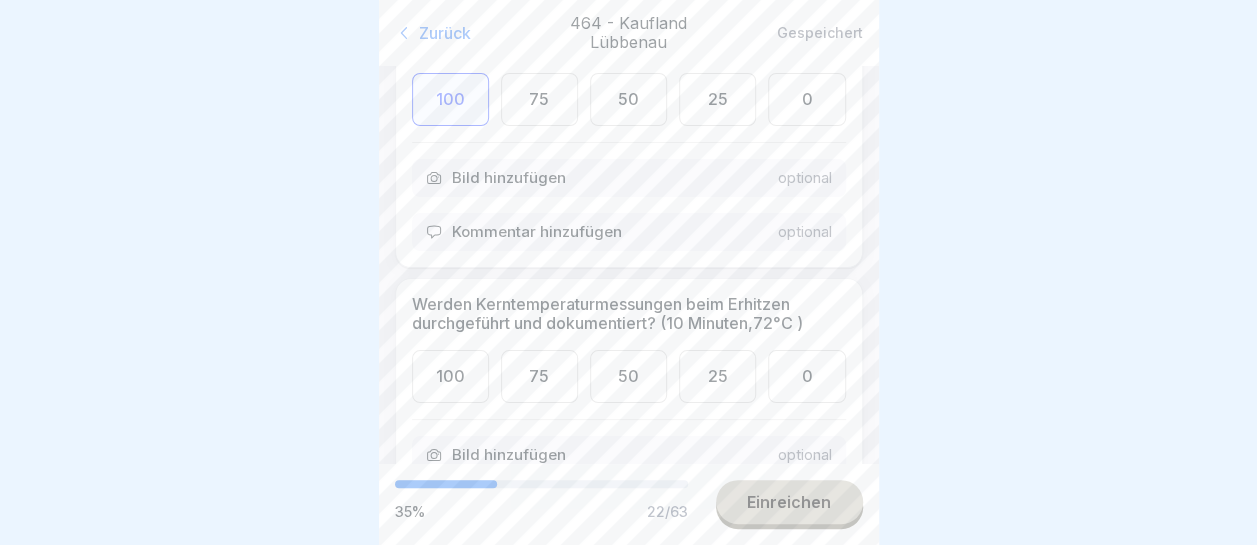 scroll, scrollTop: 4900, scrollLeft: 0, axis: vertical 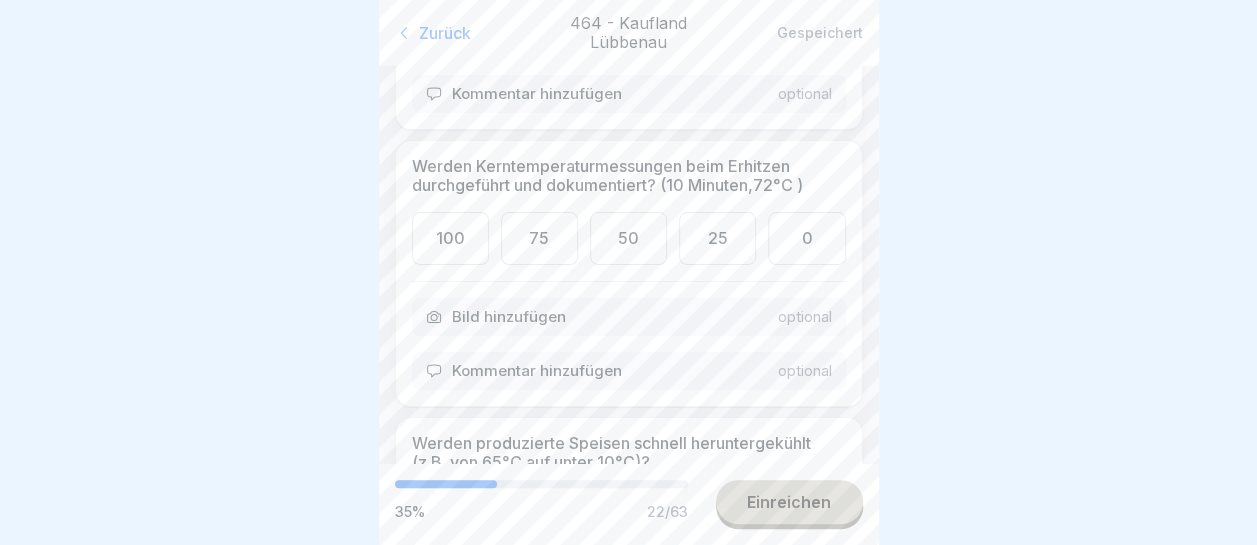 click on "100" at bounding box center [450, 238] 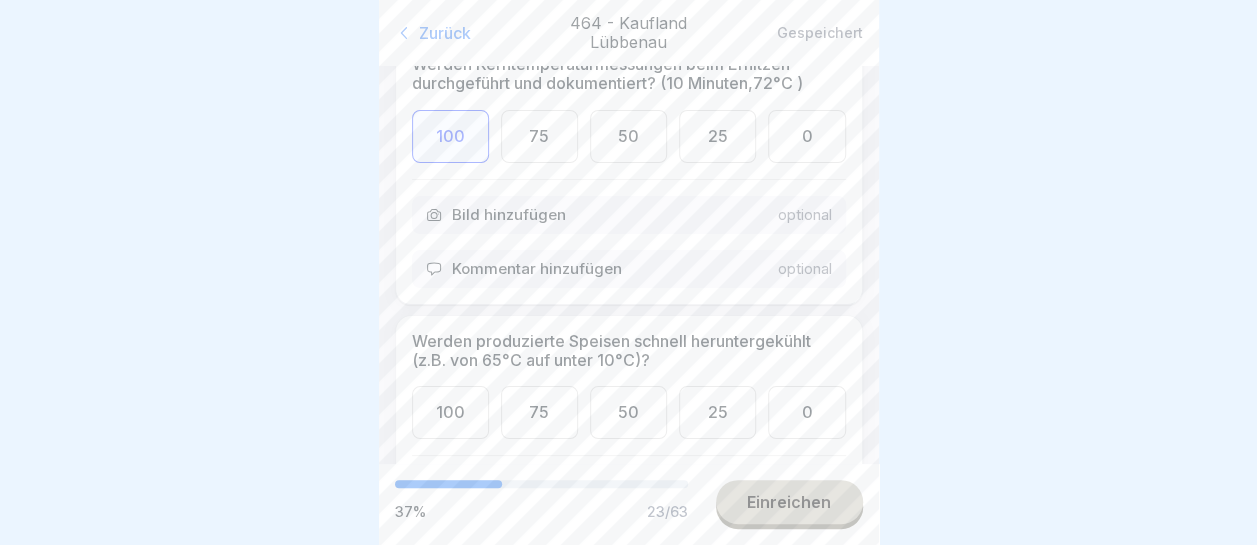 scroll, scrollTop: 5100, scrollLeft: 0, axis: vertical 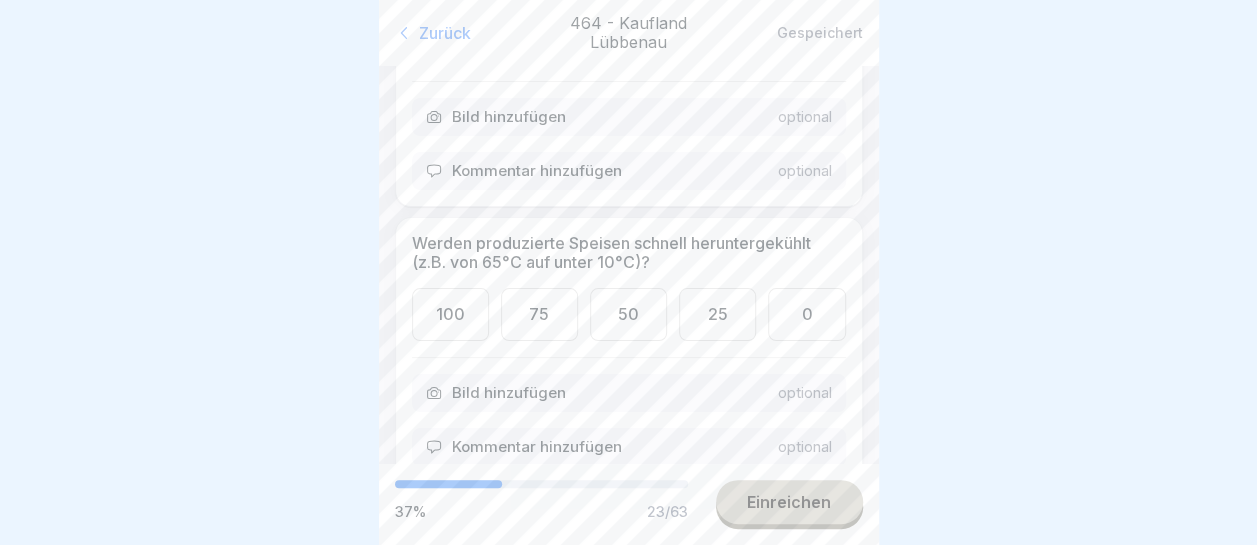 click on "100" at bounding box center (450, 314) 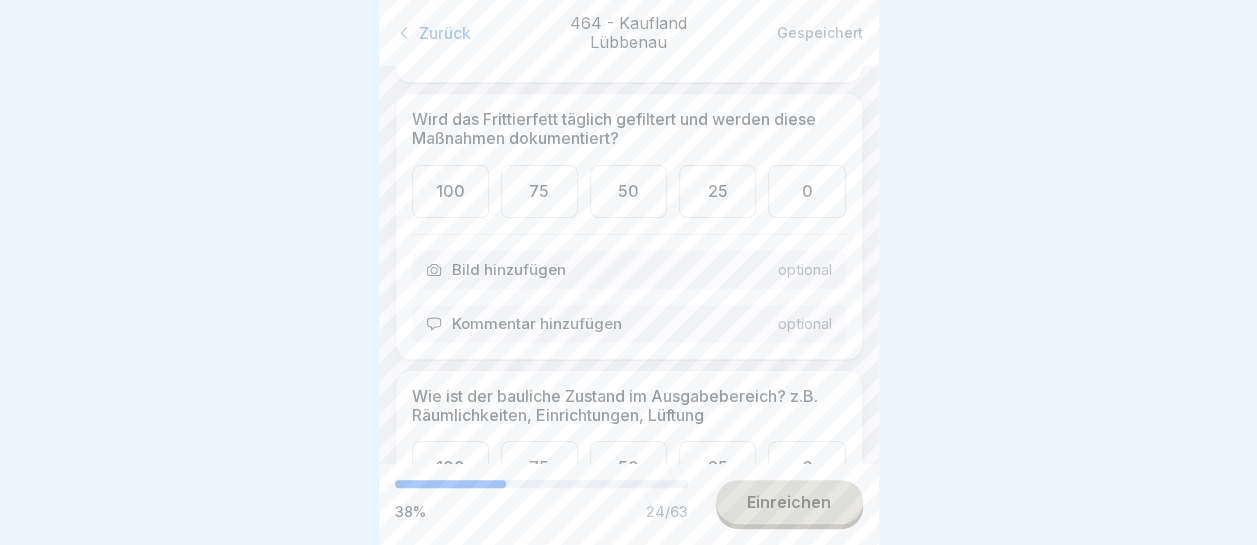 scroll, scrollTop: 5600, scrollLeft: 0, axis: vertical 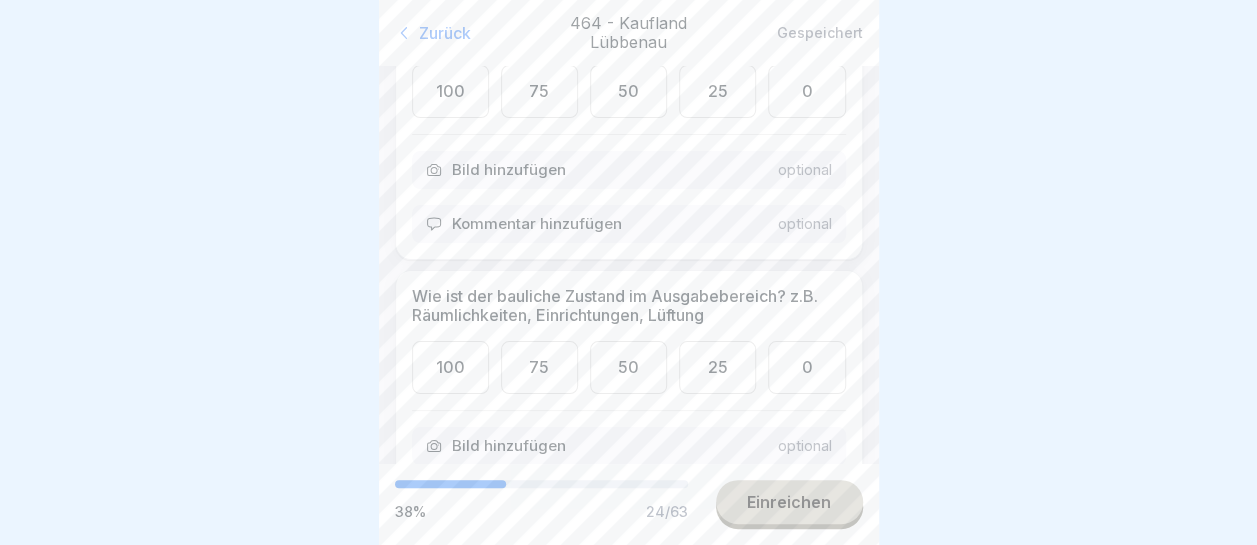 click on "100" at bounding box center (450, 367) 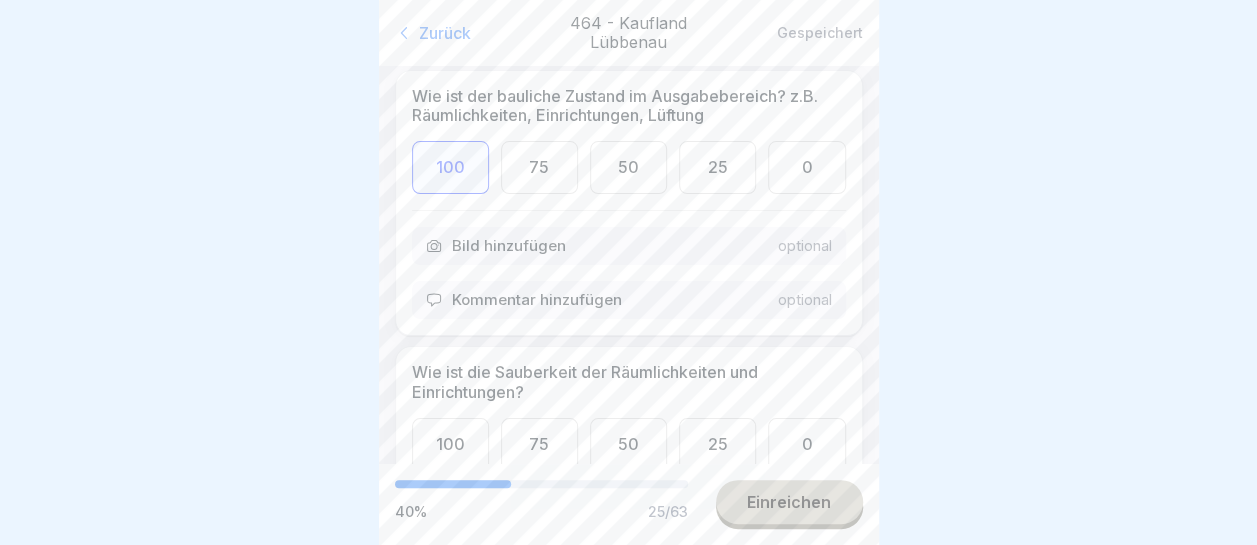 scroll, scrollTop: 5900, scrollLeft: 0, axis: vertical 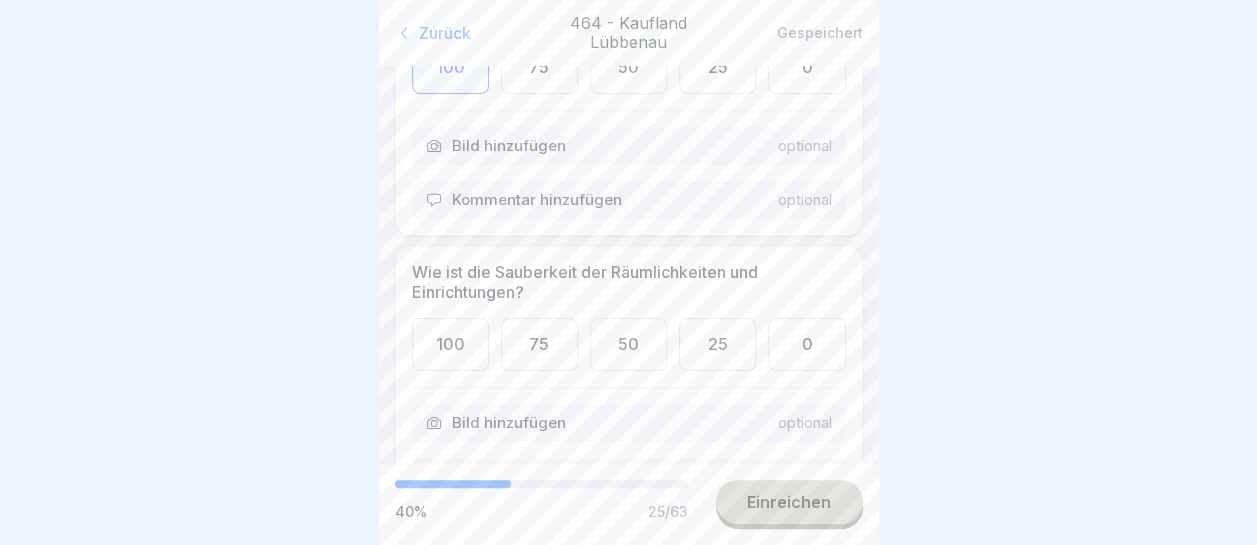 click on "100" at bounding box center (450, 344) 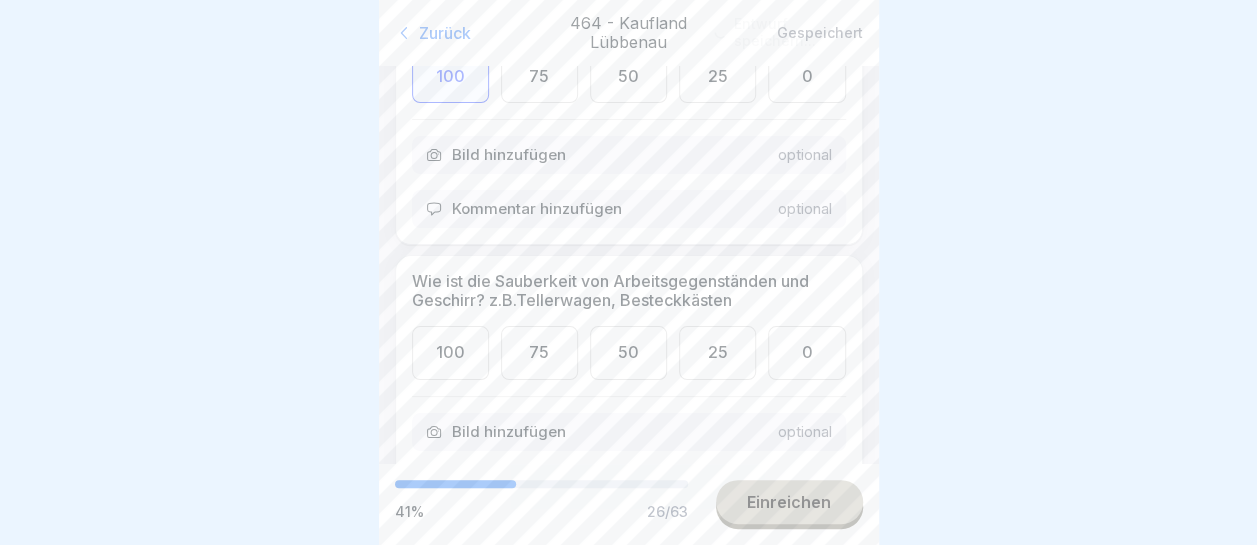 scroll, scrollTop: 6200, scrollLeft: 0, axis: vertical 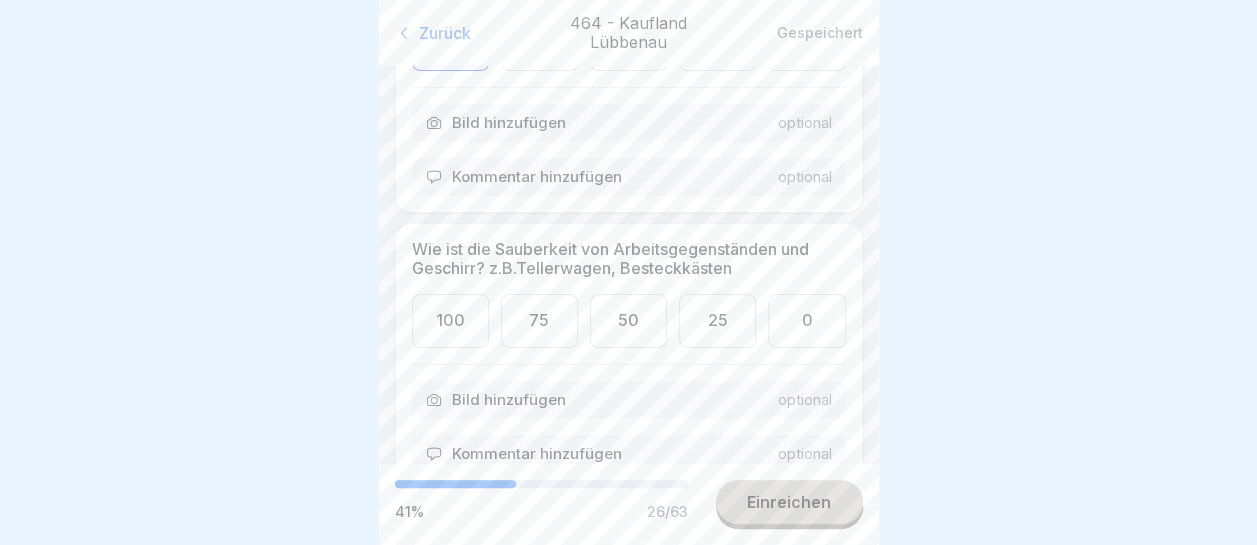 click on "100" at bounding box center [450, 320] 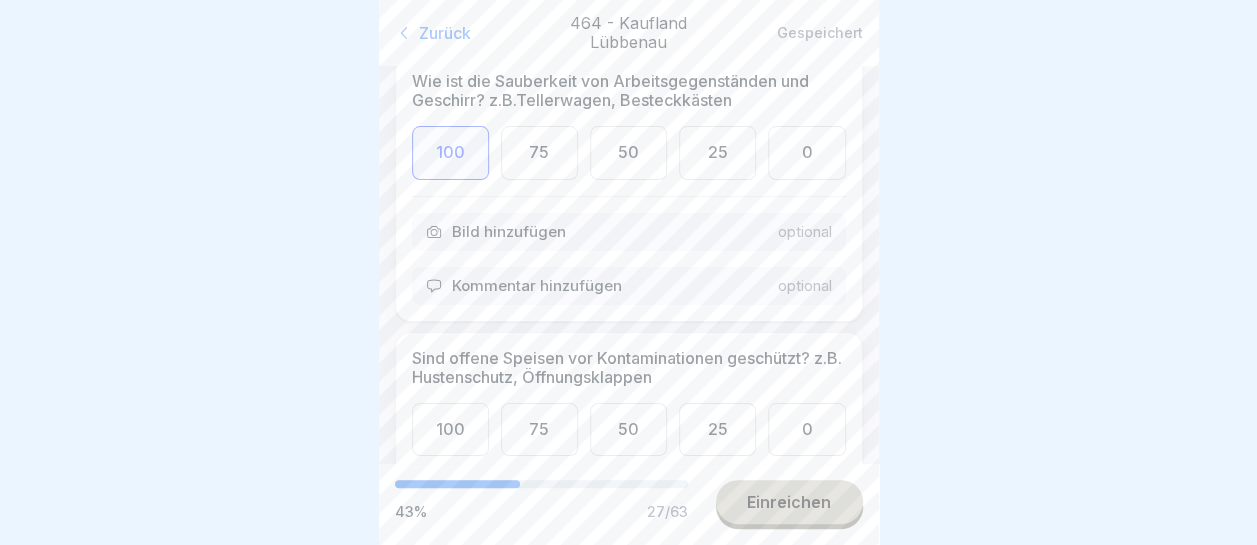 scroll, scrollTop: 6400, scrollLeft: 0, axis: vertical 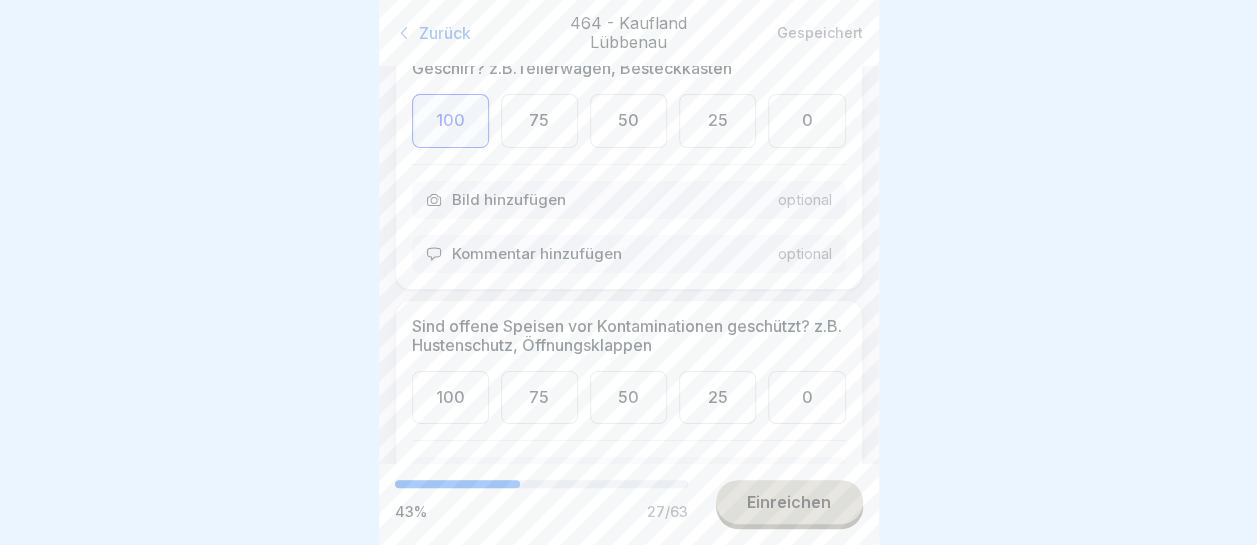 click on "100" at bounding box center (450, 397) 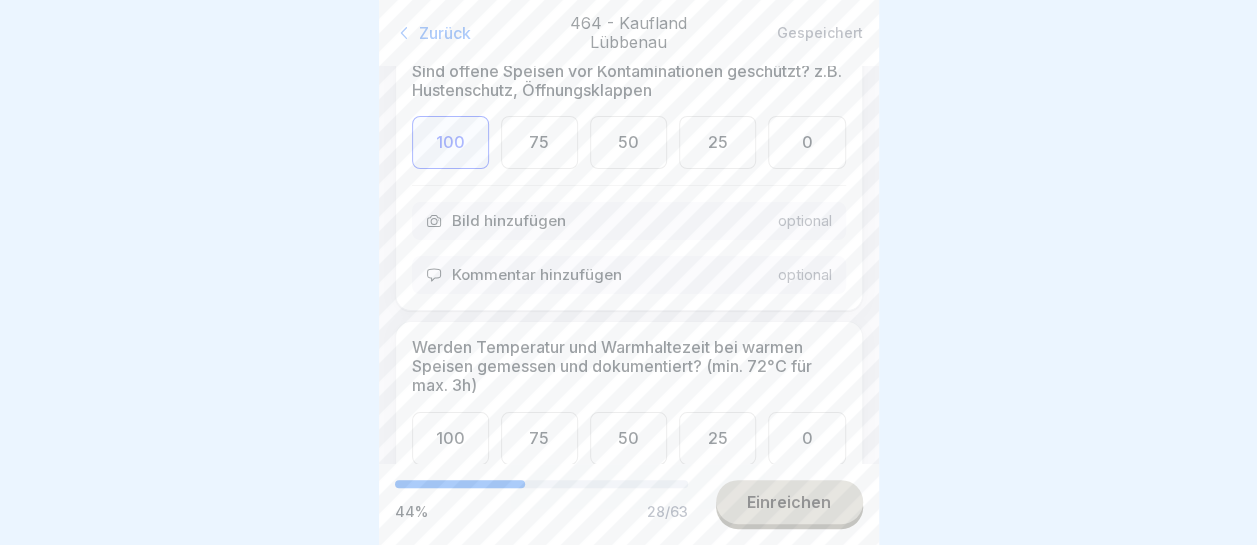 scroll, scrollTop: 6700, scrollLeft: 0, axis: vertical 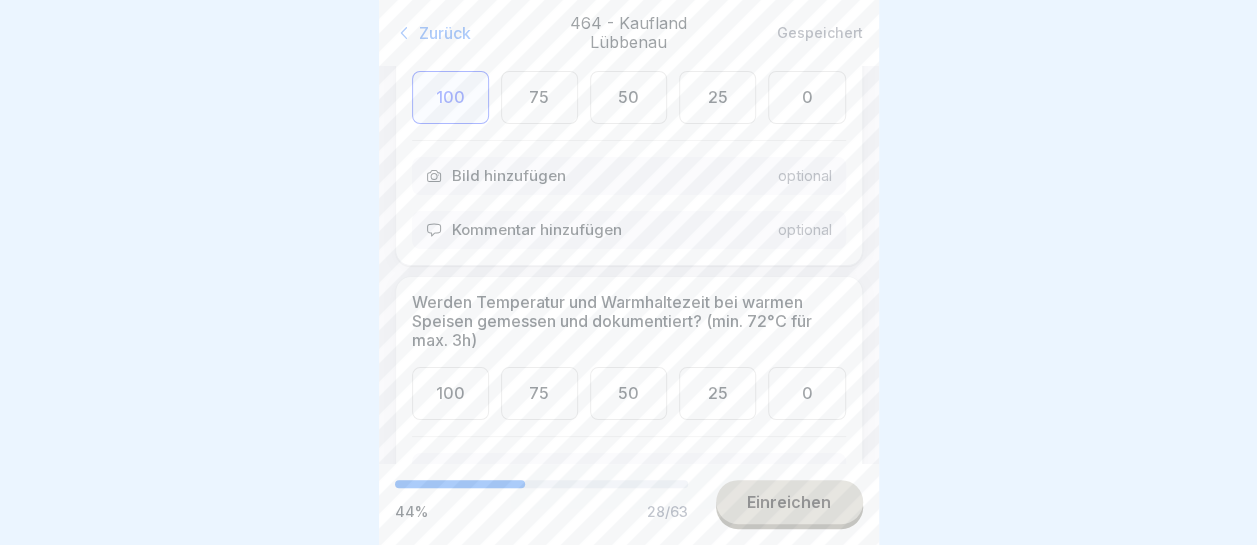 click on "100" at bounding box center (450, 393) 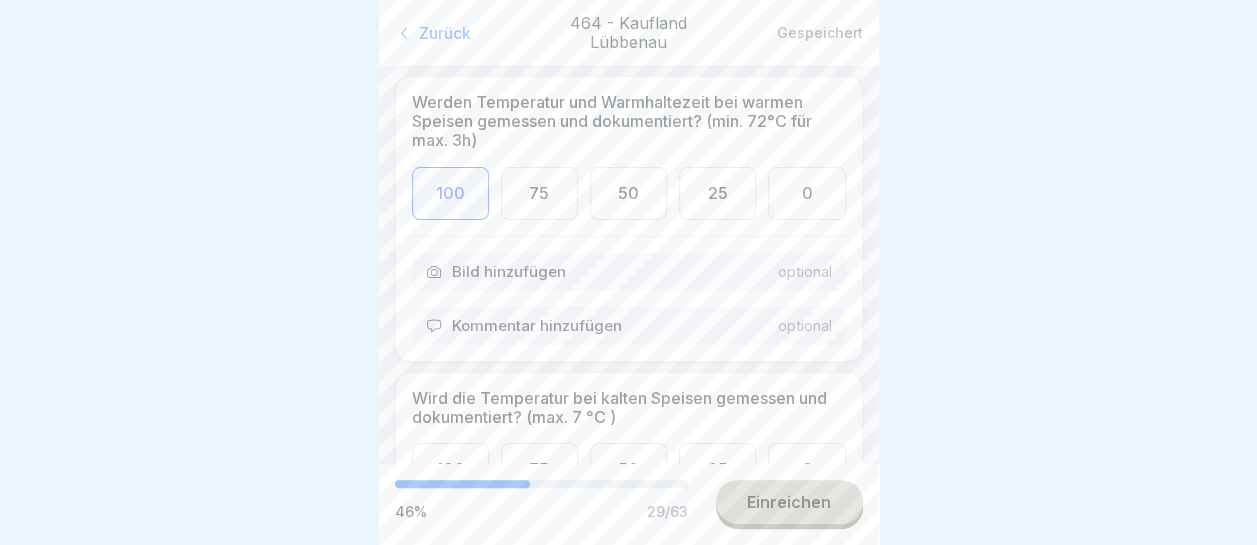 scroll, scrollTop: 7000, scrollLeft: 0, axis: vertical 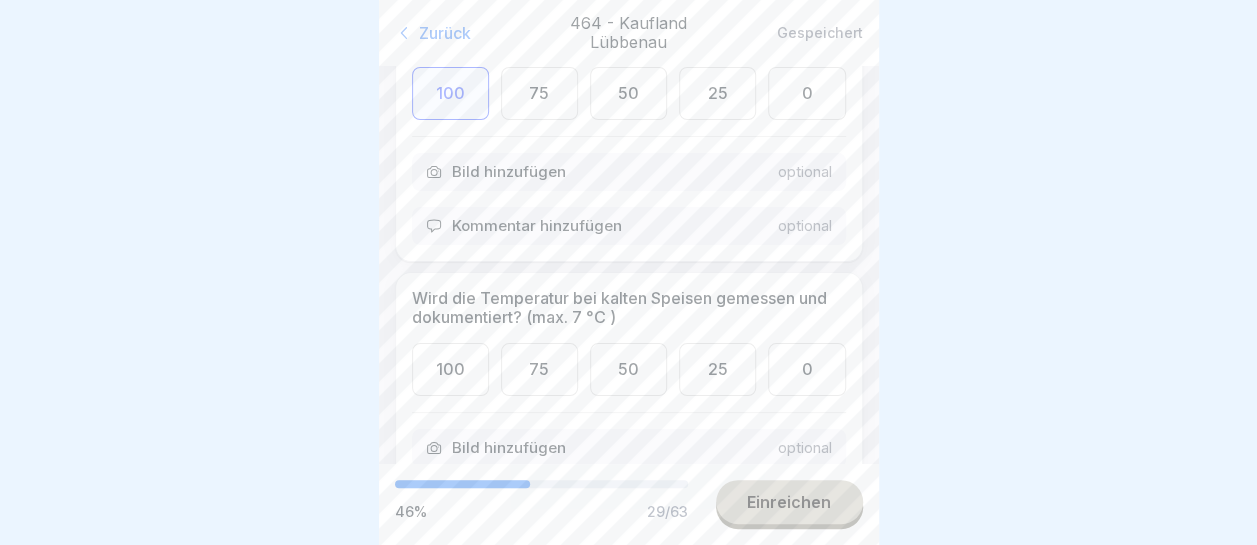 click on "100" at bounding box center [450, 369] 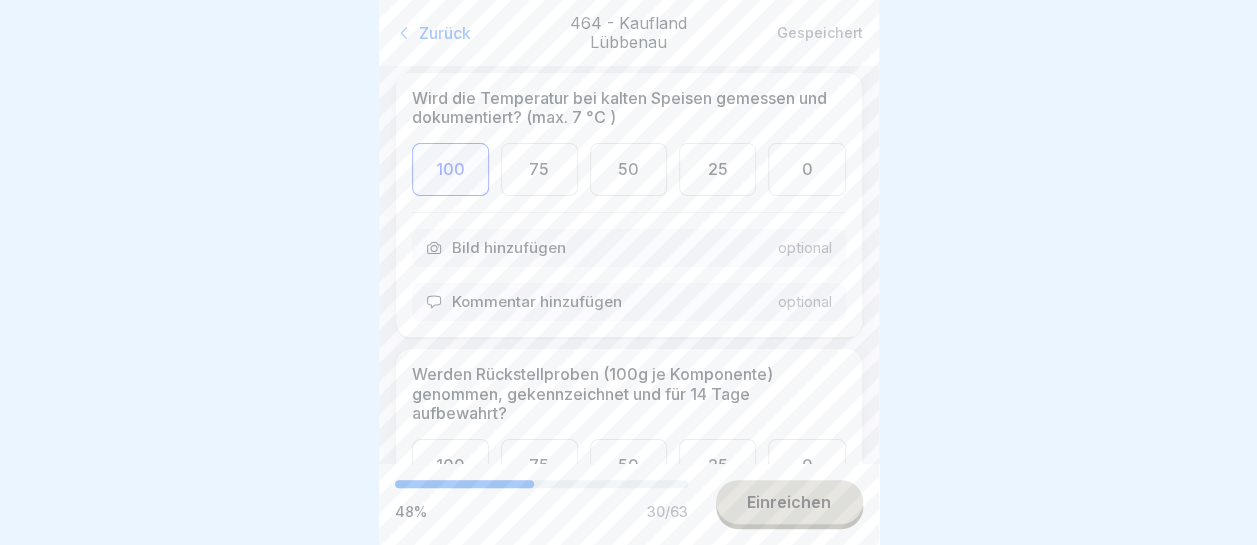 scroll, scrollTop: 7300, scrollLeft: 0, axis: vertical 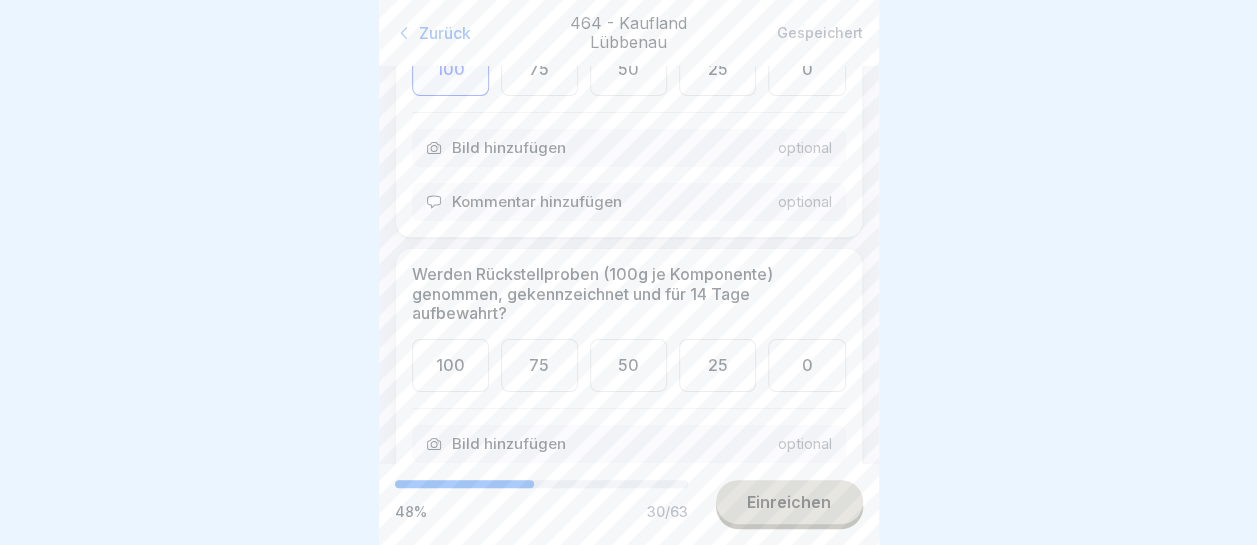 click on "100" at bounding box center (450, 365) 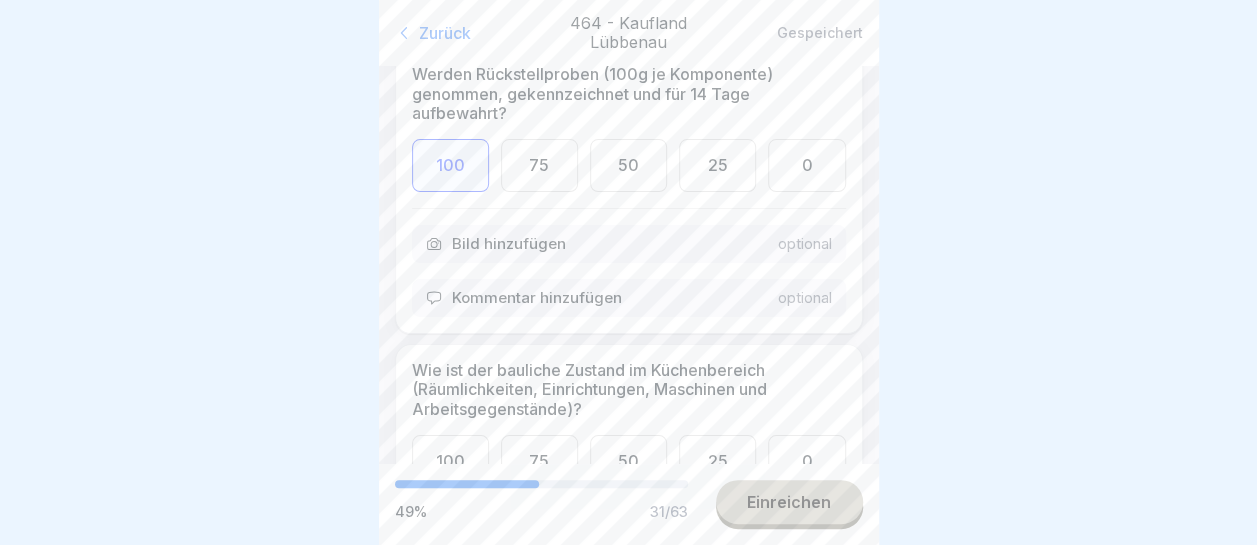 scroll, scrollTop: 7600, scrollLeft: 0, axis: vertical 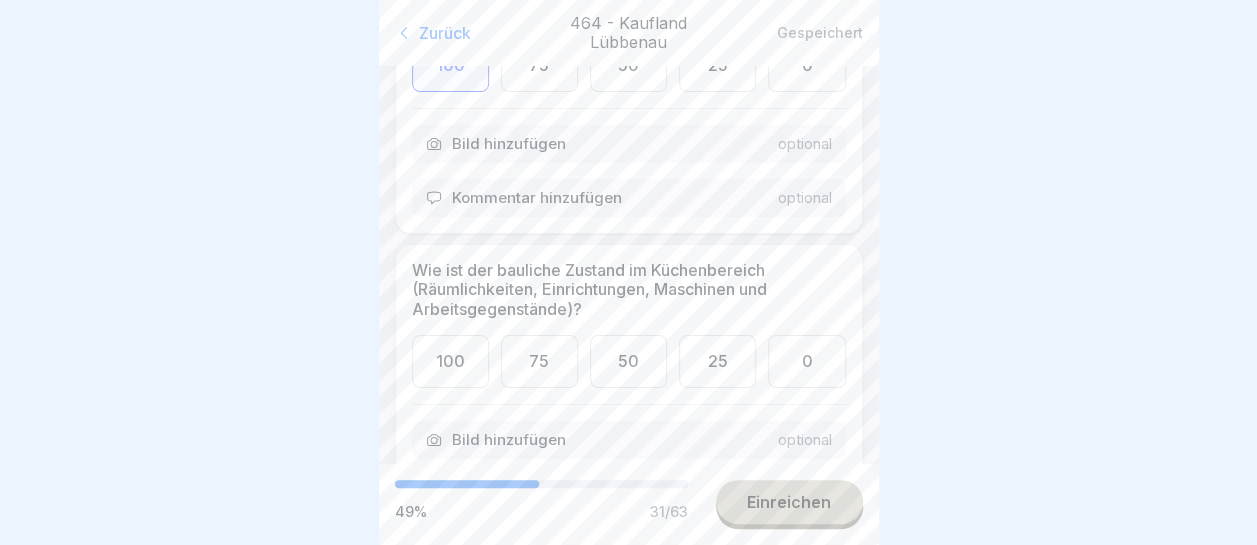 click on "100" at bounding box center (450, 361) 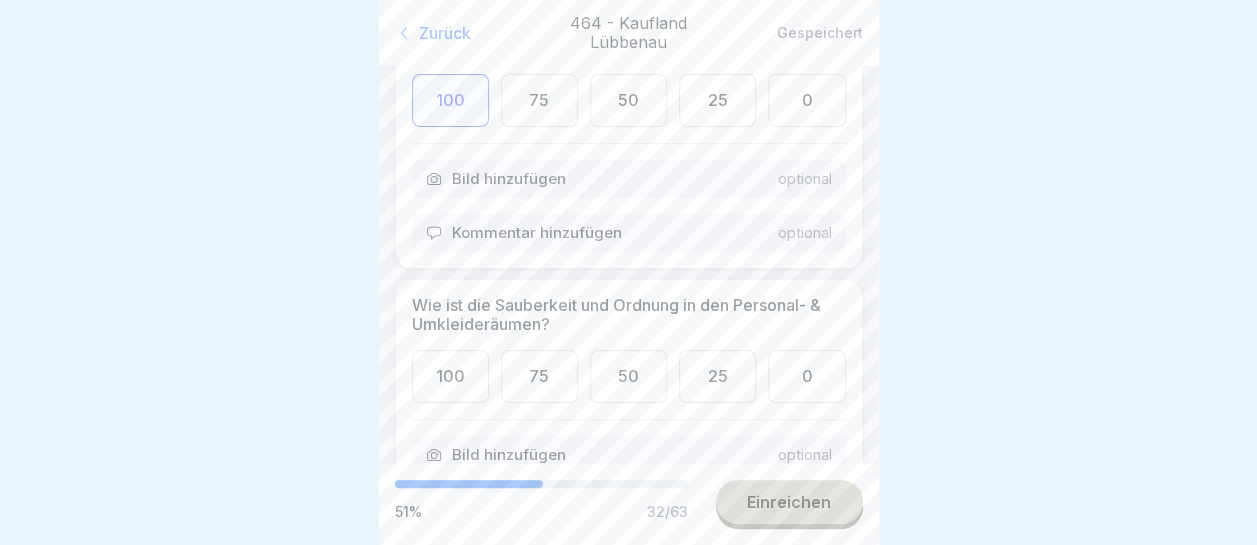 scroll, scrollTop: 7900, scrollLeft: 0, axis: vertical 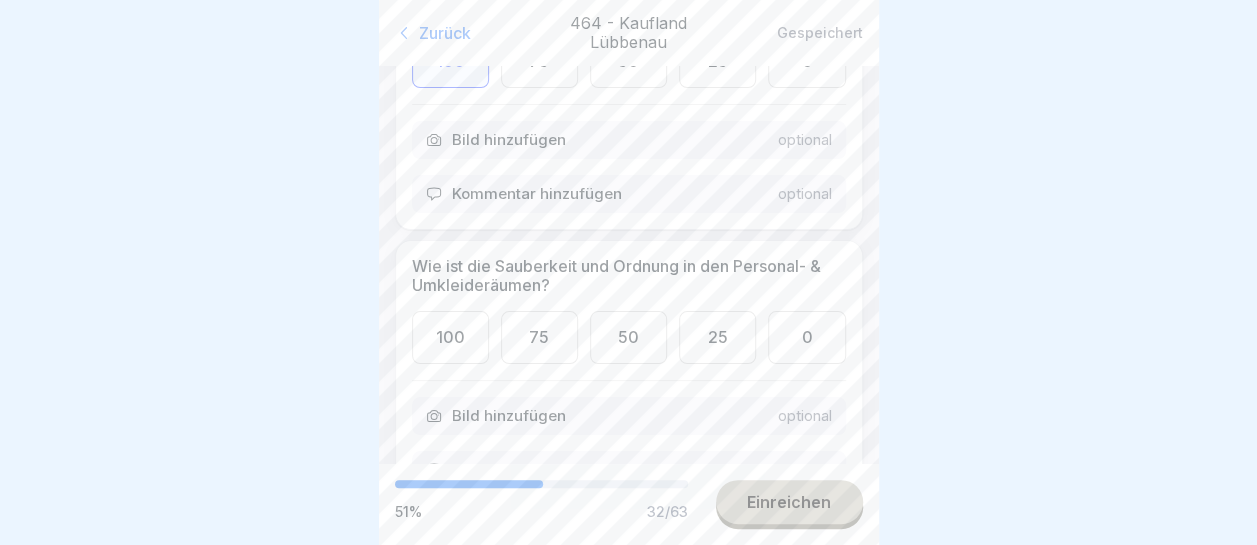 click on "75" at bounding box center (539, 337) 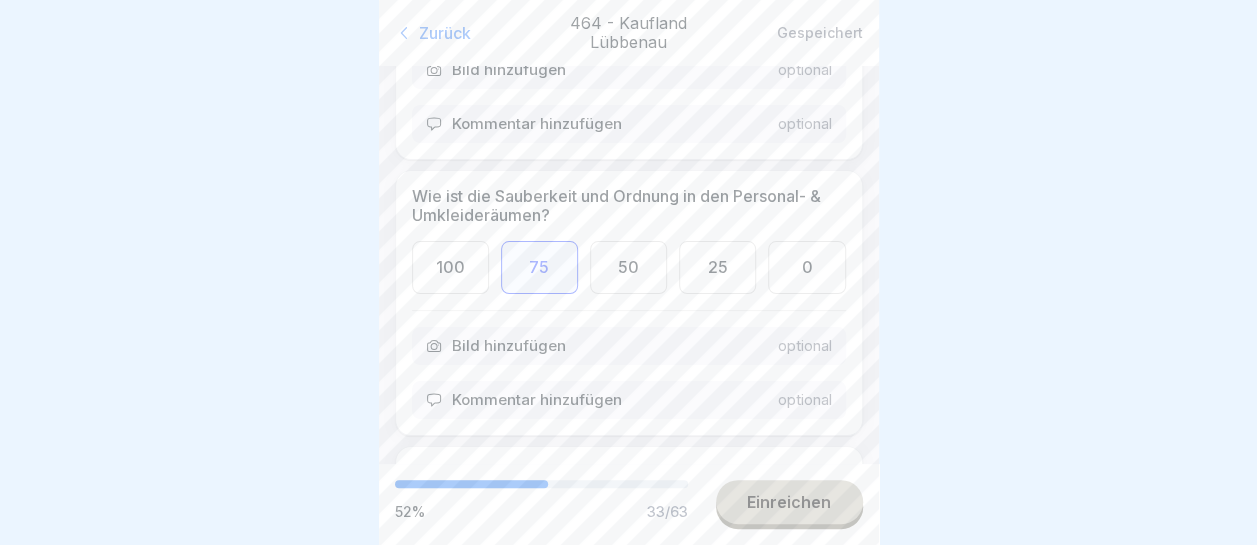 scroll, scrollTop: 8000, scrollLeft: 0, axis: vertical 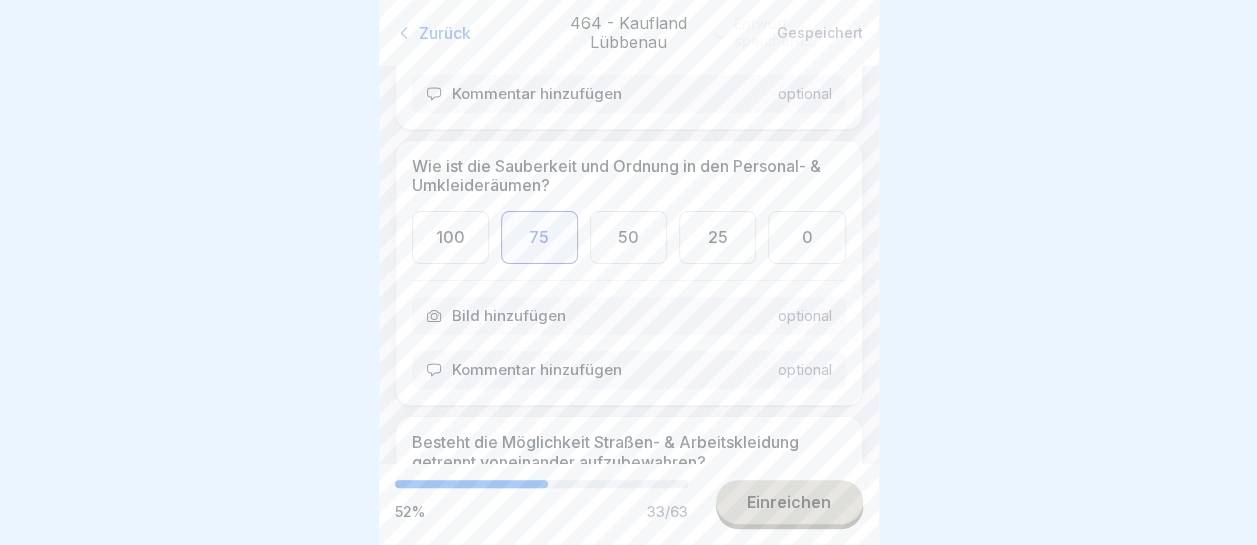 click on "Kommentar hinzufügen" at bounding box center [537, 370] 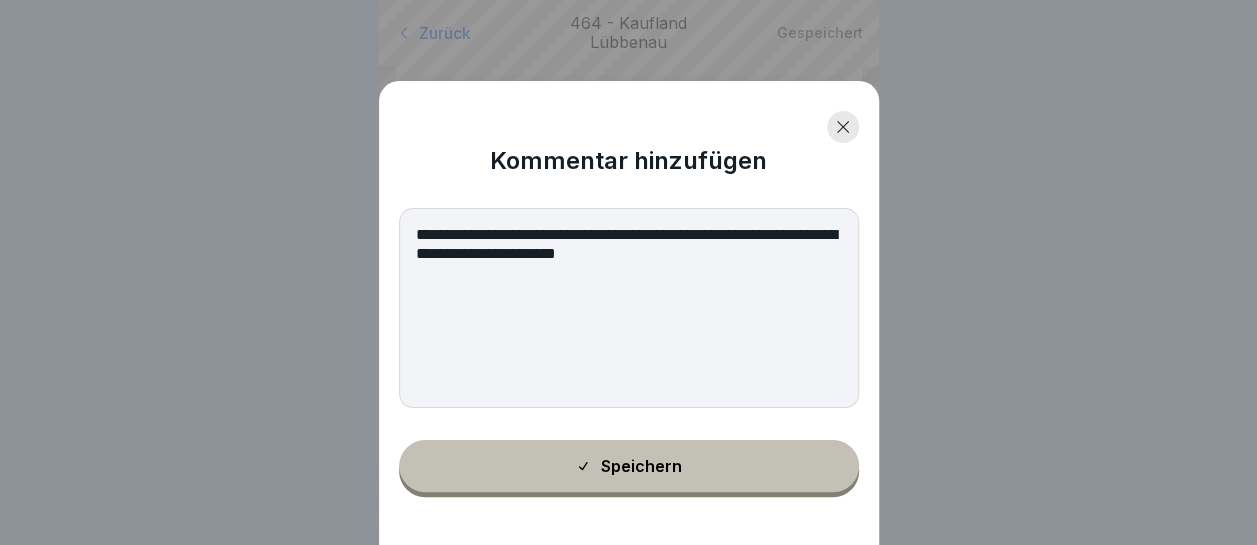 type on "**********" 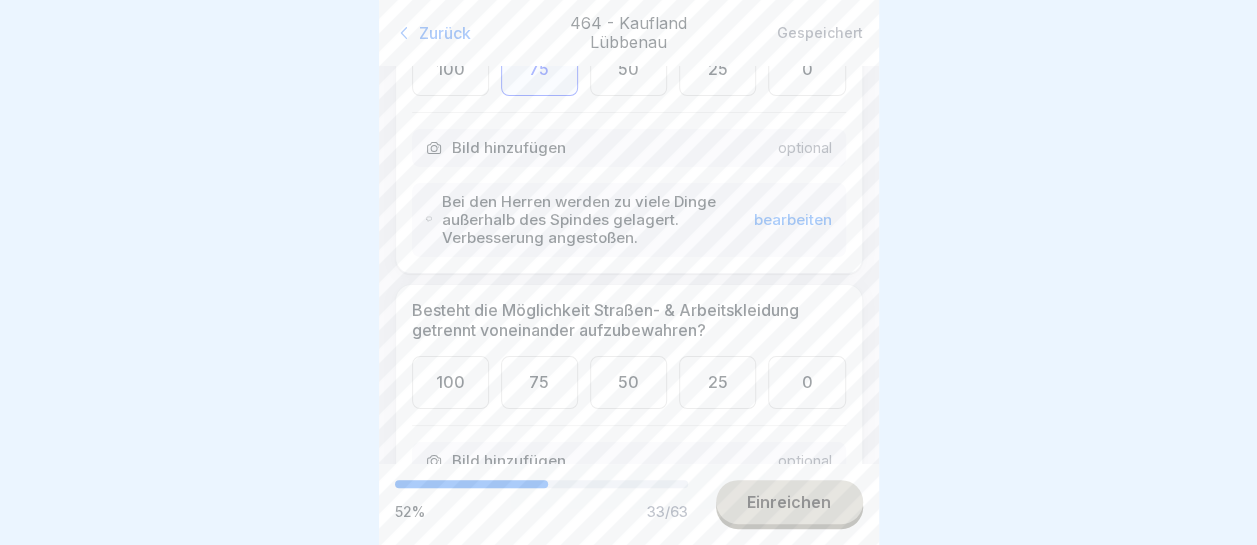 scroll, scrollTop: 8200, scrollLeft: 0, axis: vertical 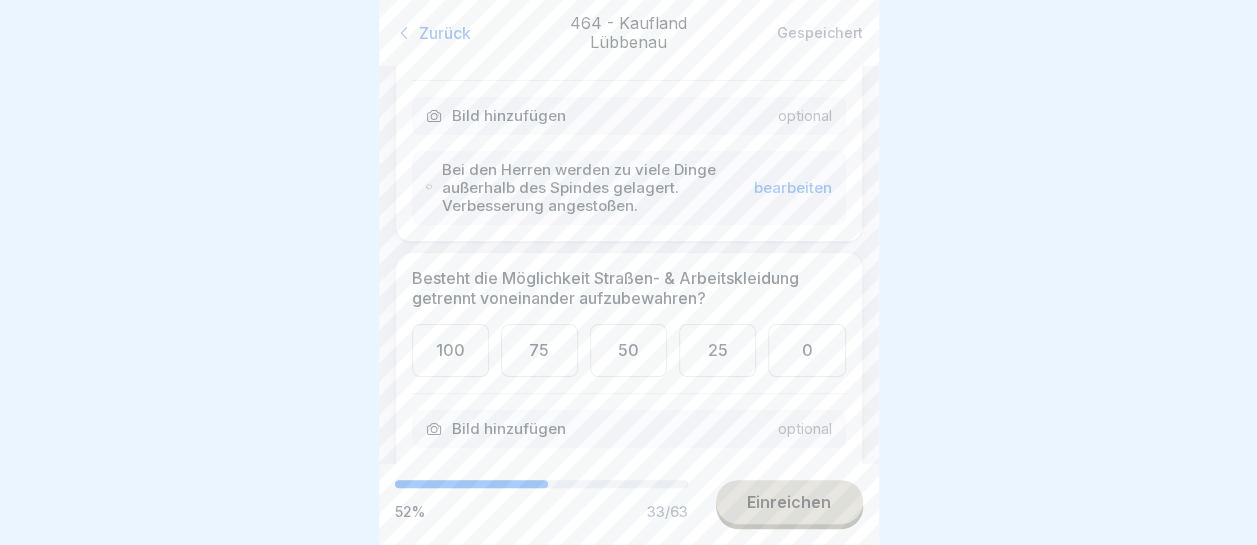 click on "100" at bounding box center [450, 350] 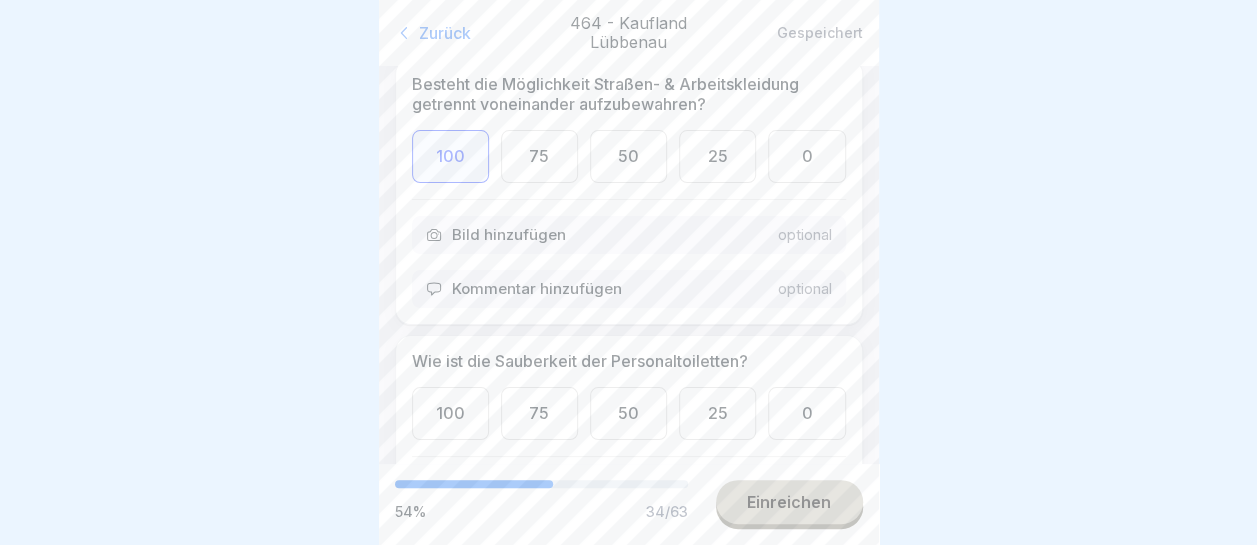 scroll, scrollTop: 8400, scrollLeft: 0, axis: vertical 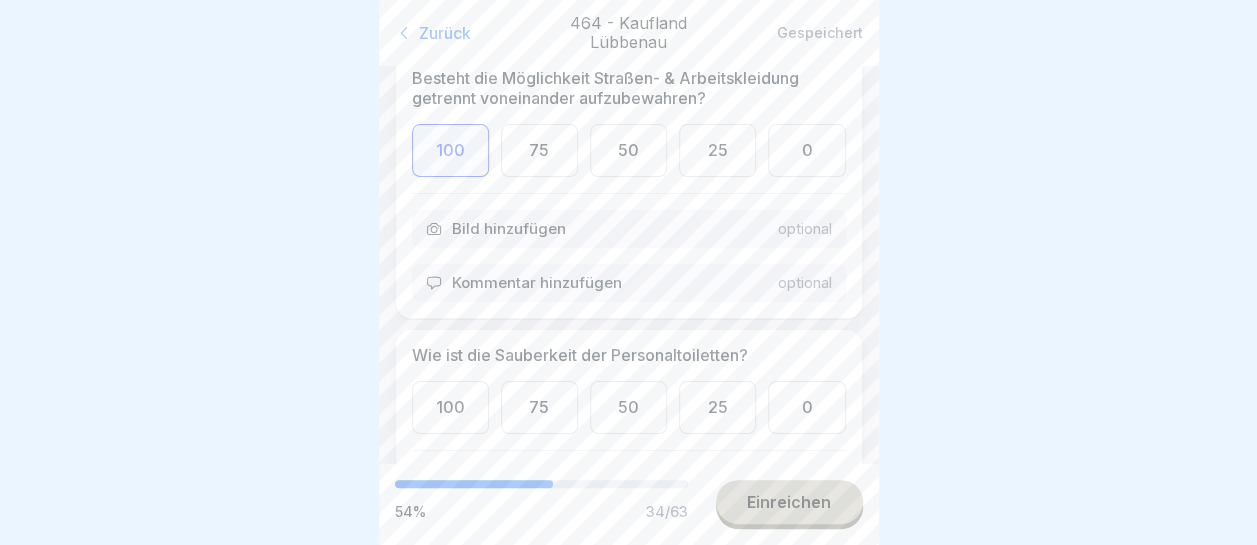 click on "100" at bounding box center [450, 407] 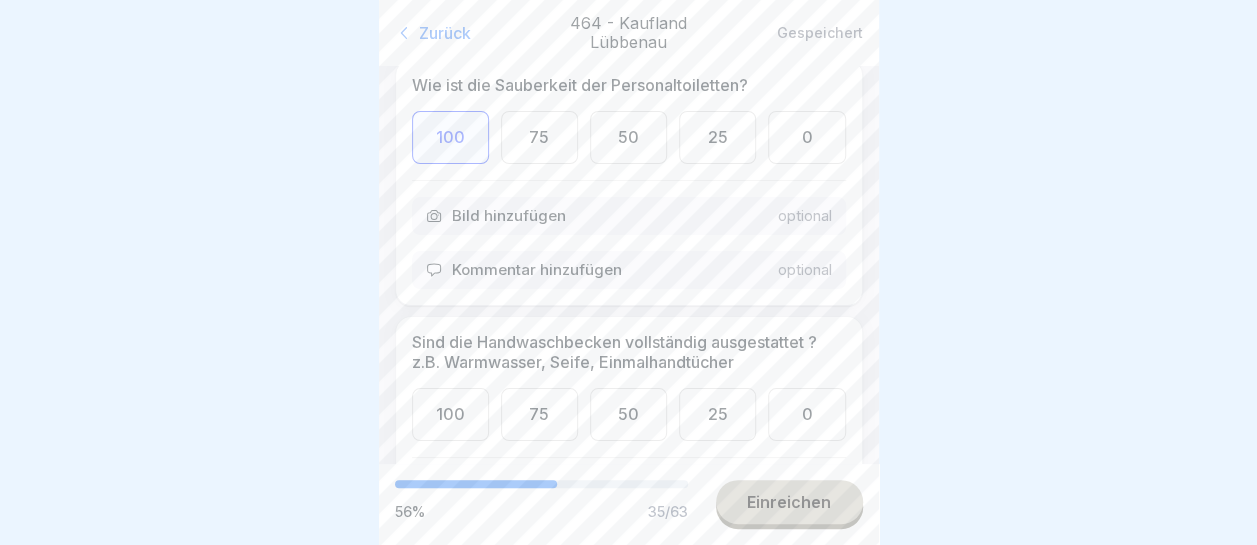 scroll, scrollTop: 8700, scrollLeft: 0, axis: vertical 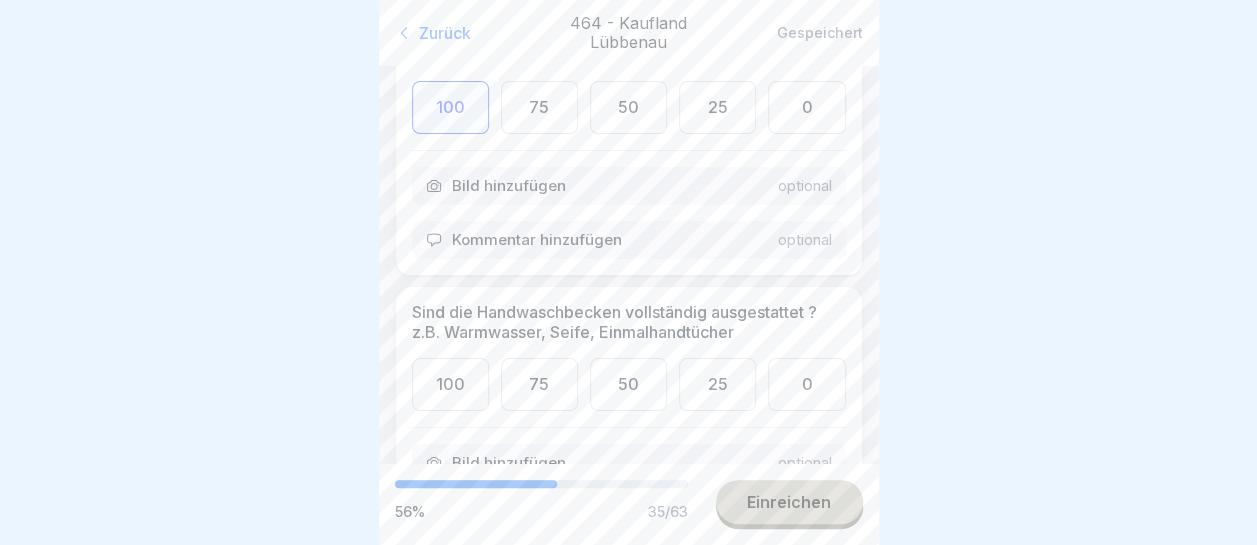 click on "100" at bounding box center [450, 384] 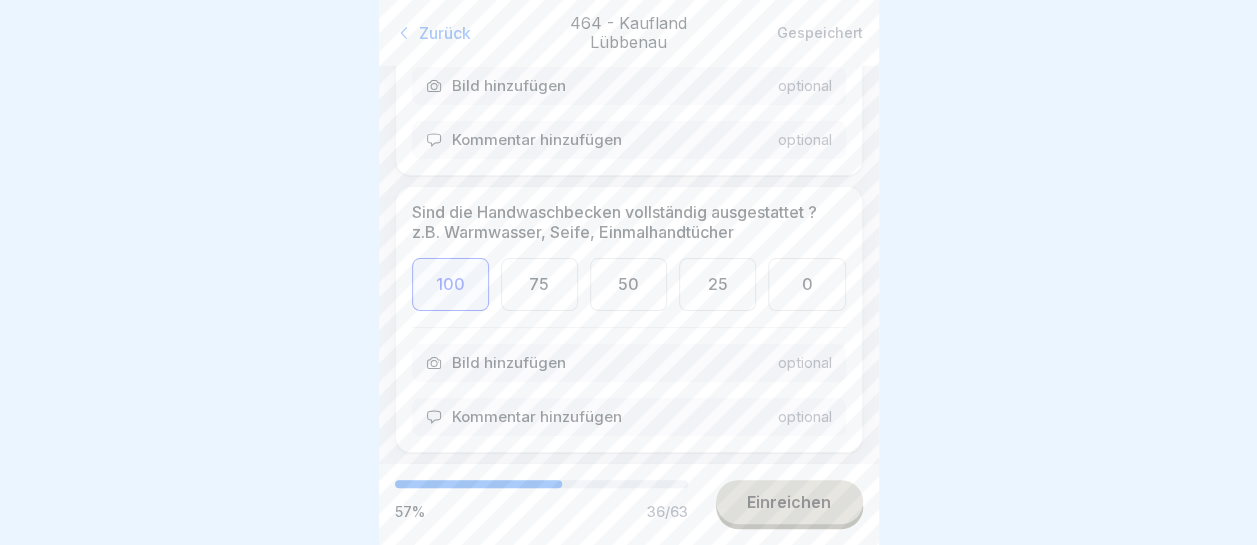 scroll, scrollTop: 8900, scrollLeft: 0, axis: vertical 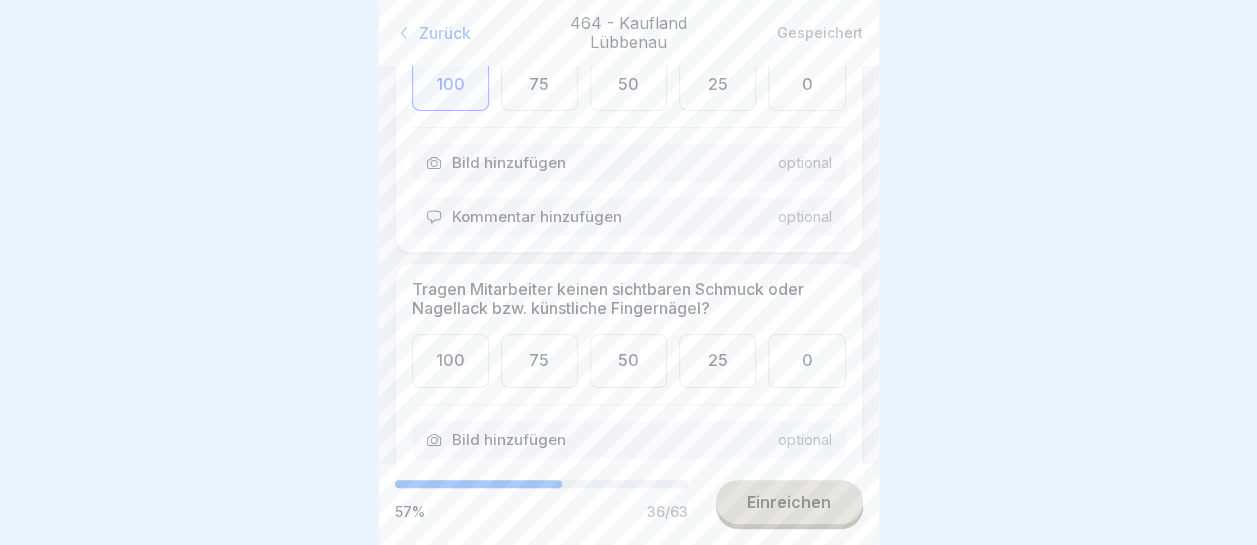 click on "100" at bounding box center [450, 360] 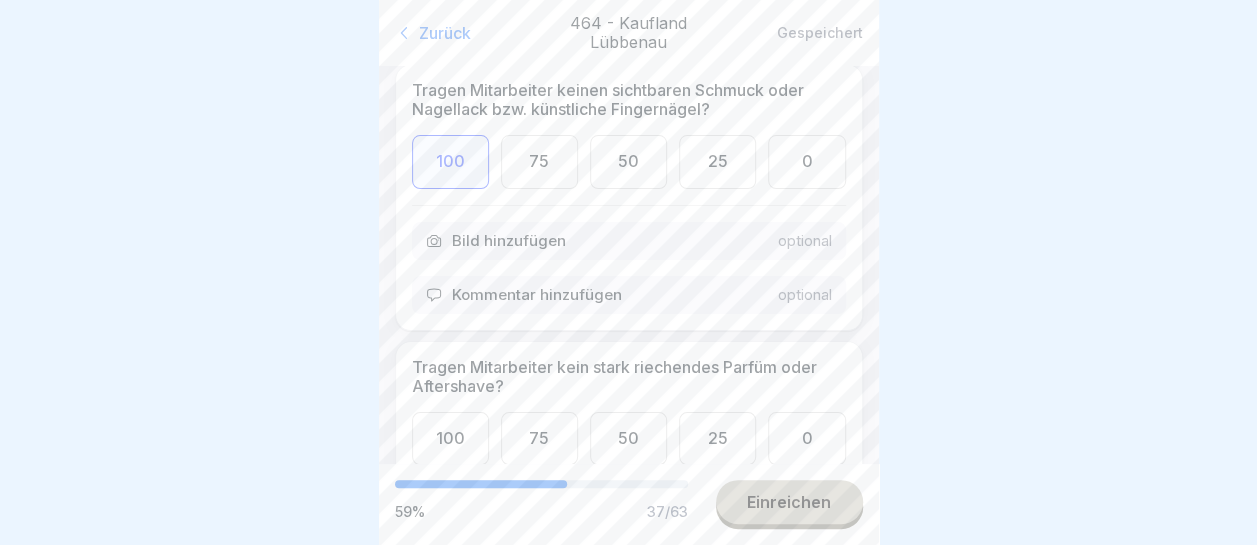scroll, scrollTop: 9200, scrollLeft: 0, axis: vertical 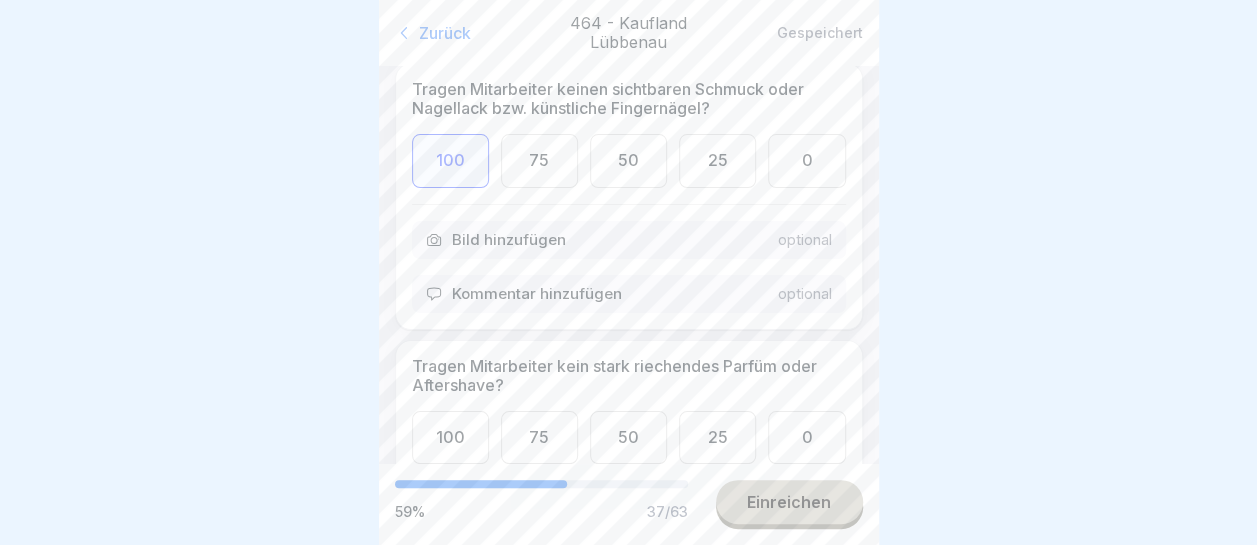 click on "100" at bounding box center (450, 437) 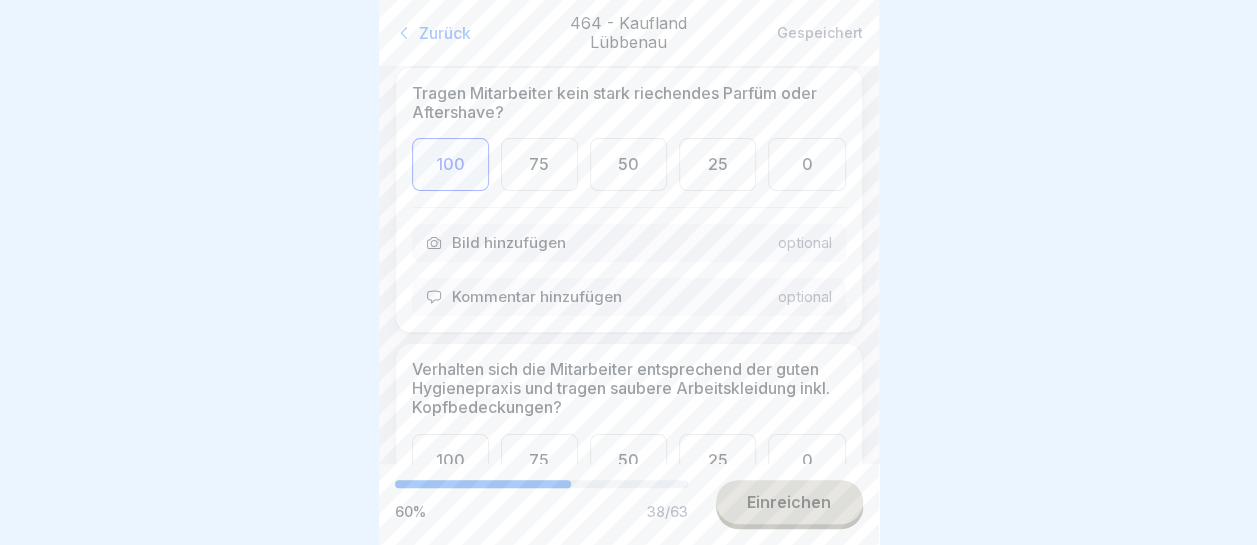 scroll, scrollTop: 9500, scrollLeft: 0, axis: vertical 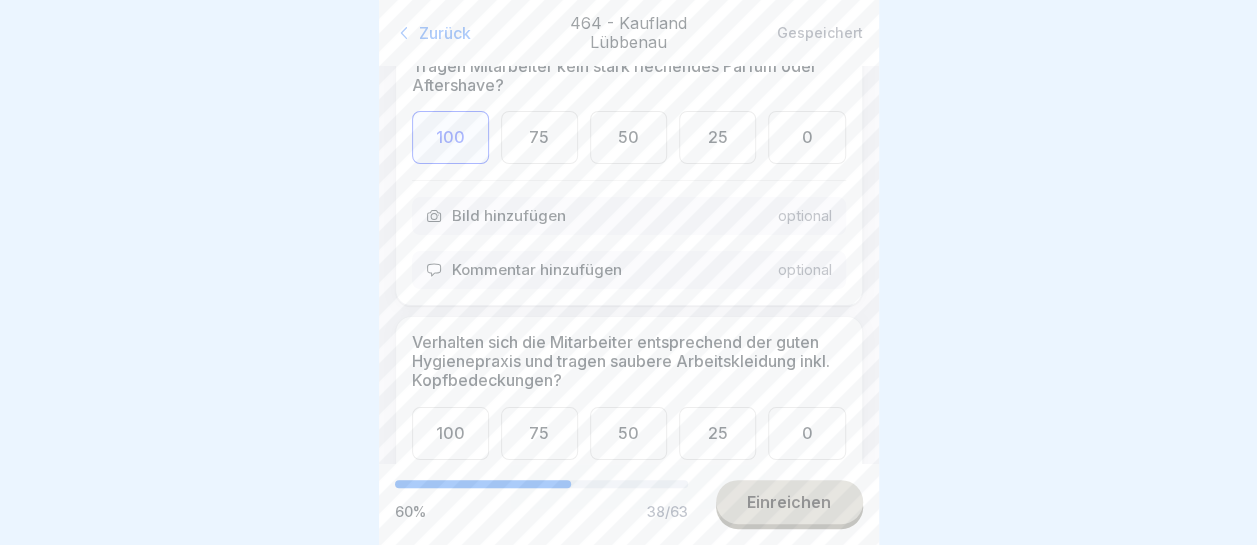 click on "100" at bounding box center [450, 433] 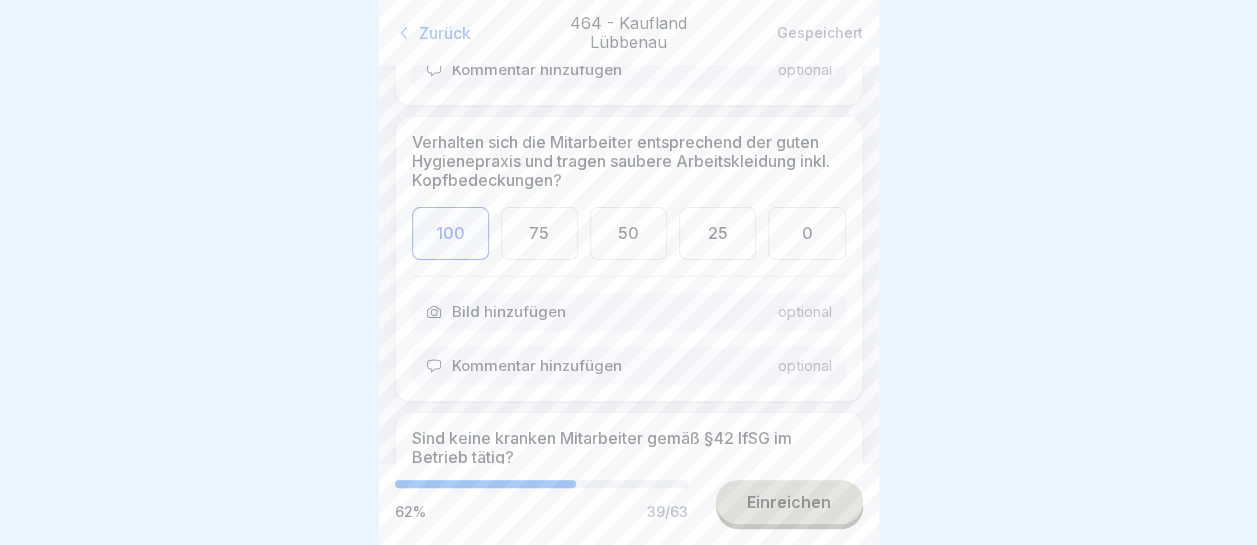 scroll, scrollTop: 9800, scrollLeft: 0, axis: vertical 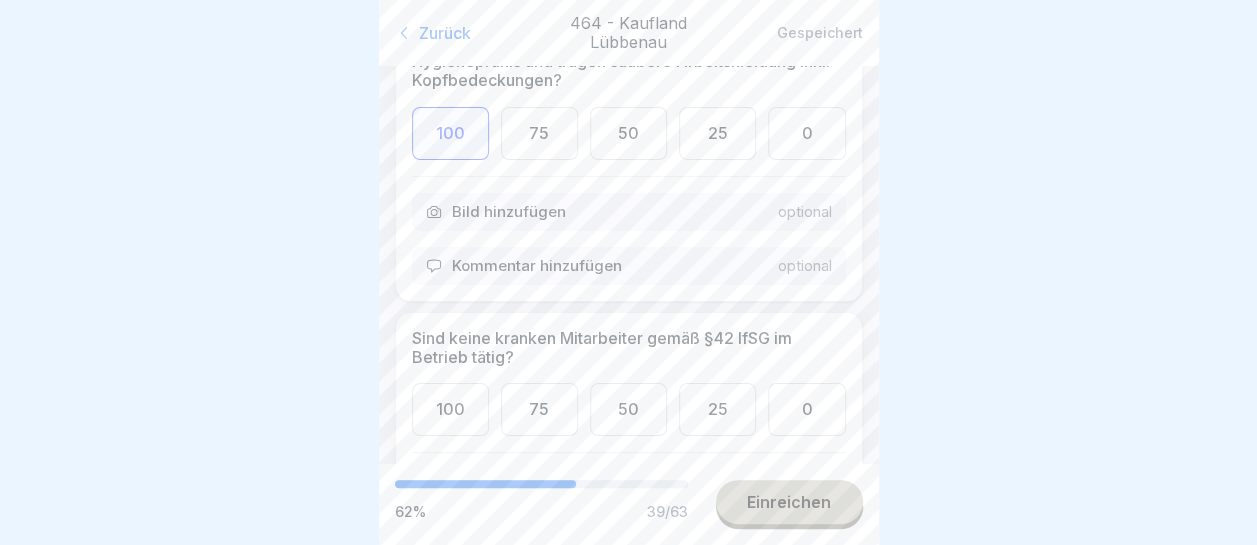 click on "75" at bounding box center [539, 133] 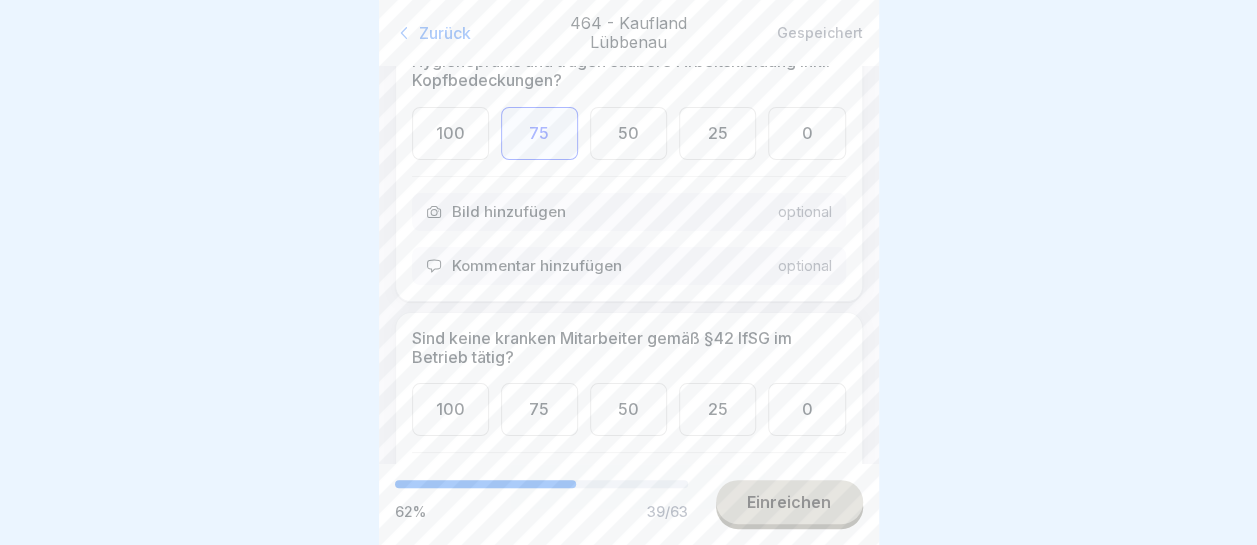 click on "Kommentar hinzufügen" at bounding box center [537, 266] 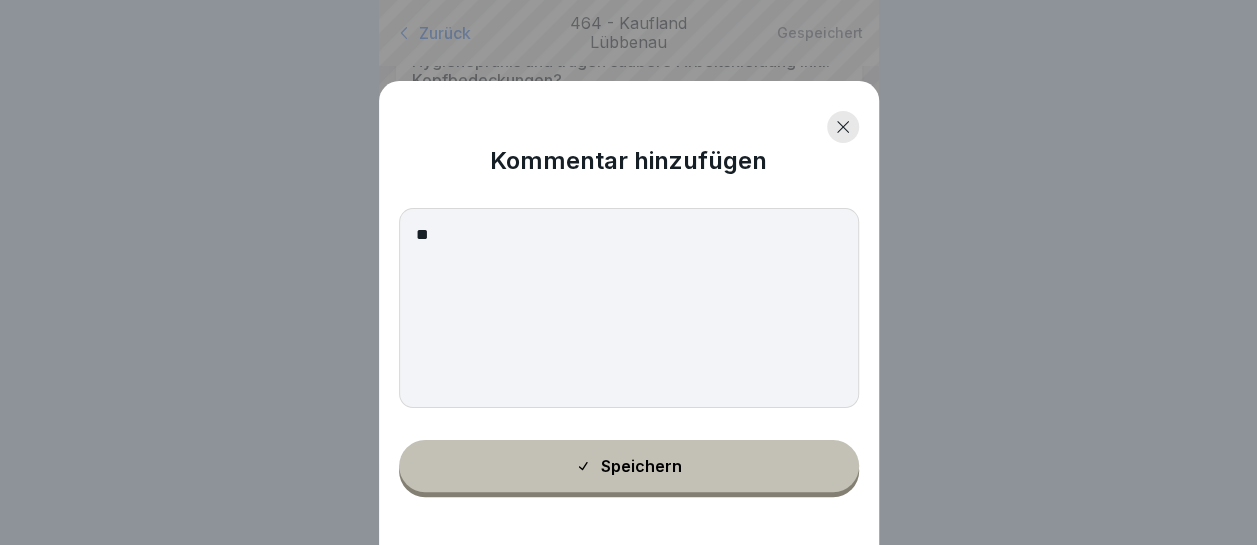 type on "*" 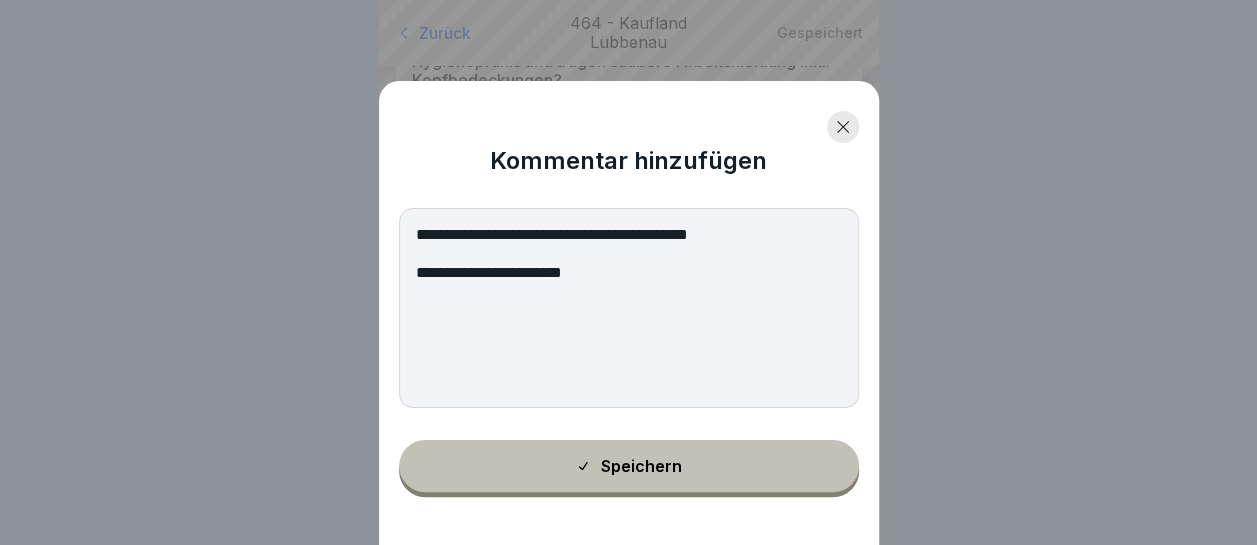 type on "**********" 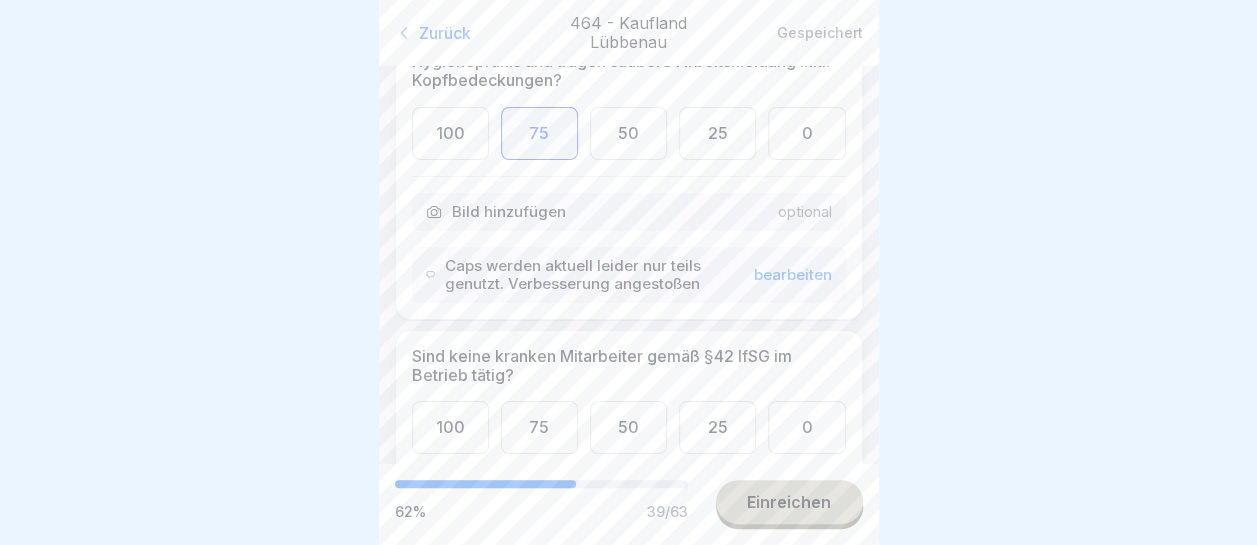 scroll, scrollTop: 9900, scrollLeft: 0, axis: vertical 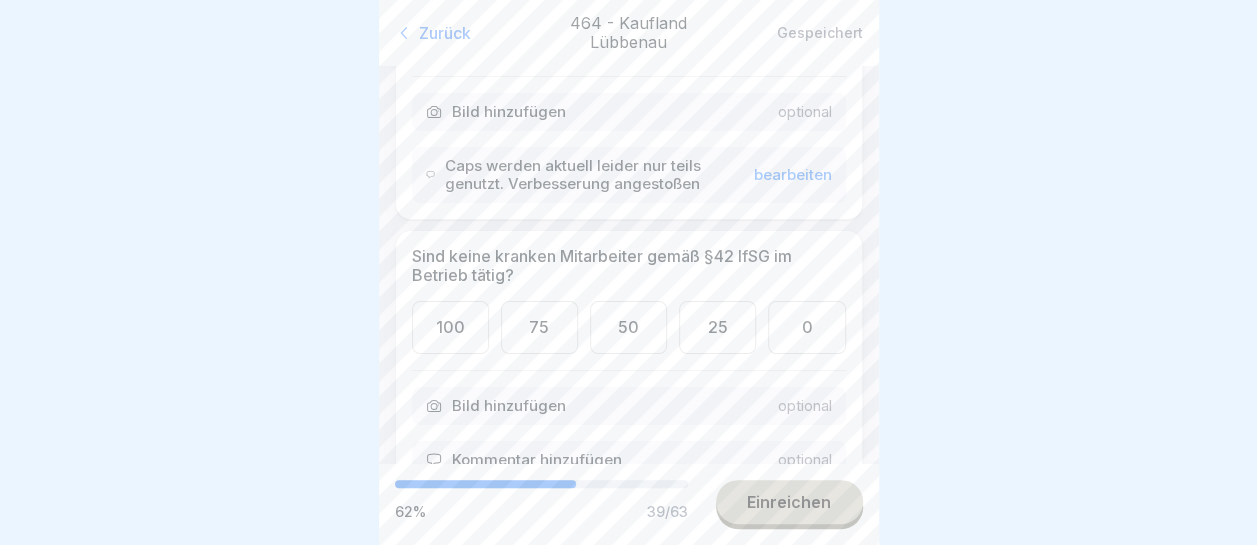 click on "100" at bounding box center (450, 327) 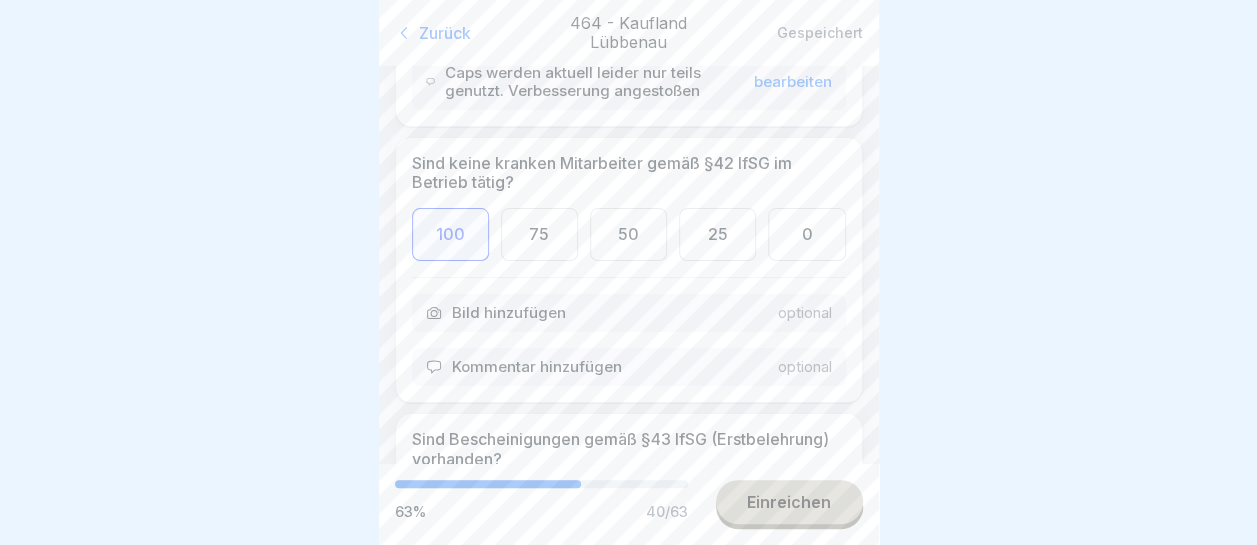 scroll, scrollTop: 10100, scrollLeft: 0, axis: vertical 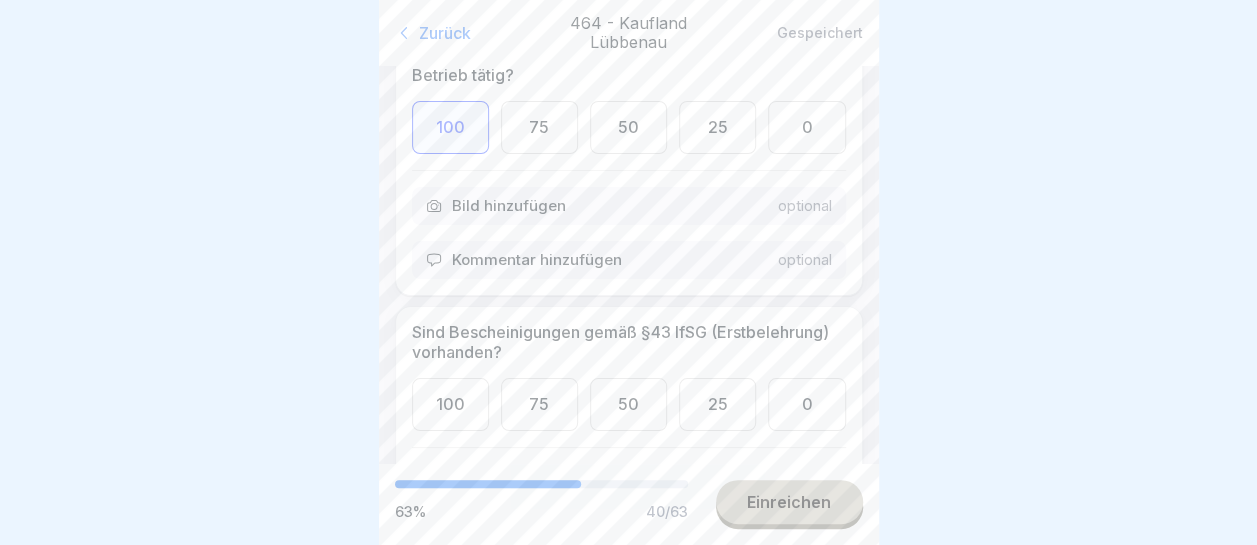 click on "100" at bounding box center (450, 404) 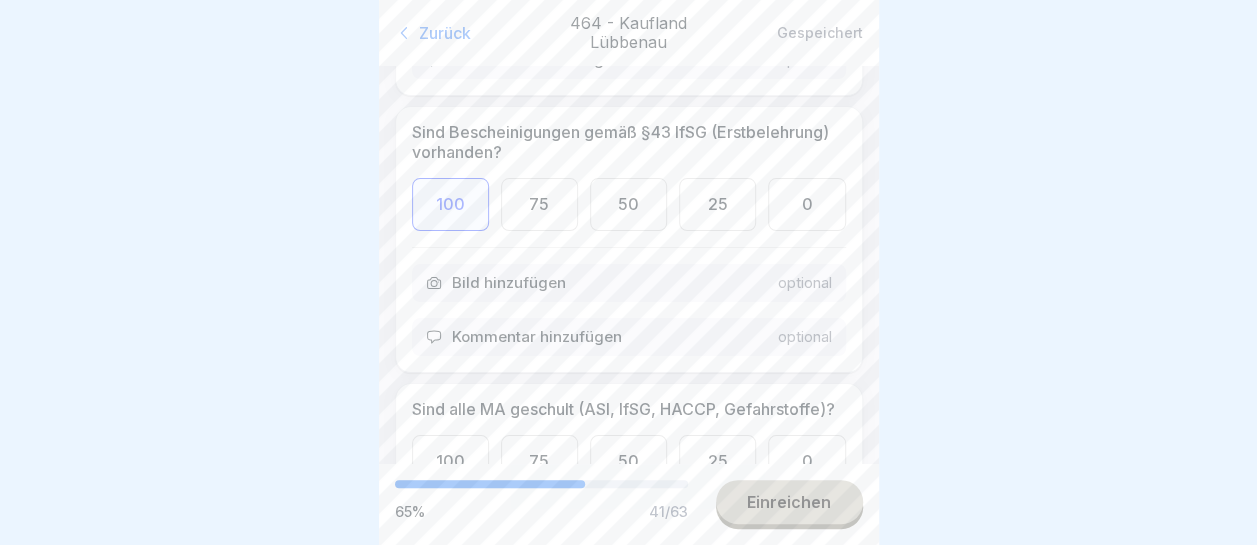 scroll, scrollTop: 10400, scrollLeft: 0, axis: vertical 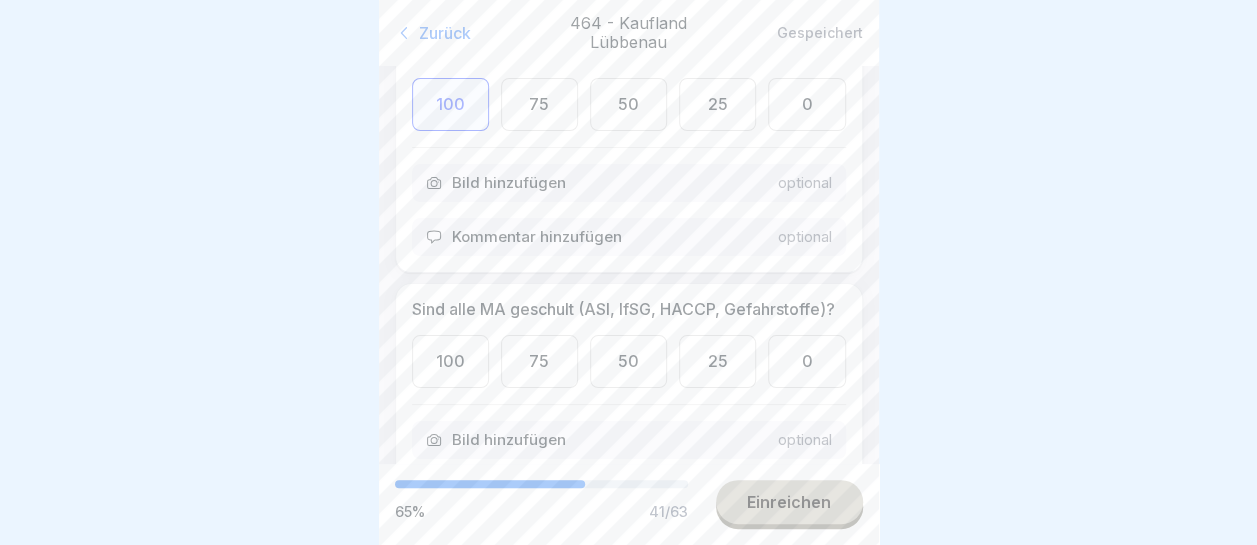 click on "100" at bounding box center [450, 361] 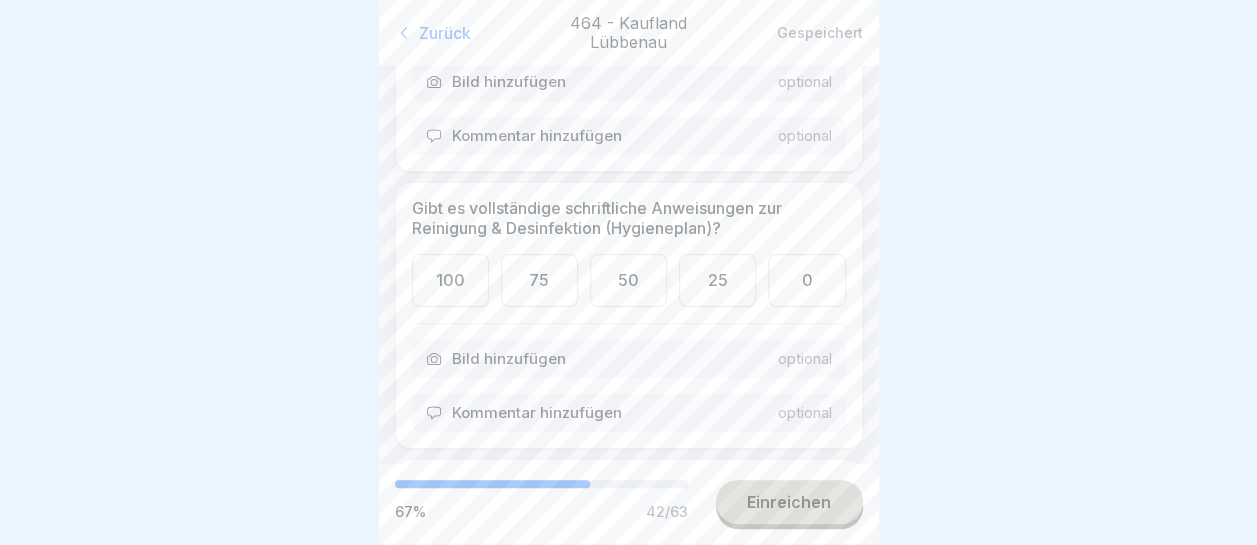 scroll, scrollTop: 10800, scrollLeft: 0, axis: vertical 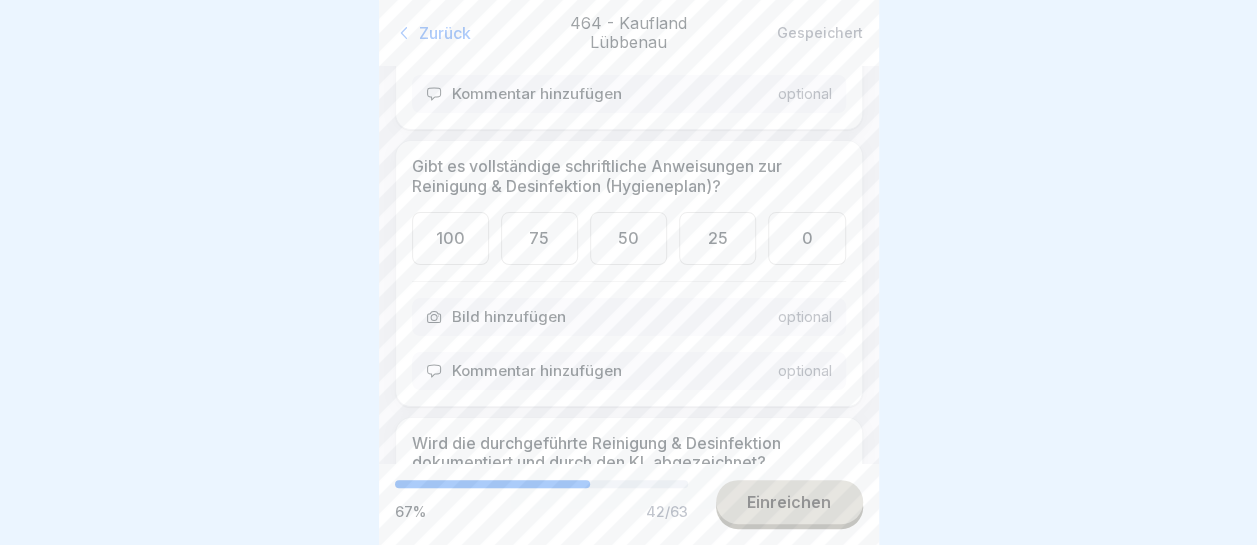 click on "100" at bounding box center [450, 238] 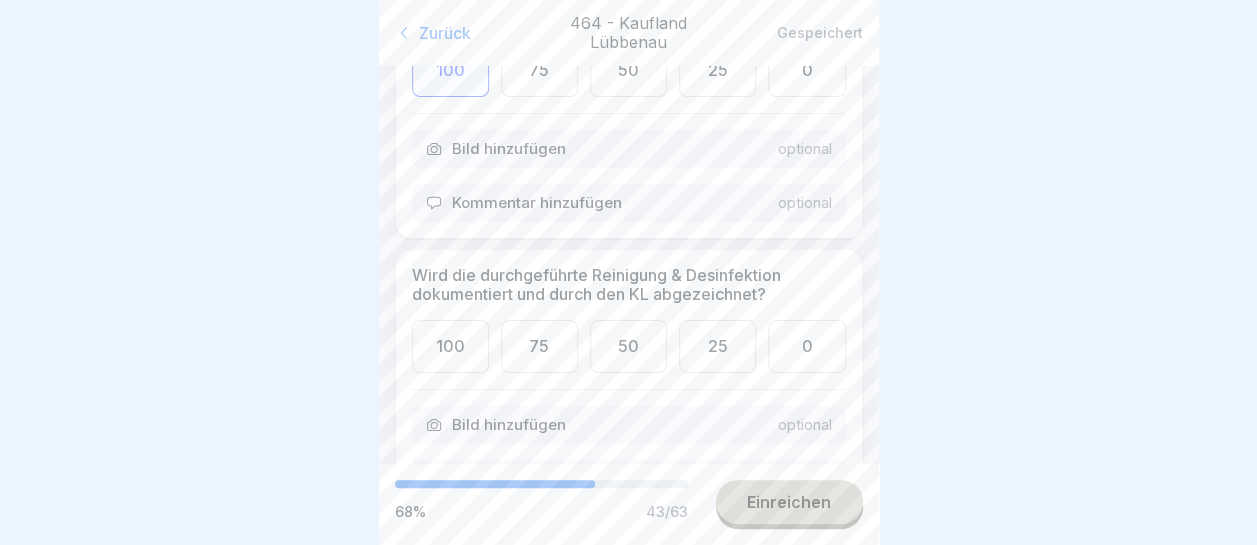 scroll, scrollTop: 11000, scrollLeft: 0, axis: vertical 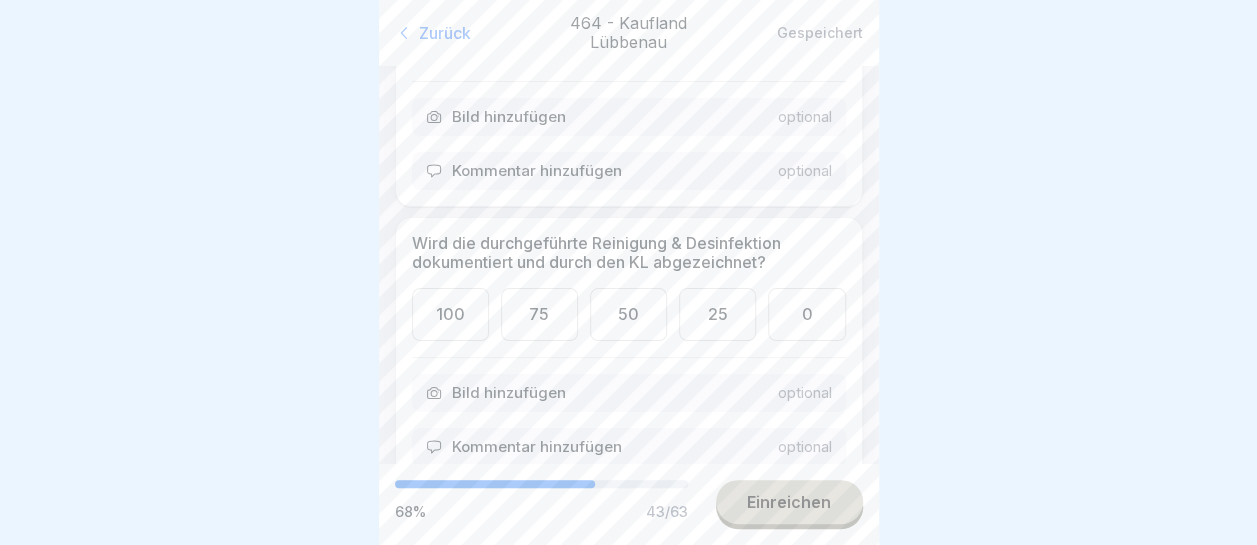 click on "100" at bounding box center (450, 314) 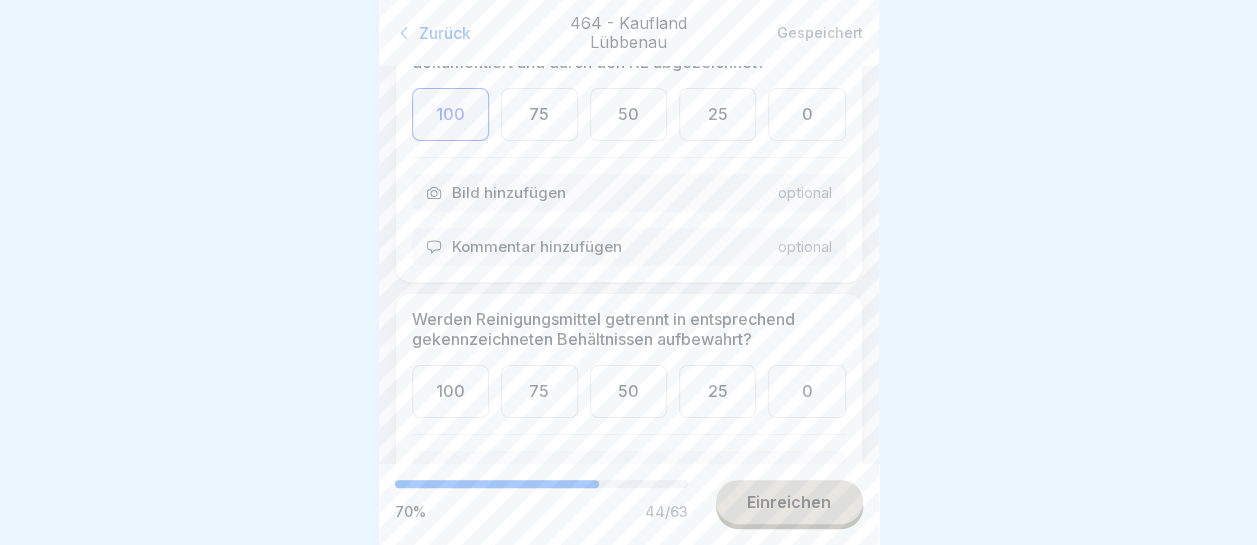 scroll, scrollTop: 11300, scrollLeft: 0, axis: vertical 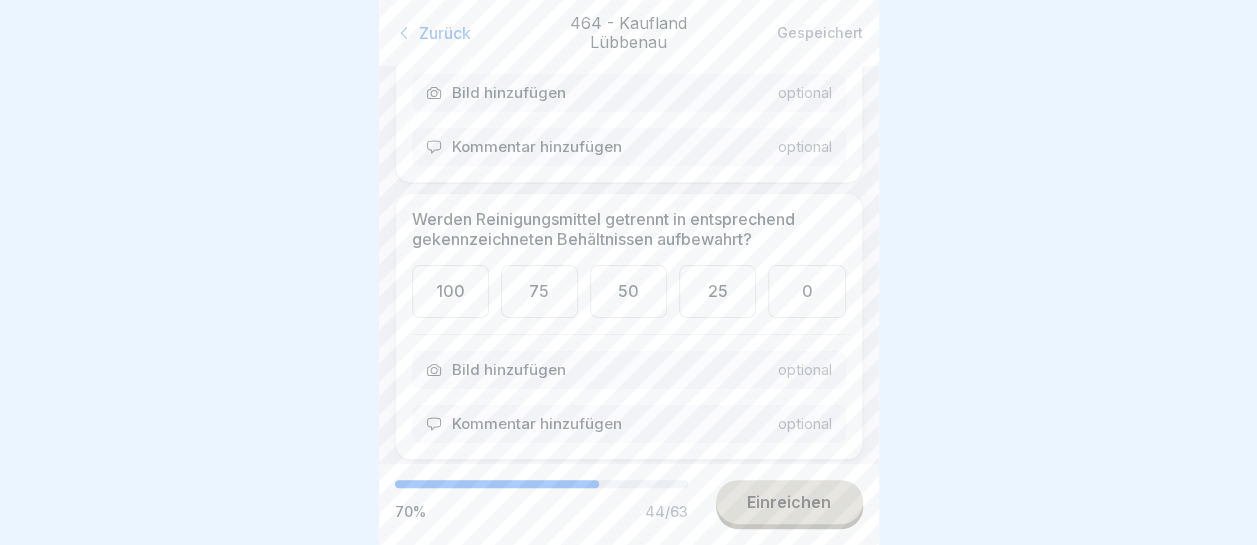 click on "100" at bounding box center (450, 291) 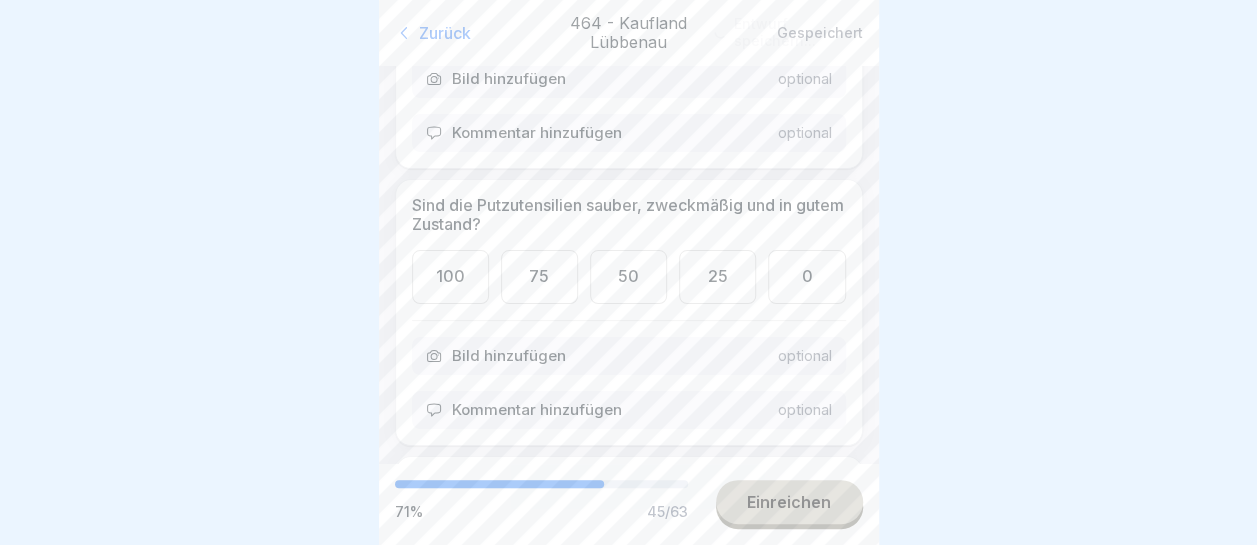 scroll, scrollTop: 11600, scrollLeft: 0, axis: vertical 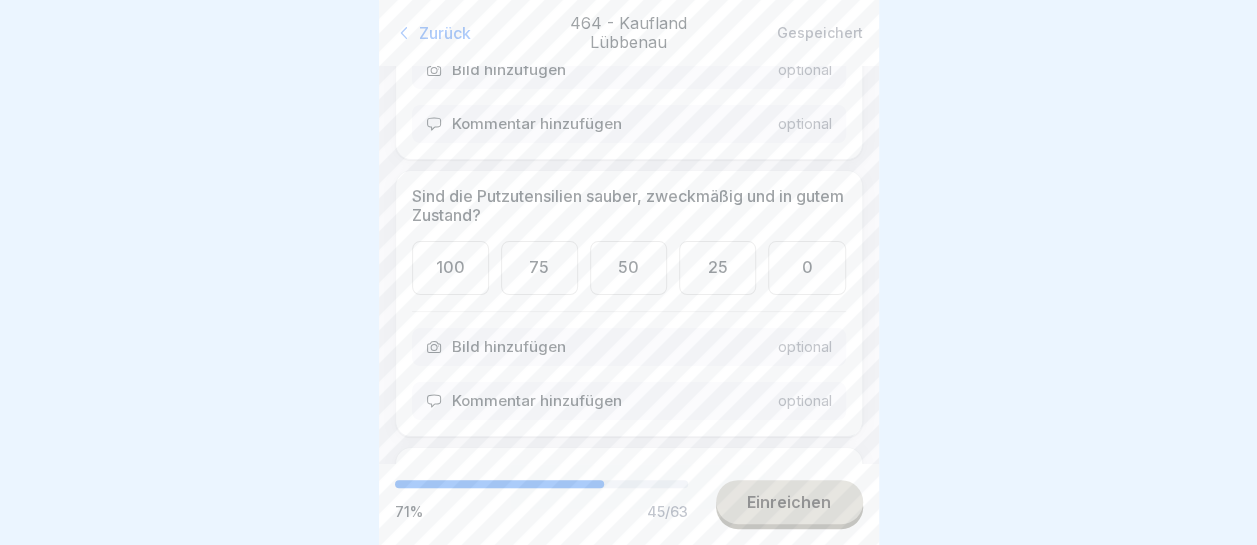 click on "100" at bounding box center [450, 267] 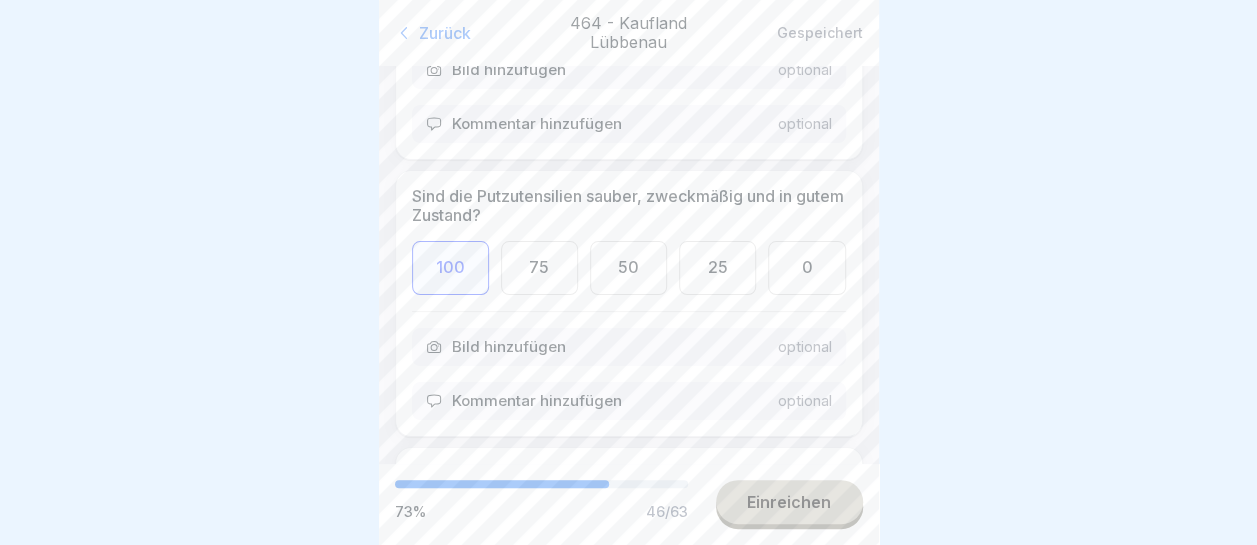click on "75" at bounding box center (539, 267) 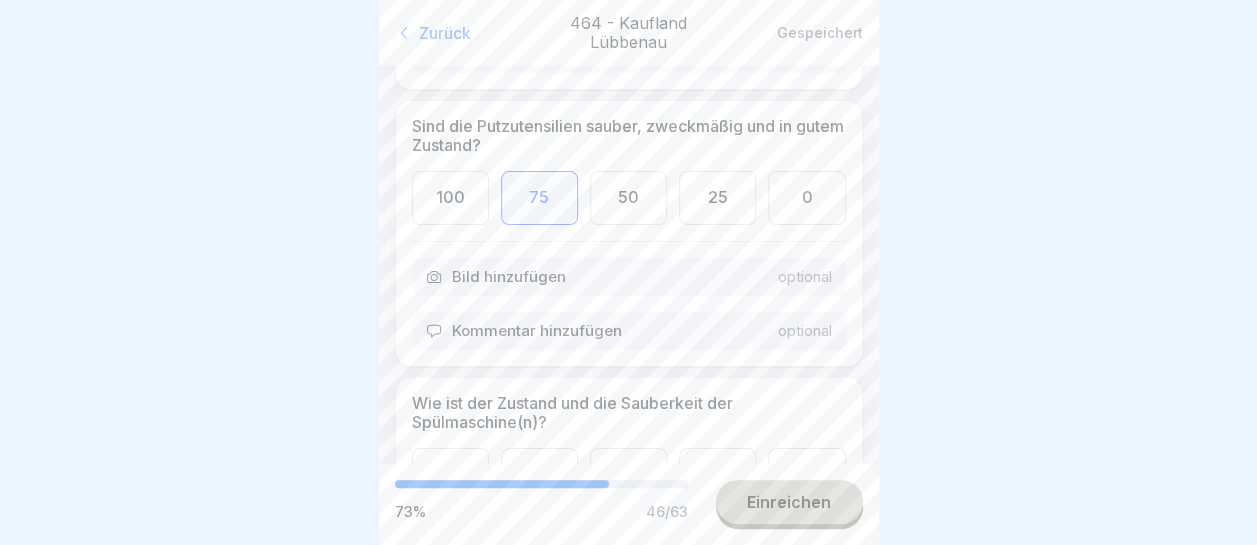 scroll, scrollTop: 11700, scrollLeft: 0, axis: vertical 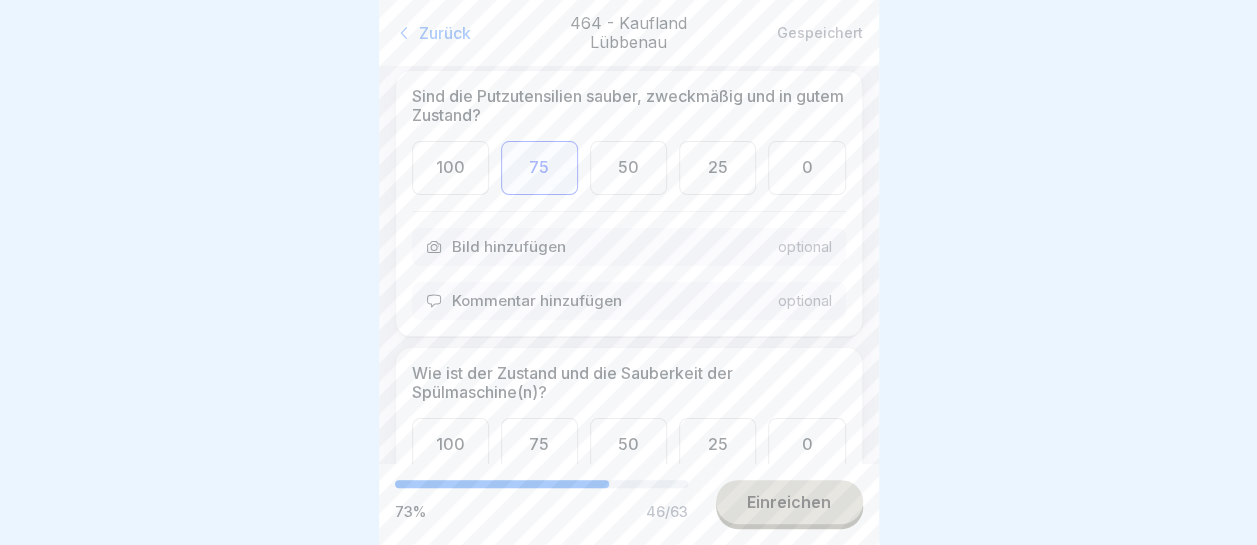 click on "Kommentar hinzufügen" at bounding box center (537, 301) 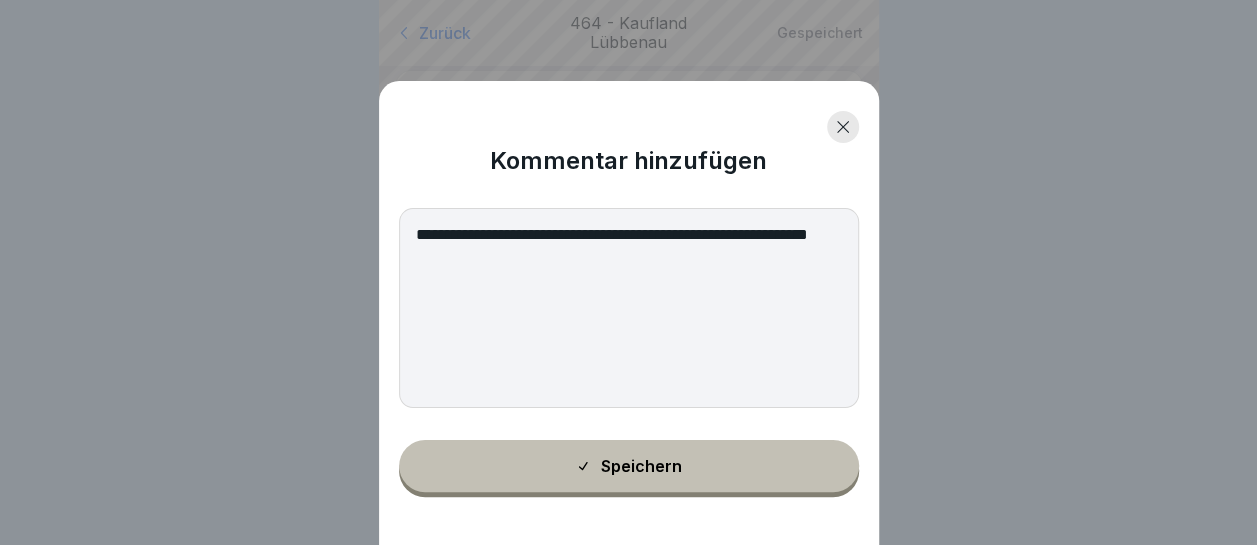 type on "**********" 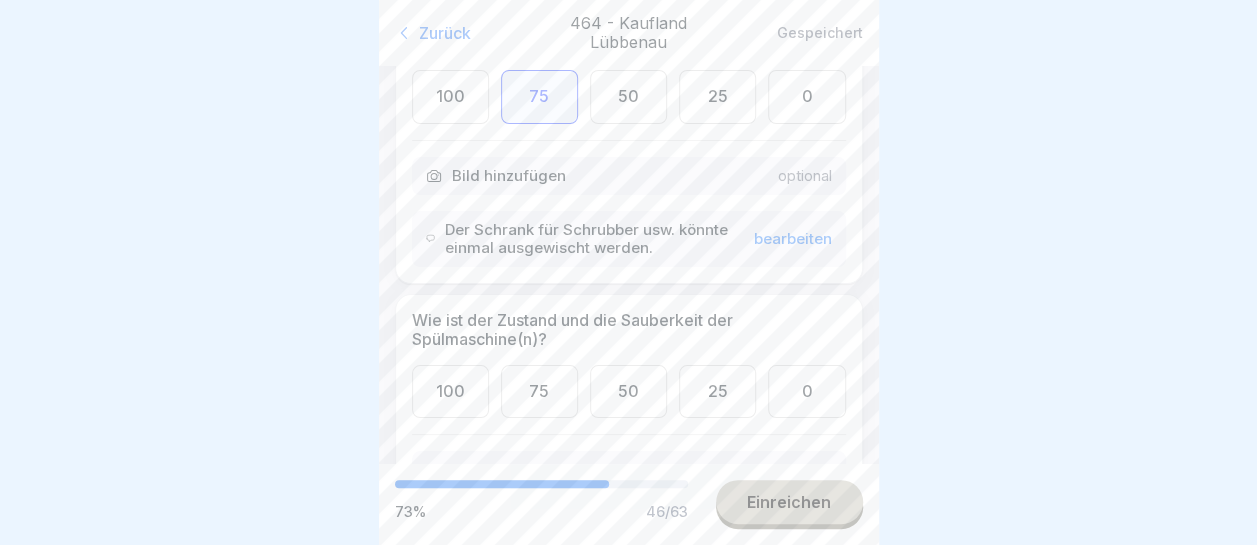 scroll, scrollTop: 11800, scrollLeft: 0, axis: vertical 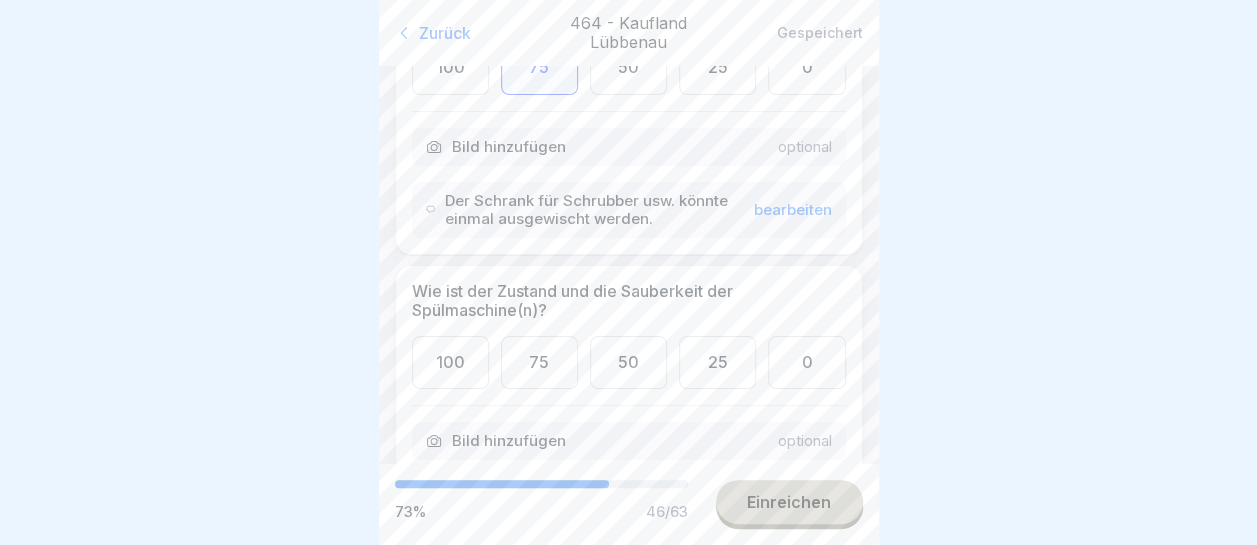 click on "100" at bounding box center [450, 362] 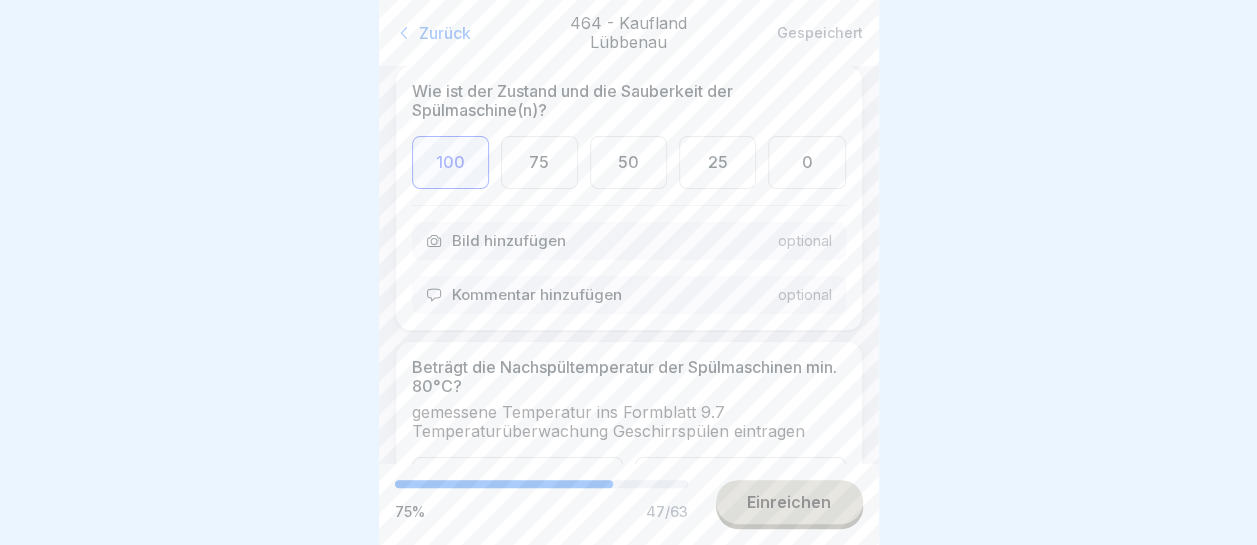 scroll, scrollTop: 12100, scrollLeft: 0, axis: vertical 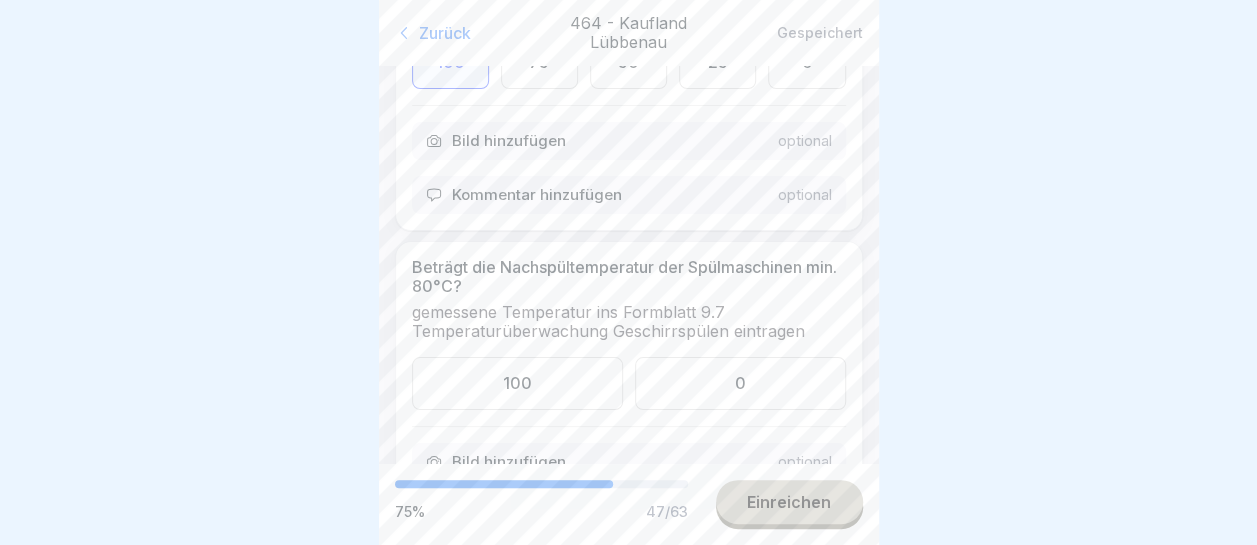 click on "100" at bounding box center (517, 383) 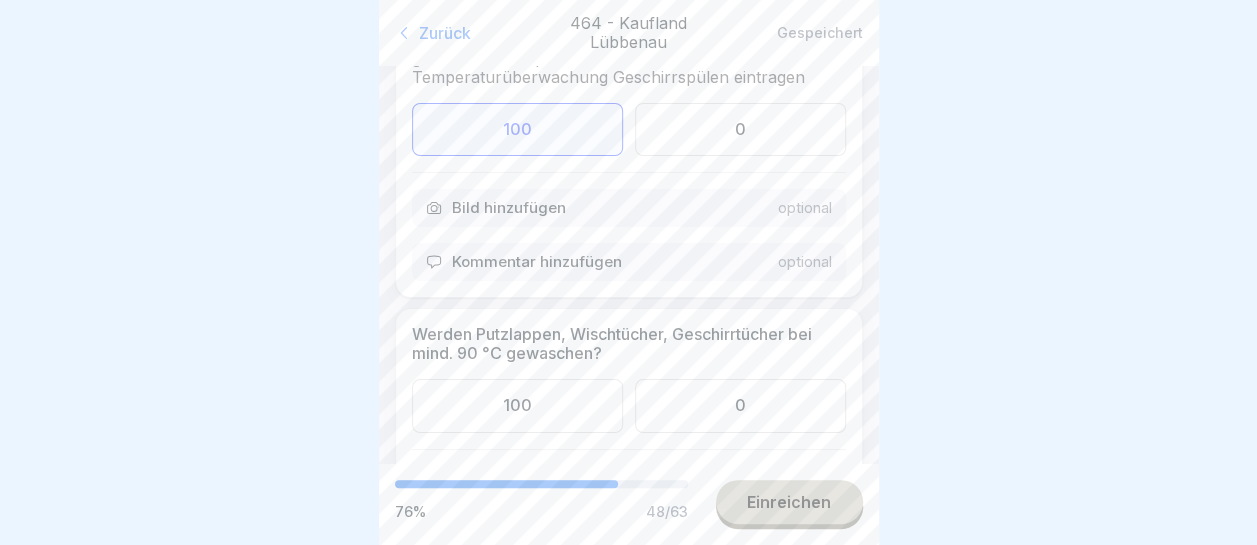 scroll, scrollTop: 12400, scrollLeft: 0, axis: vertical 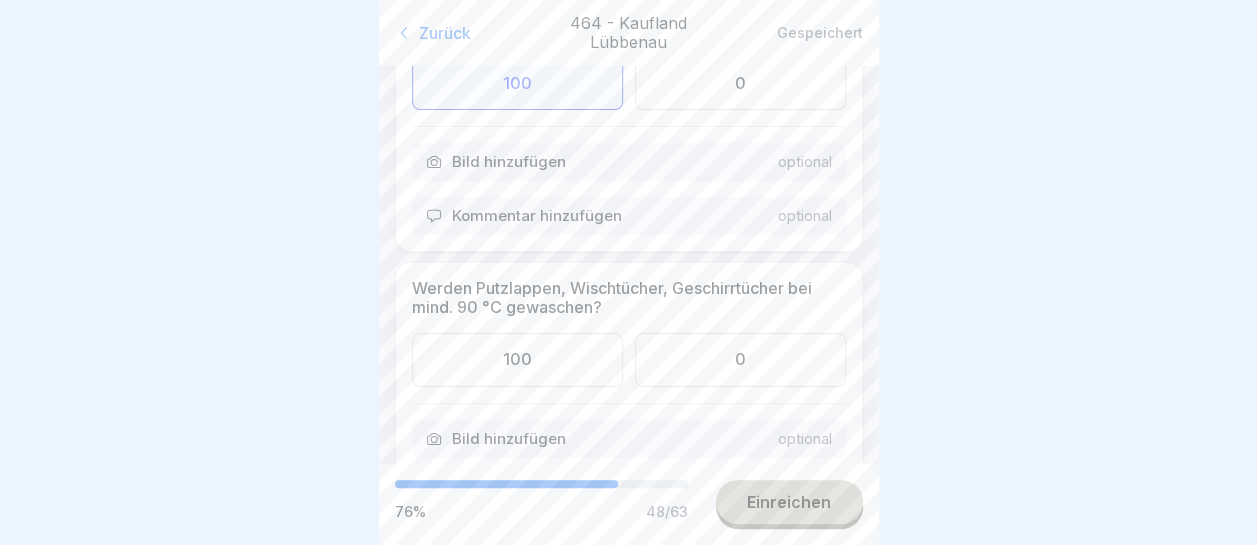 click on "100" at bounding box center (517, 359) 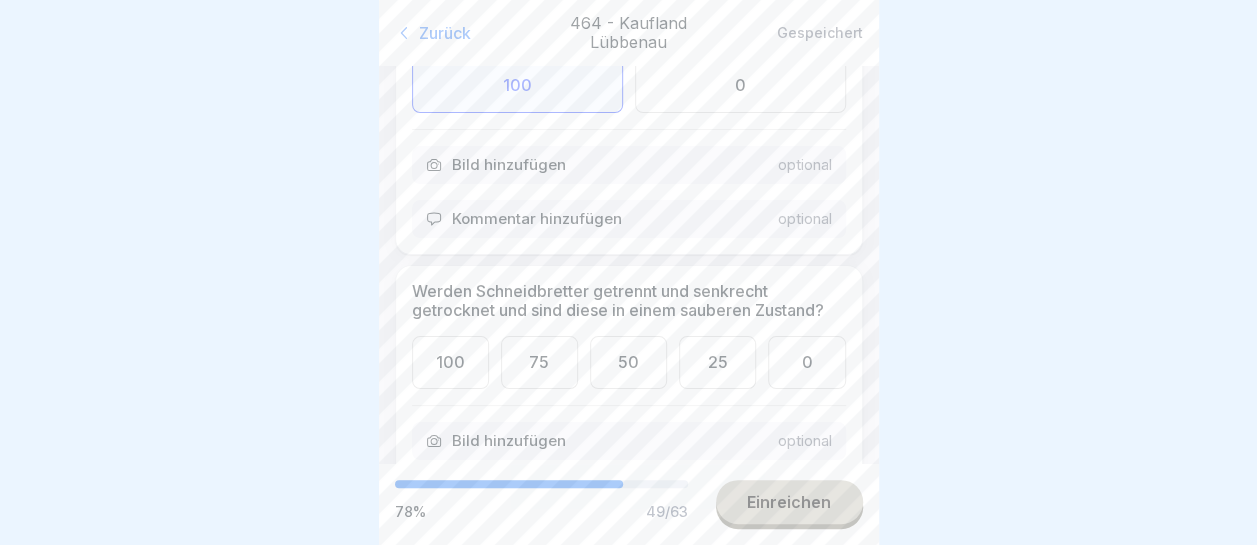 scroll, scrollTop: 12700, scrollLeft: 0, axis: vertical 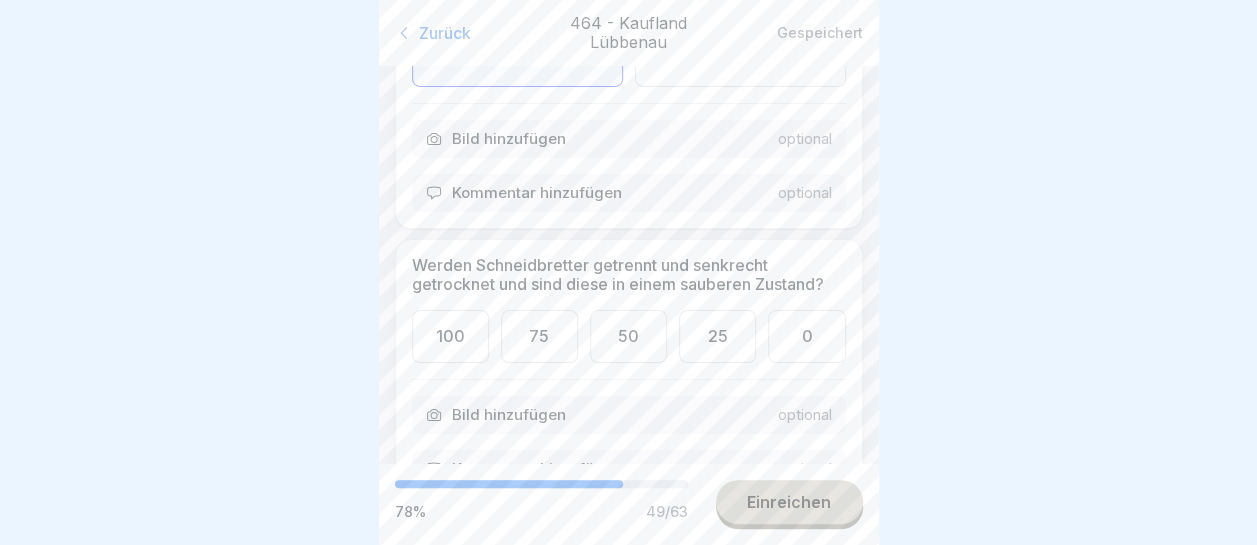 click on "100" at bounding box center [450, 336] 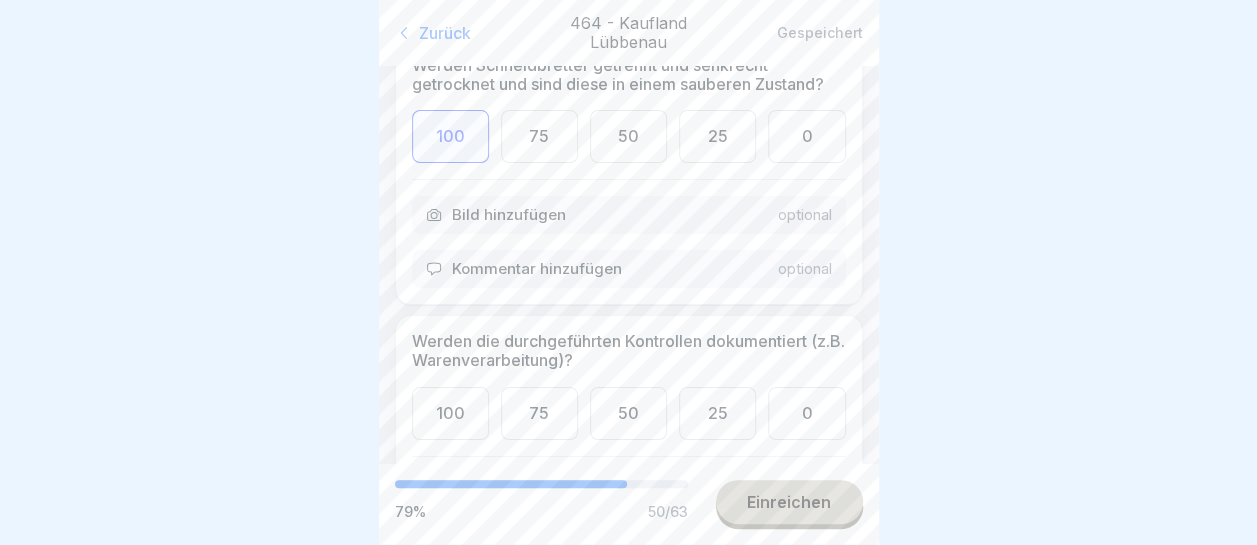 scroll, scrollTop: 13000, scrollLeft: 0, axis: vertical 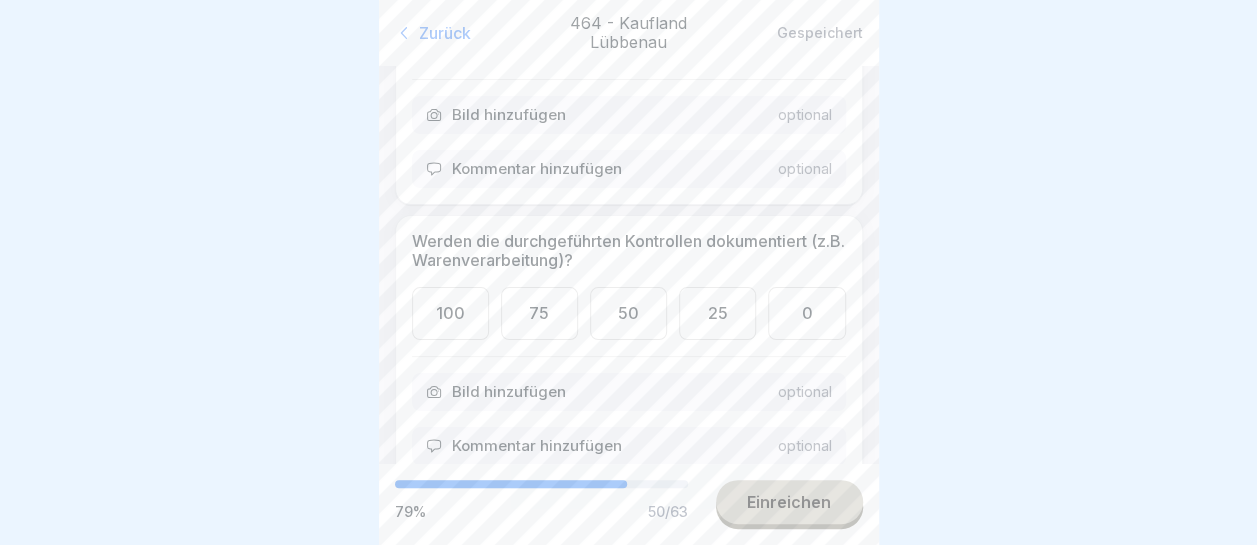 click on "100" at bounding box center [450, 313] 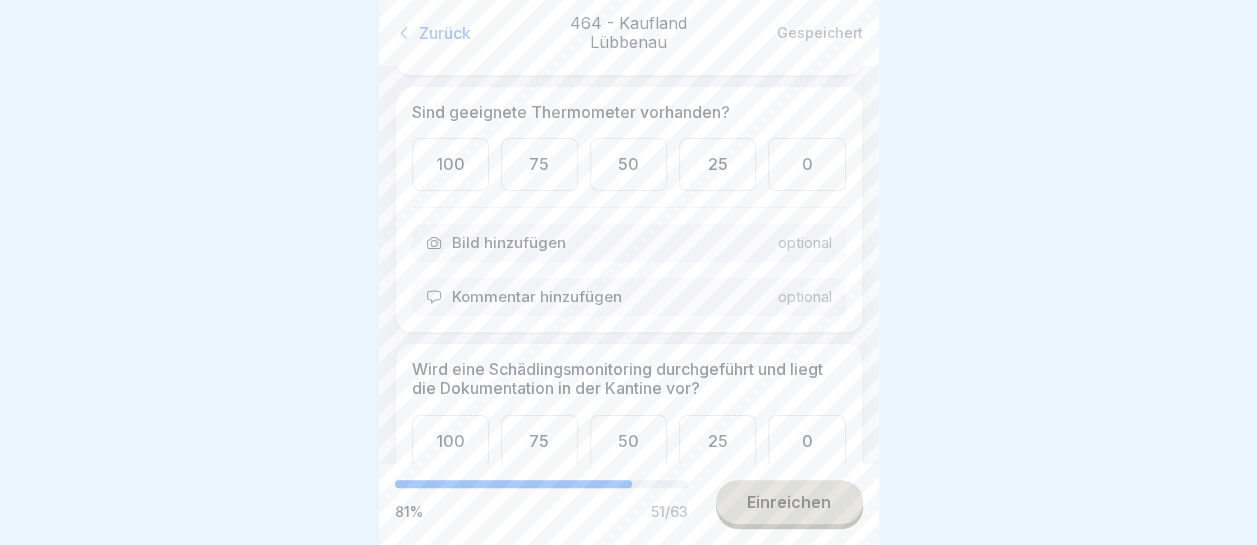 scroll, scrollTop: 13500, scrollLeft: 0, axis: vertical 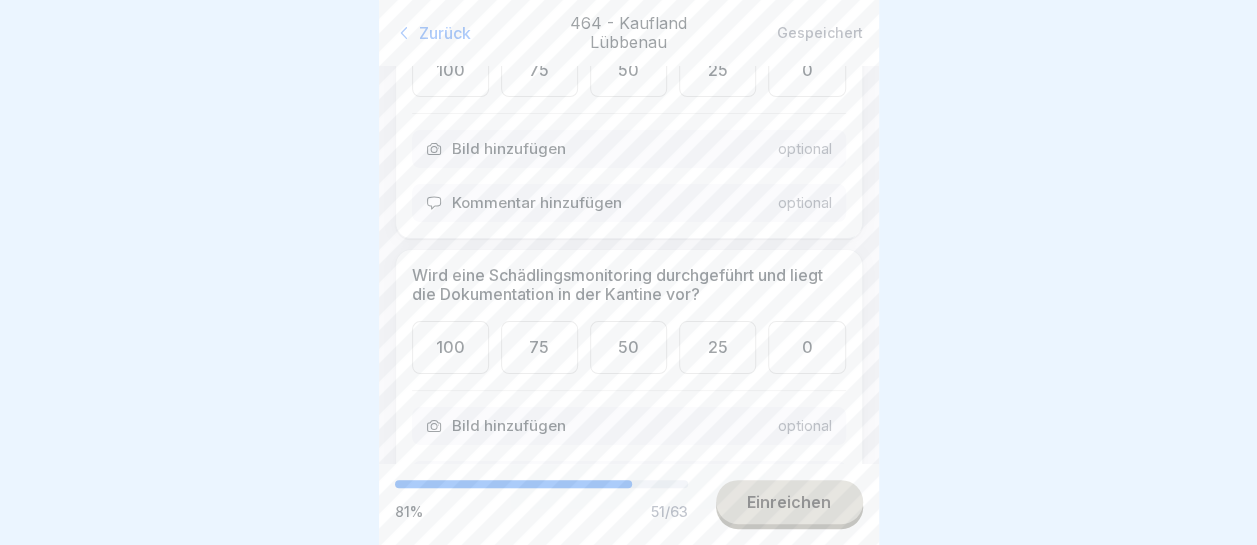 click on "100" at bounding box center (450, 347) 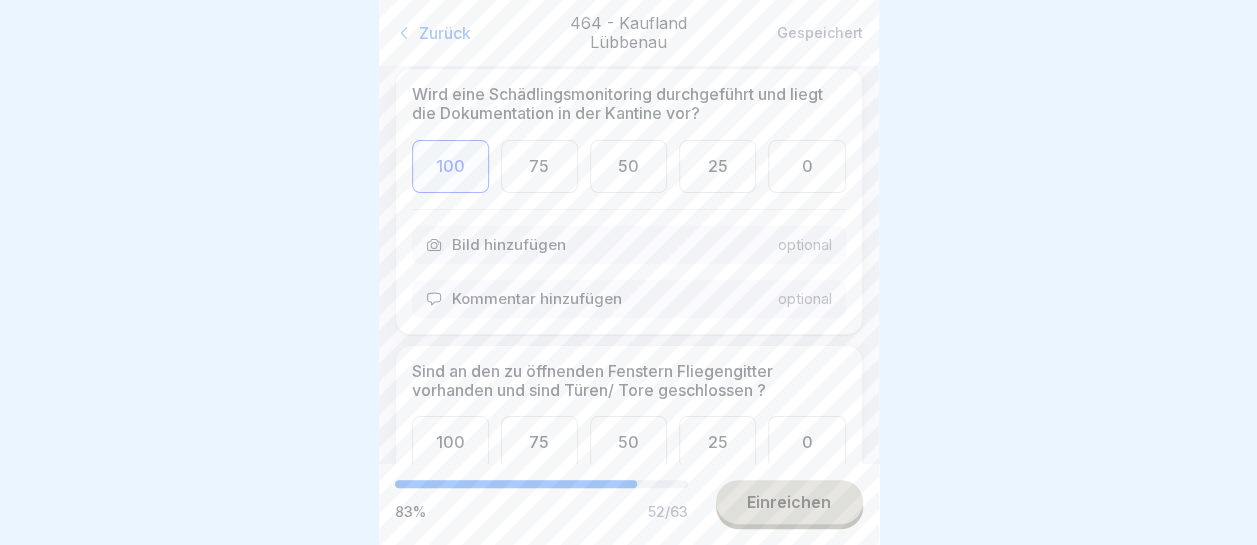 scroll, scrollTop: 13700, scrollLeft: 0, axis: vertical 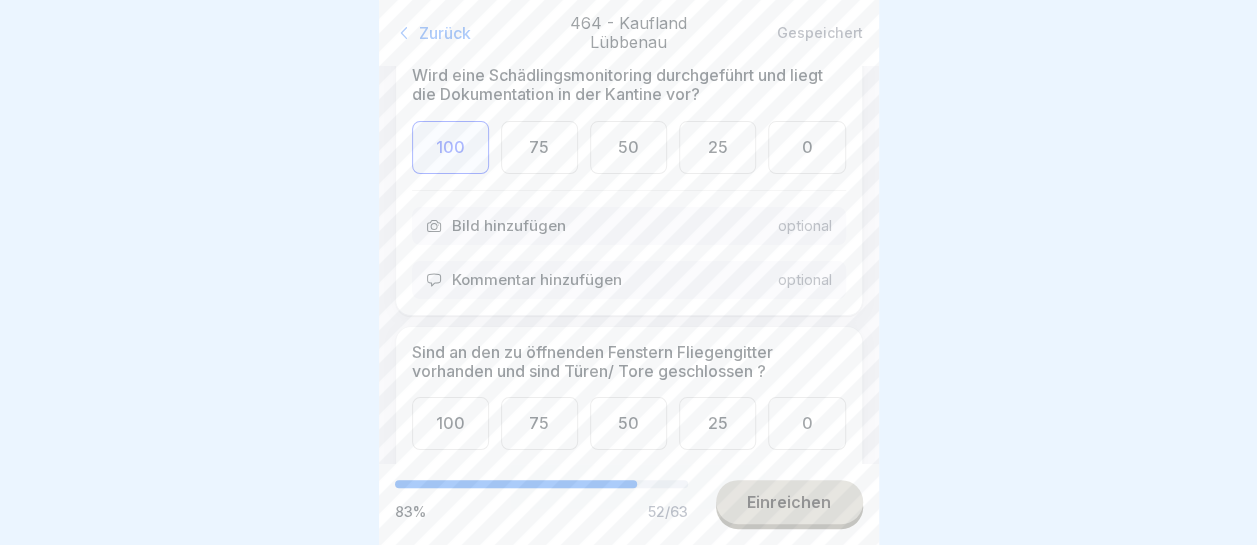 click on "Kommentar hinzufügen" at bounding box center [537, 280] 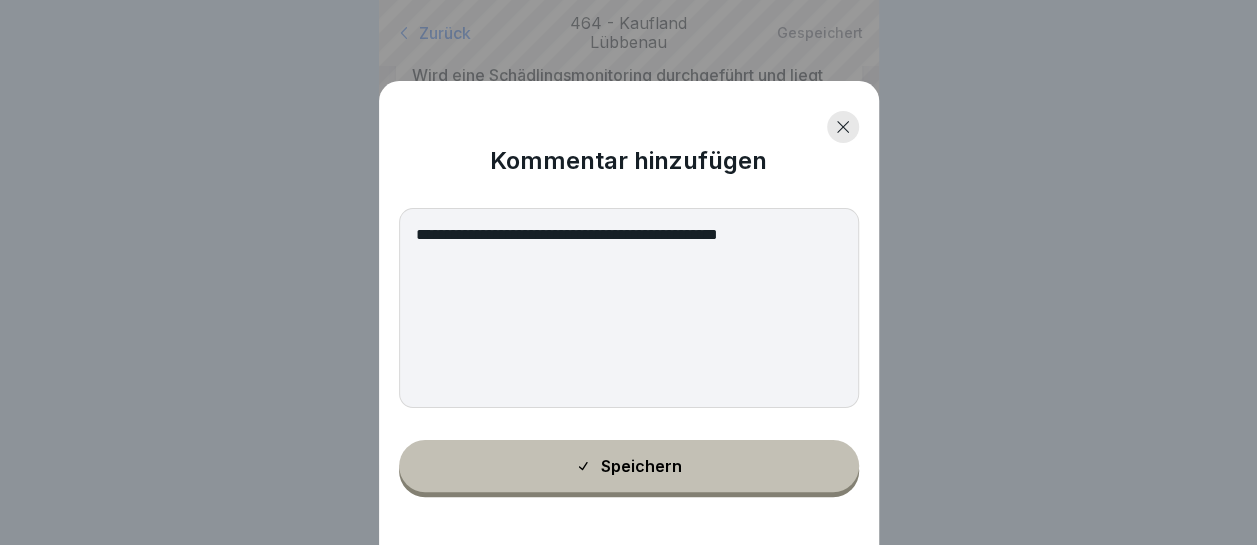type on "**********" 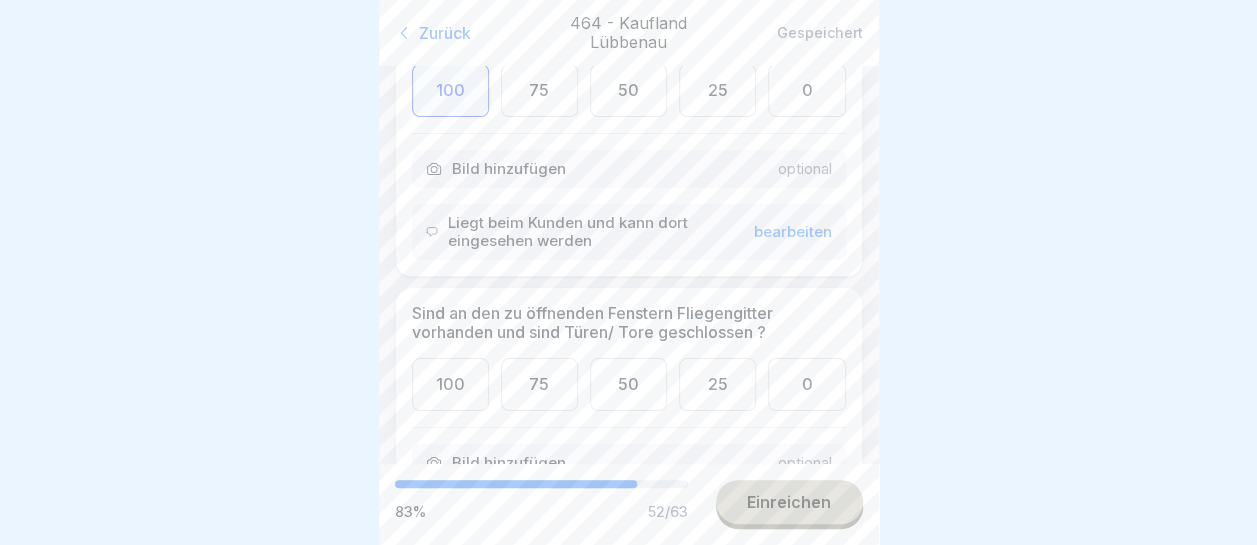 scroll, scrollTop: 13800, scrollLeft: 0, axis: vertical 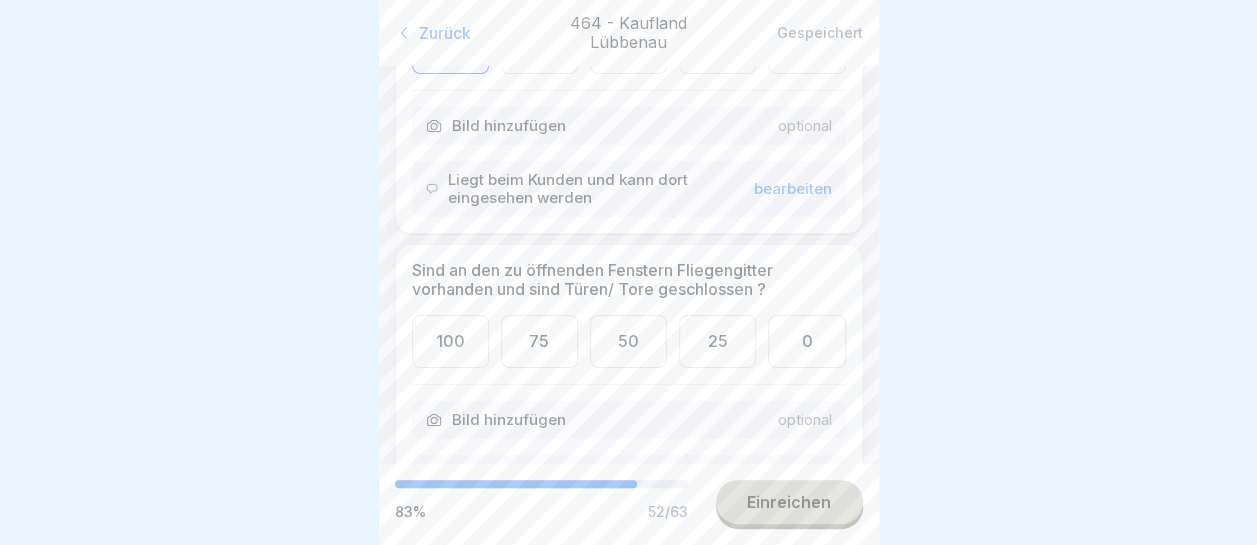 click on "100" at bounding box center [450, 341] 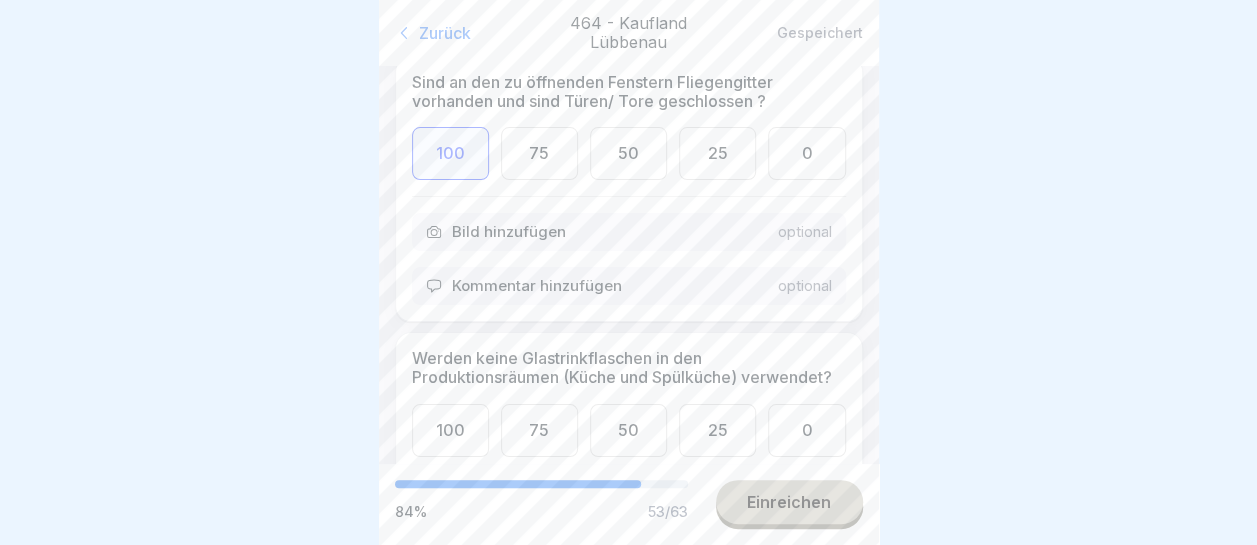 scroll, scrollTop: 14000, scrollLeft: 0, axis: vertical 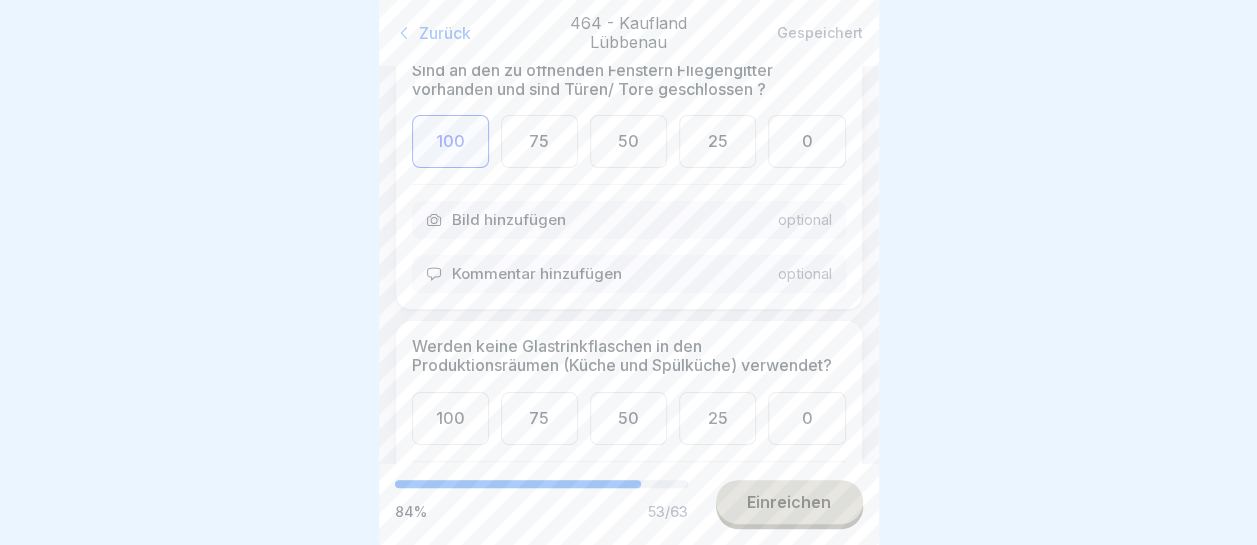 click on "100" at bounding box center (450, 418) 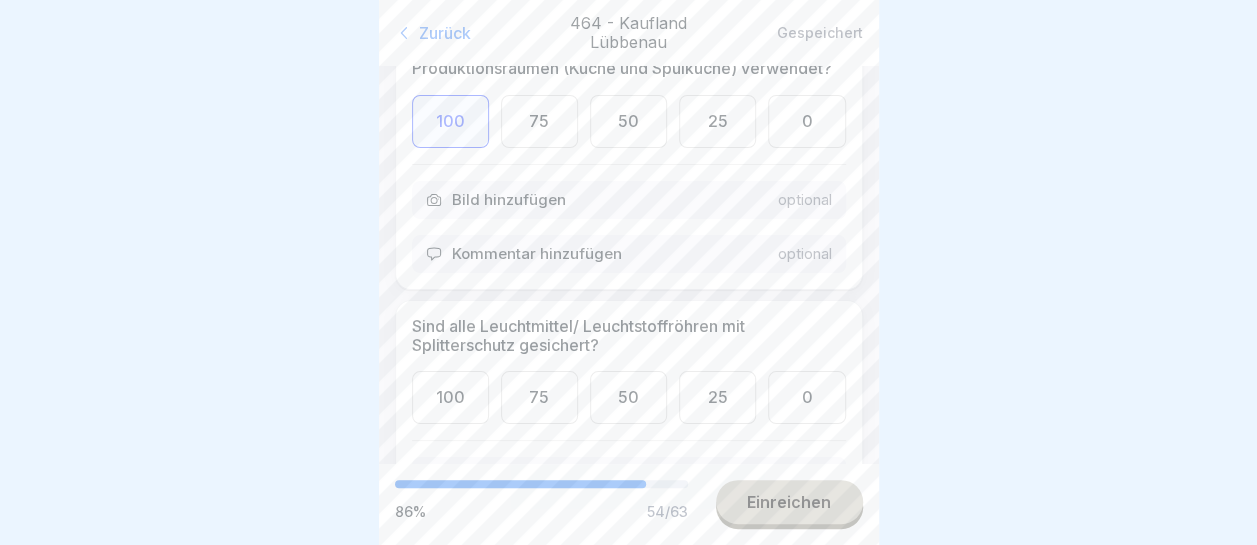 scroll, scrollTop: 14300, scrollLeft: 0, axis: vertical 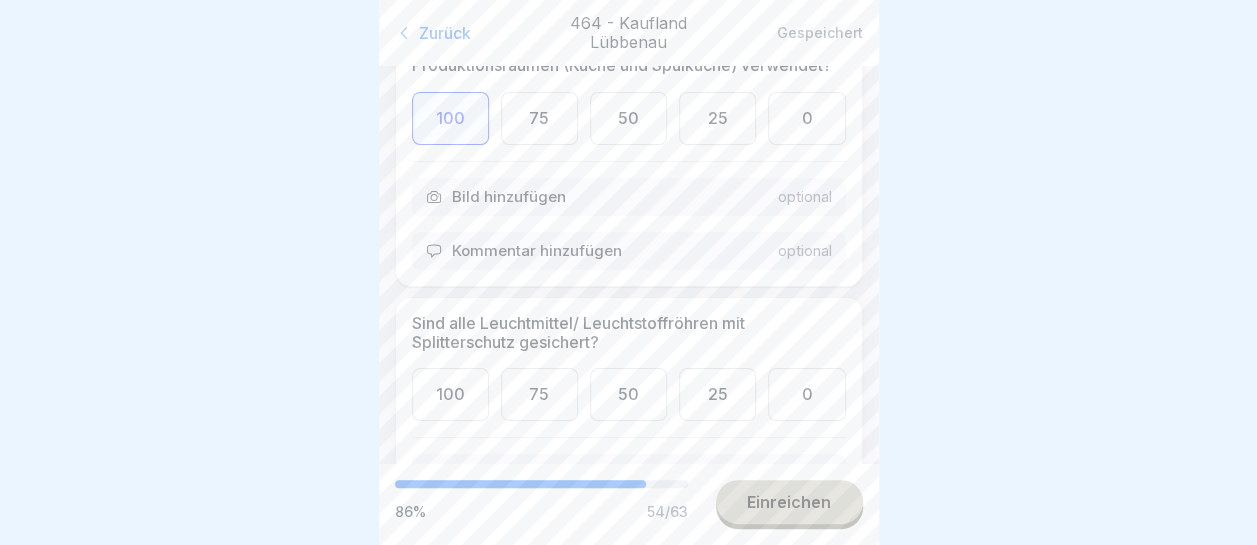 click on "100" at bounding box center [450, 394] 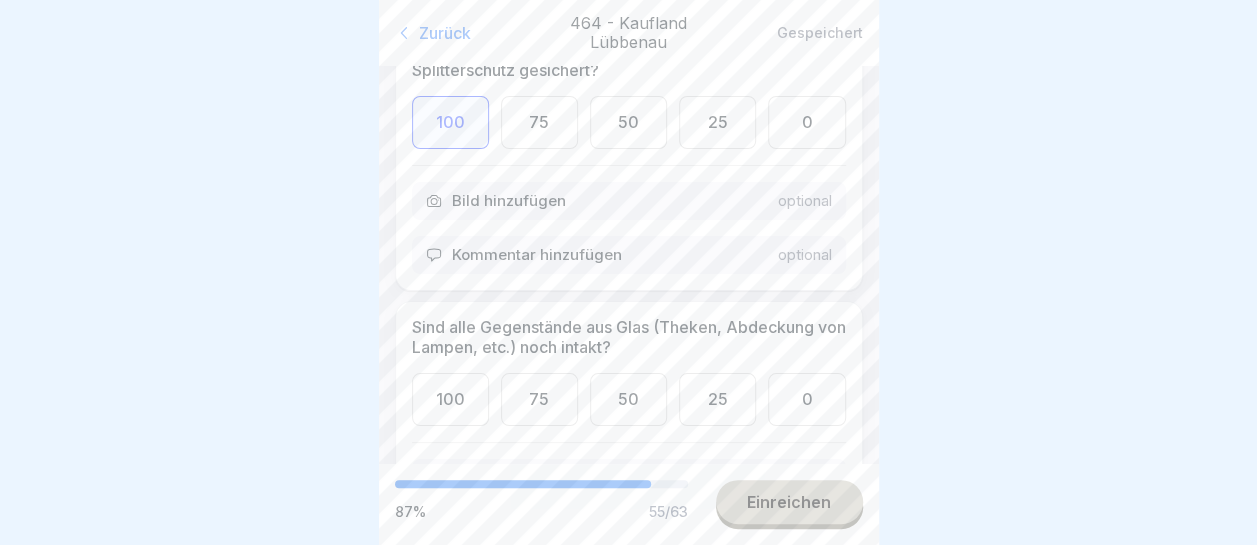 scroll, scrollTop: 14600, scrollLeft: 0, axis: vertical 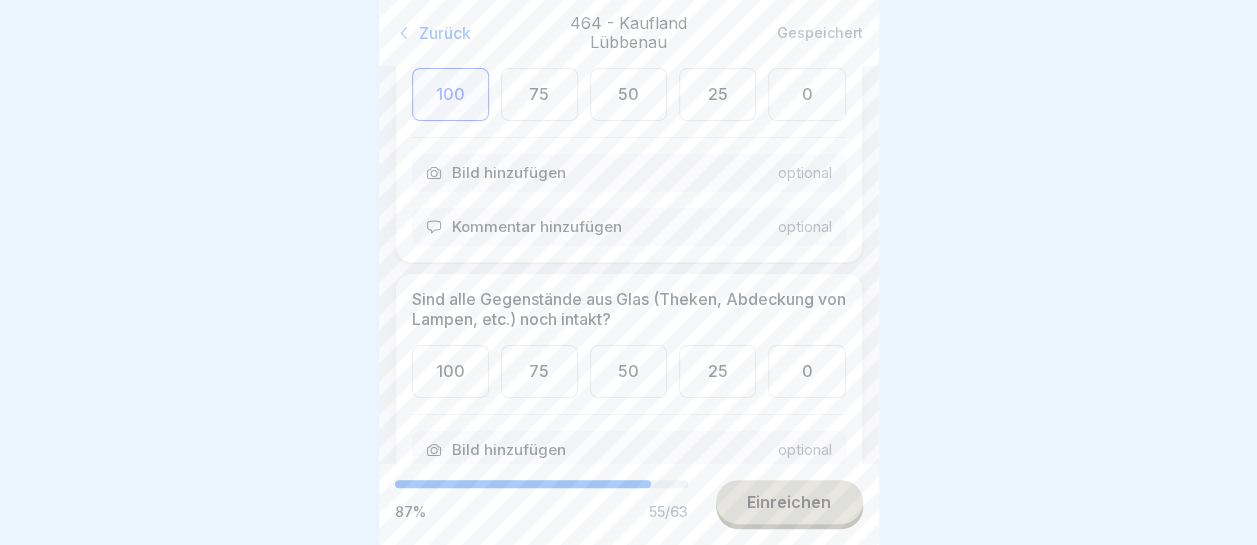 click on "100" at bounding box center [450, 371] 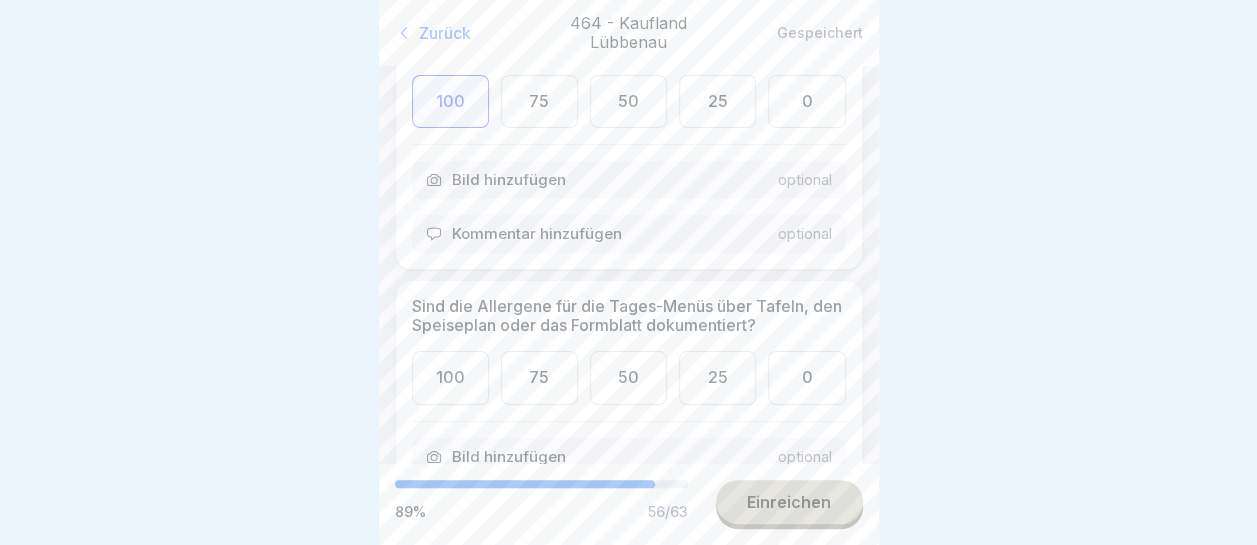 scroll, scrollTop: 14900, scrollLeft: 0, axis: vertical 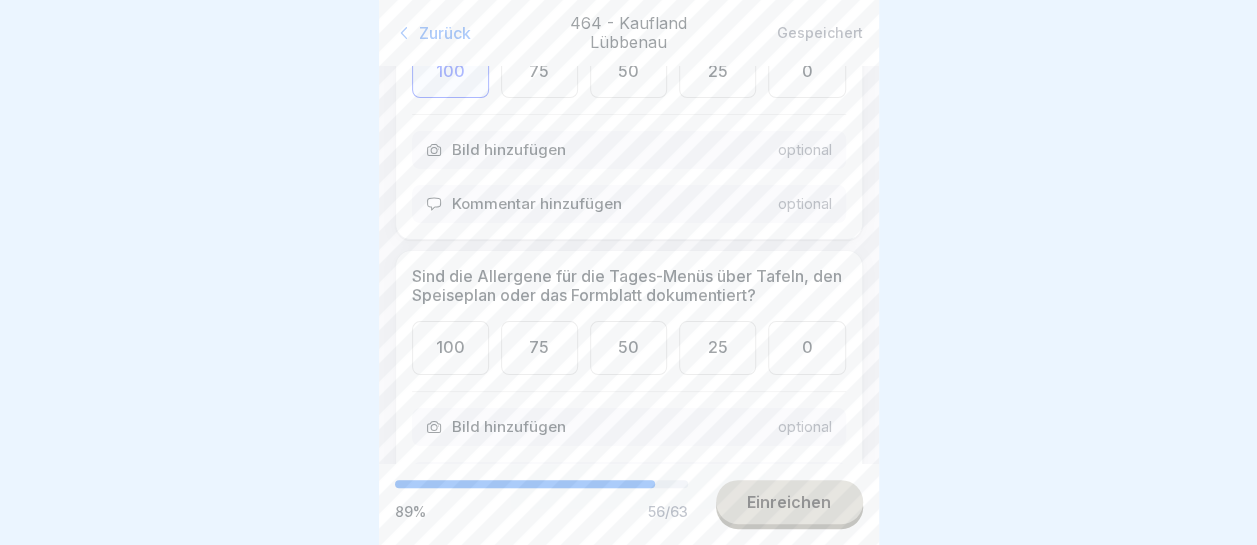 click on "100" at bounding box center [450, 347] 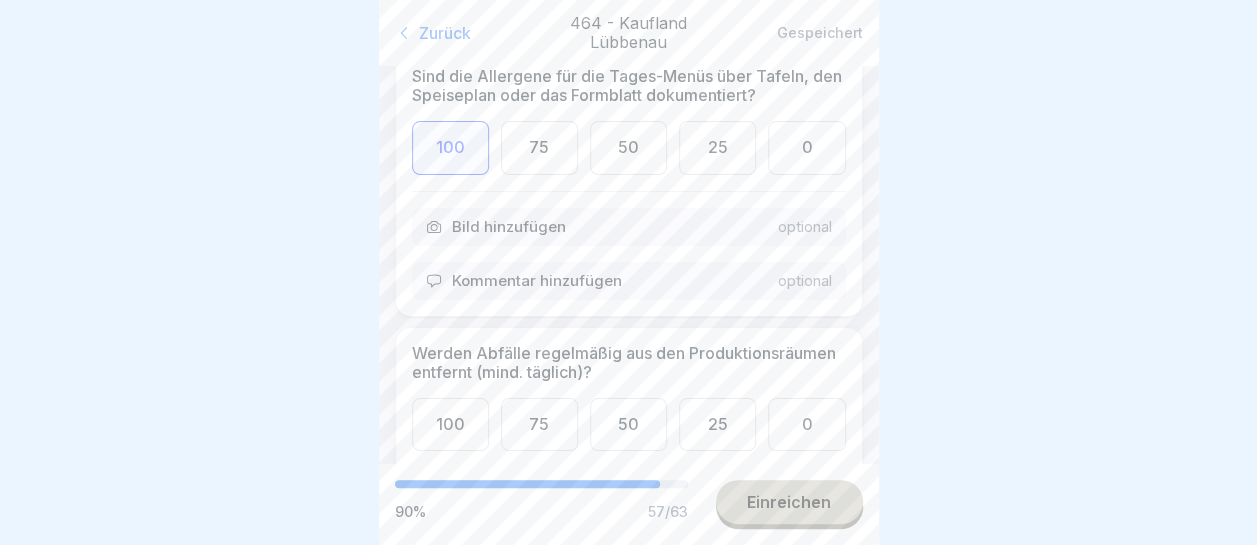 scroll, scrollTop: 15000, scrollLeft: 0, axis: vertical 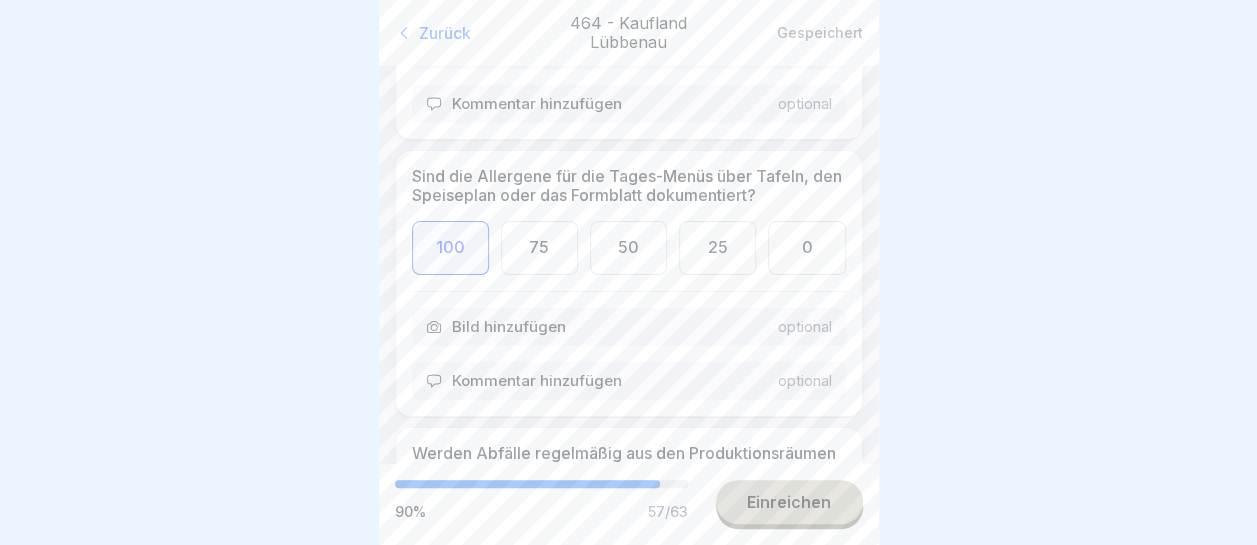 click on "100" at bounding box center [450, 247] 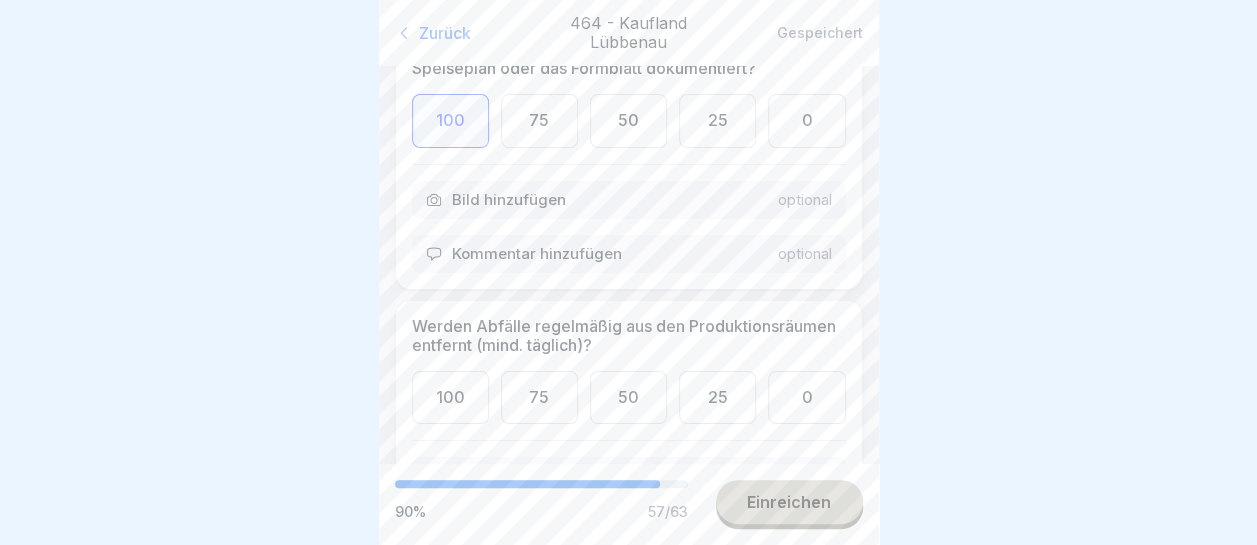 scroll, scrollTop: 15100, scrollLeft: 0, axis: vertical 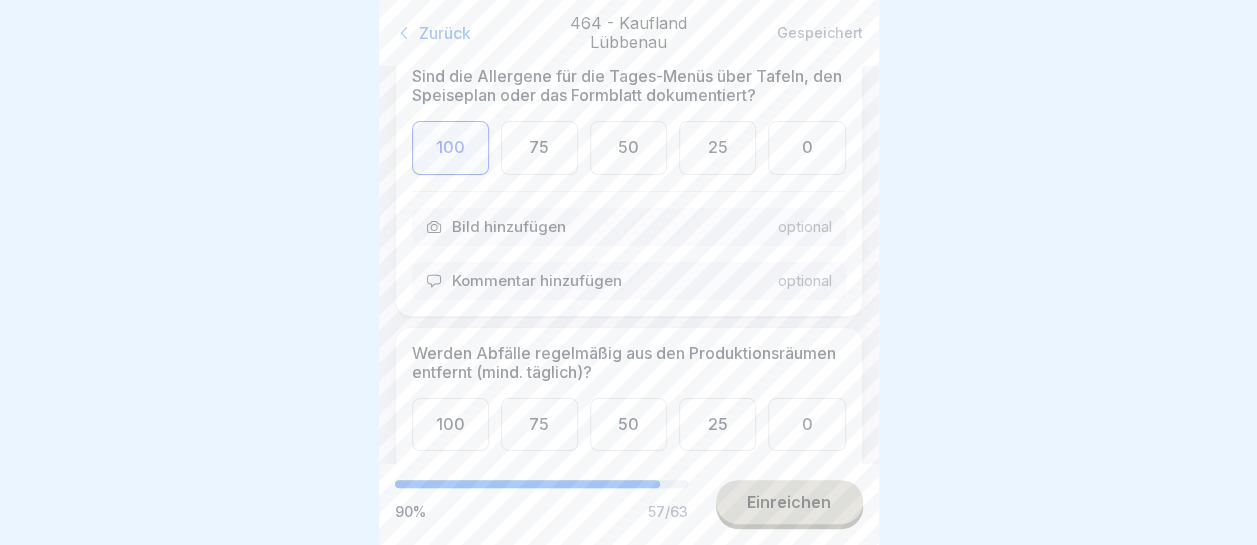 click on "0" at bounding box center [806, 147] 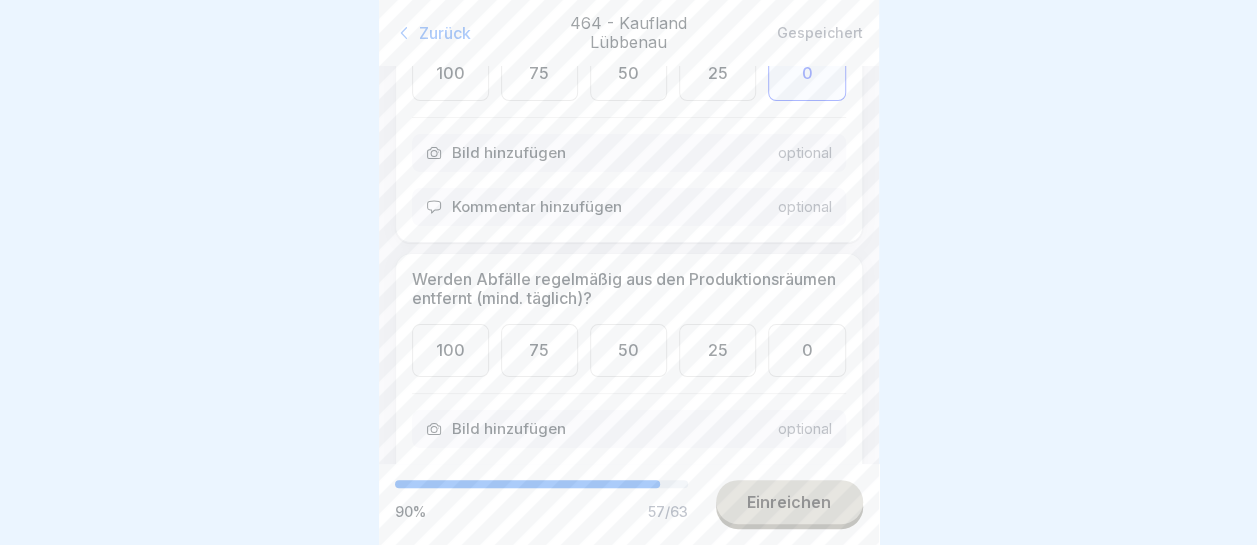 scroll, scrollTop: 15200, scrollLeft: 0, axis: vertical 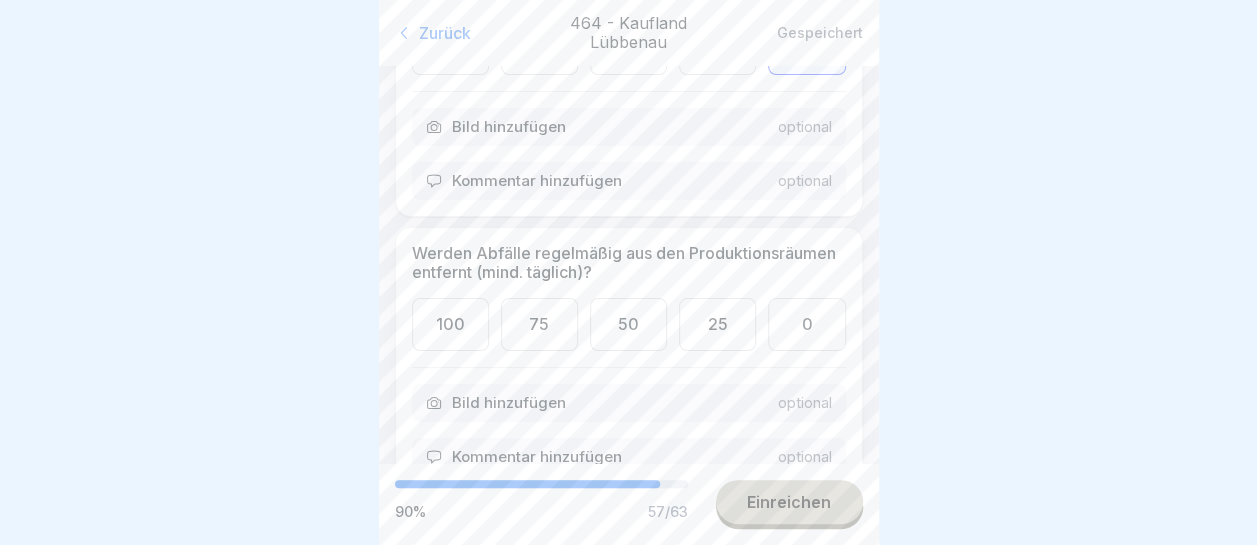 click on "100" at bounding box center [450, 324] 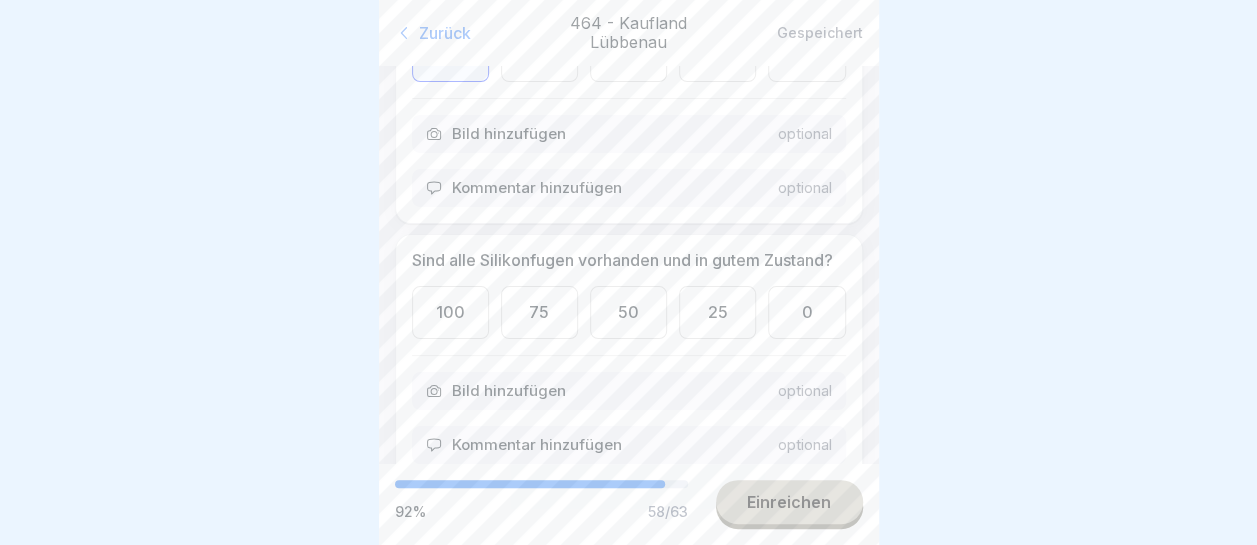 scroll, scrollTop: 15500, scrollLeft: 0, axis: vertical 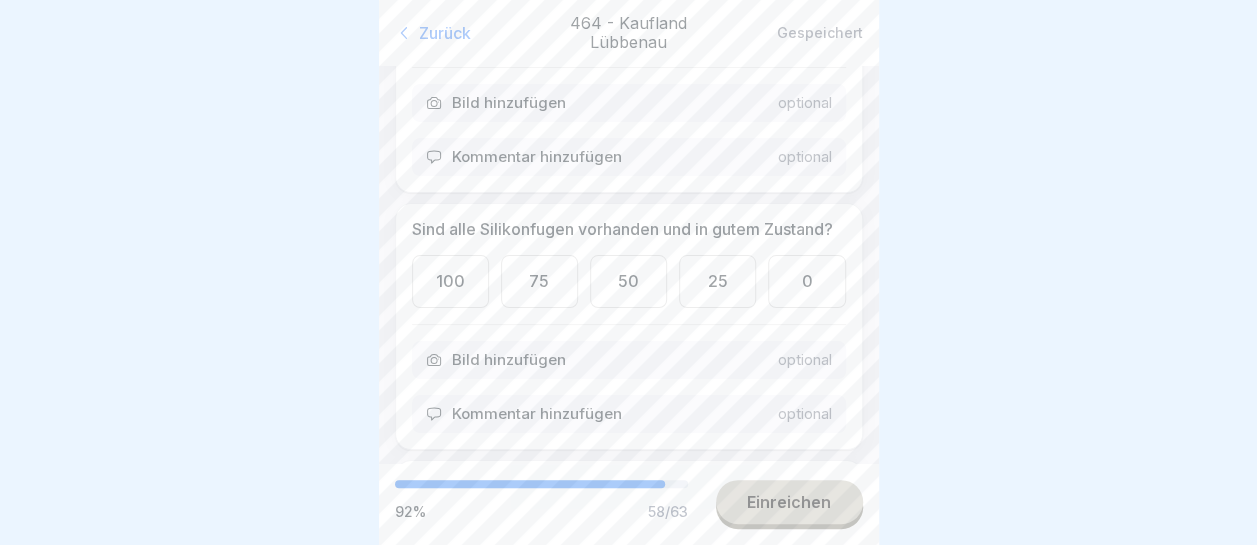 click on "100" at bounding box center (450, 281) 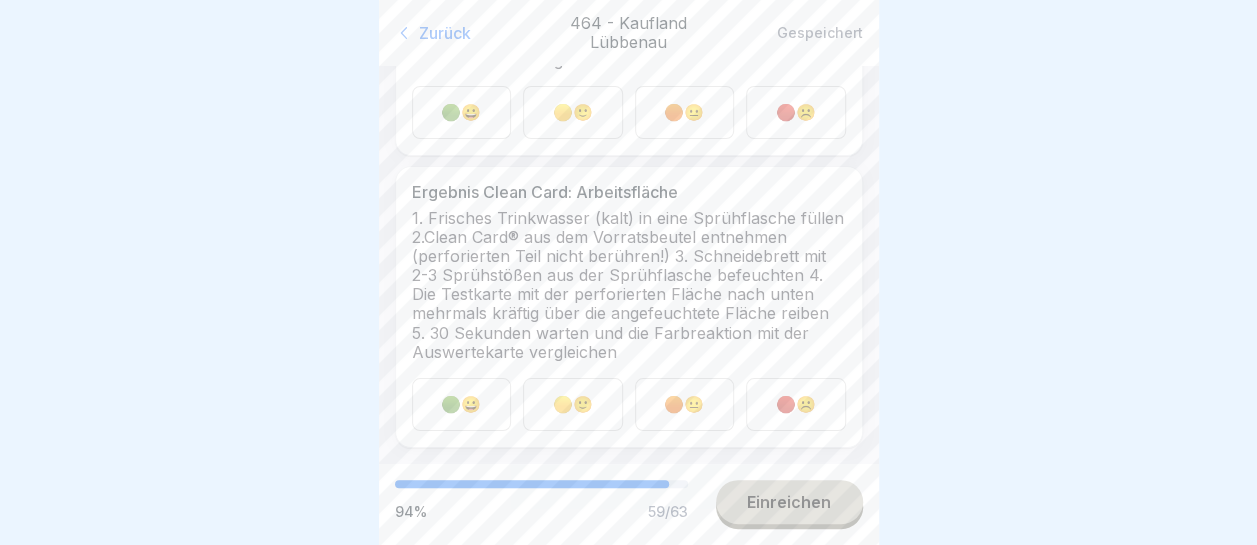 scroll, scrollTop: 16144, scrollLeft: 0, axis: vertical 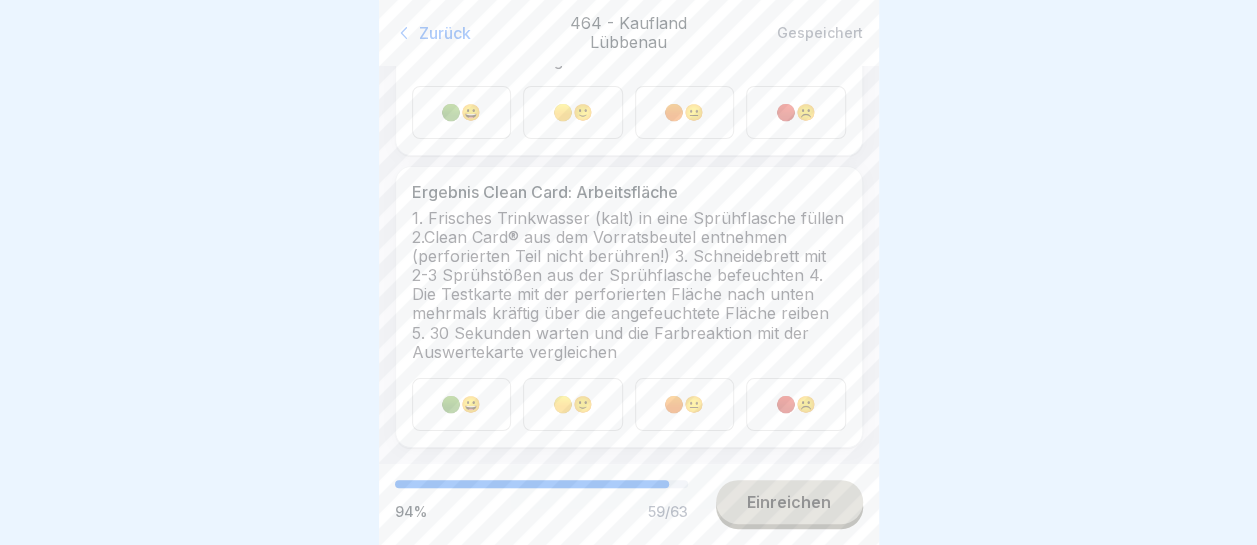 click on "🟢😀" at bounding box center (462, 112) 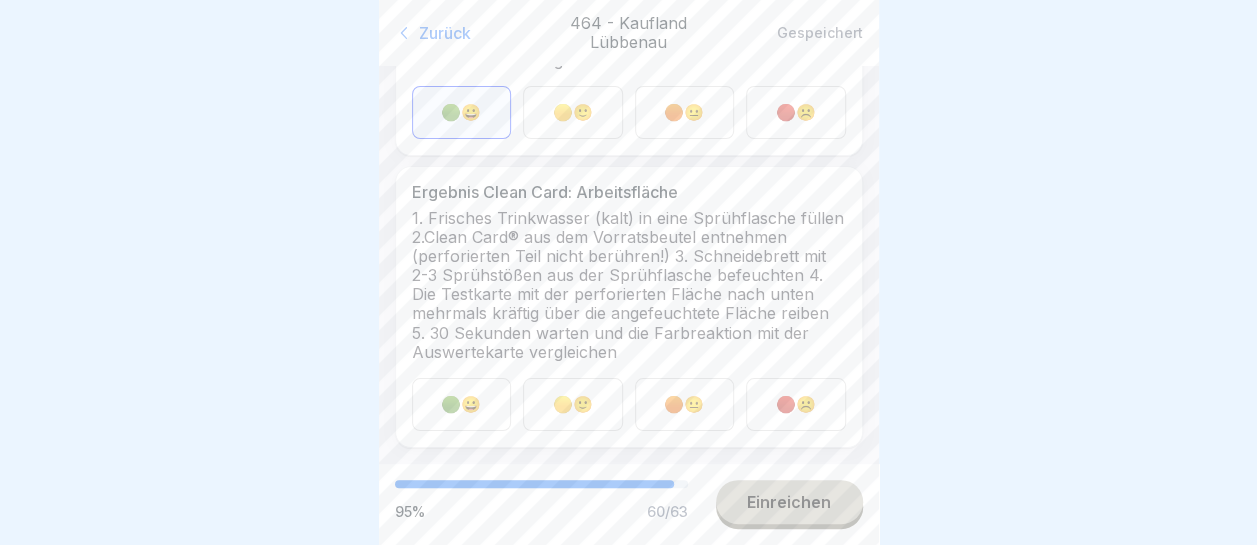 click on "🟢😀" at bounding box center (462, 404) 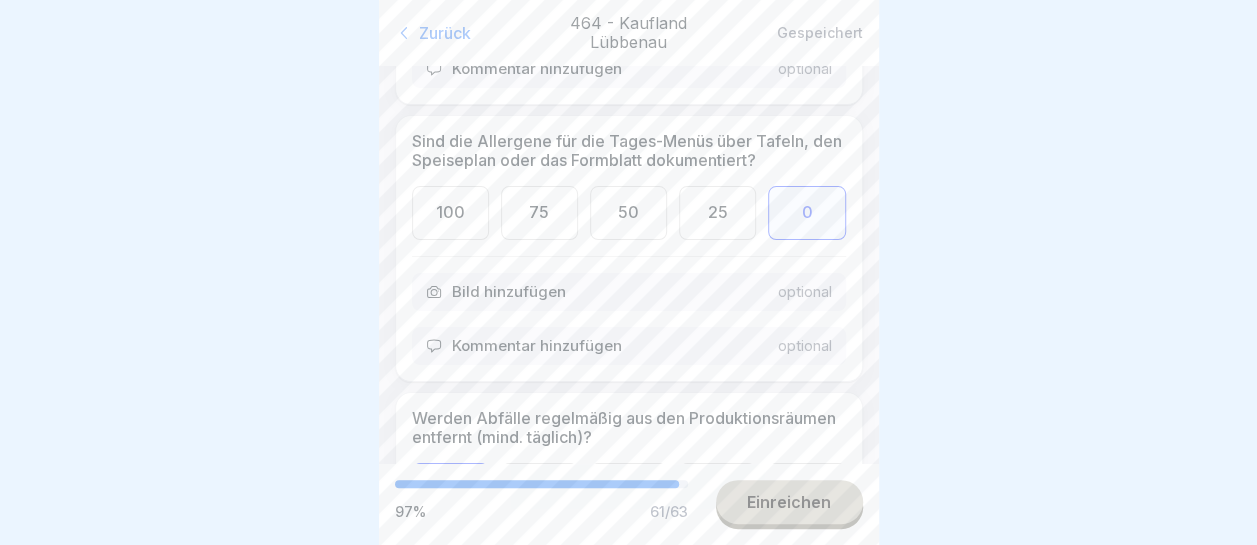 scroll, scrollTop: 15044, scrollLeft: 0, axis: vertical 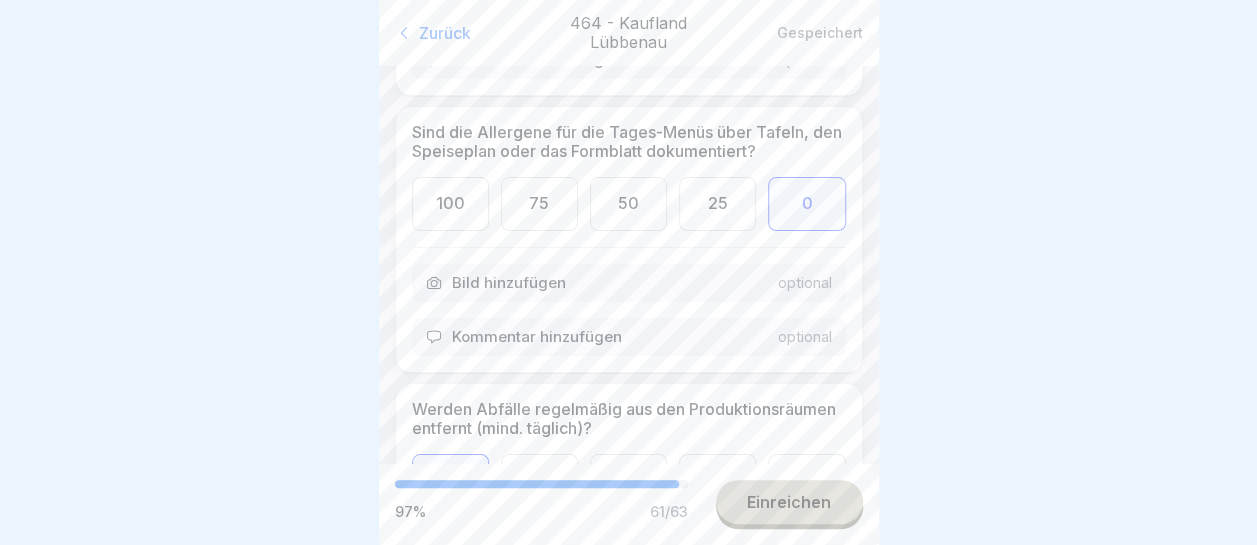 click on "50" at bounding box center (628, 203) 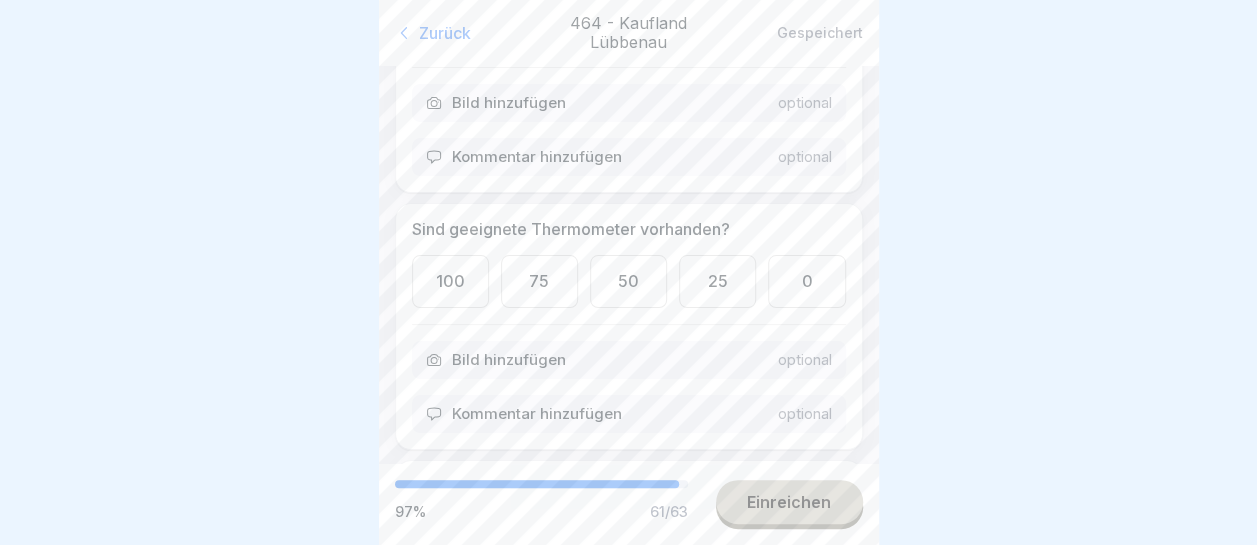 scroll, scrollTop: 13244, scrollLeft: 0, axis: vertical 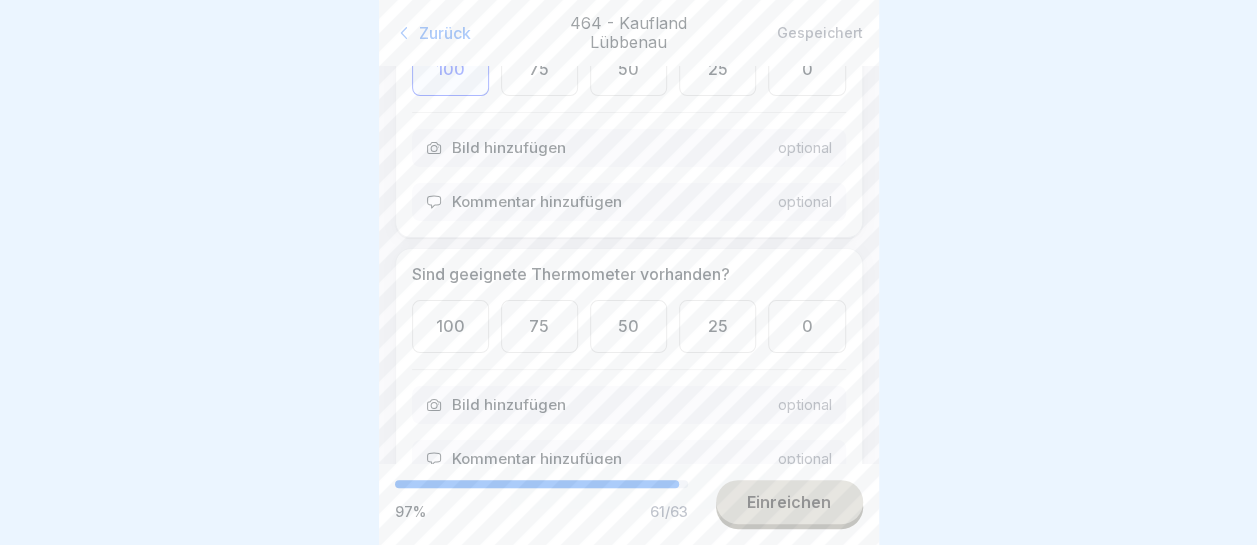 click on "100" at bounding box center [450, 326] 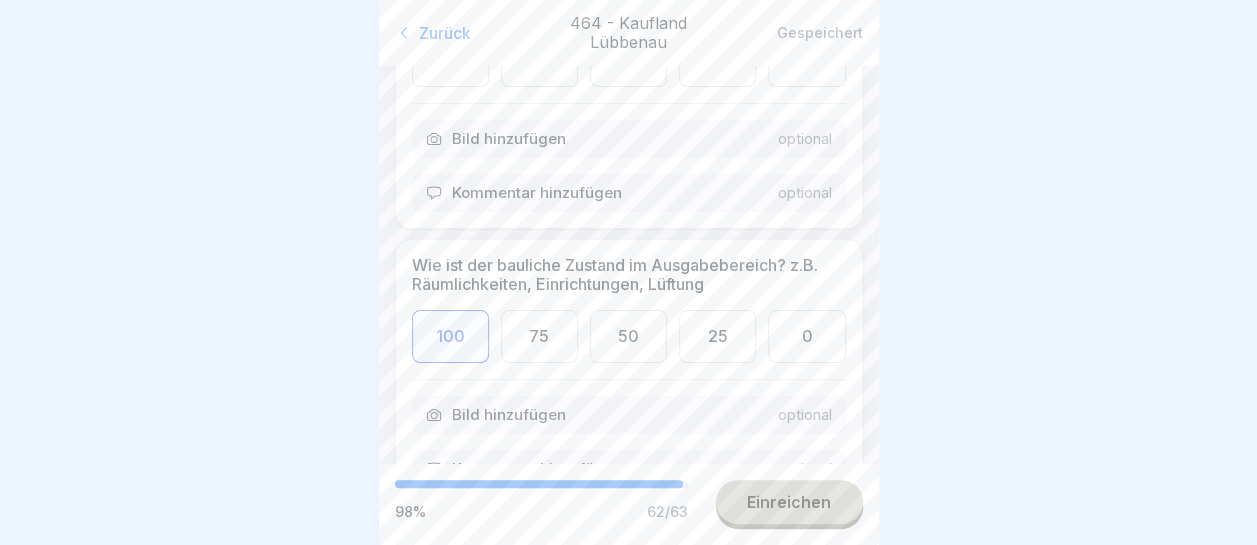 scroll, scrollTop: 5444, scrollLeft: 0, axis: vertical 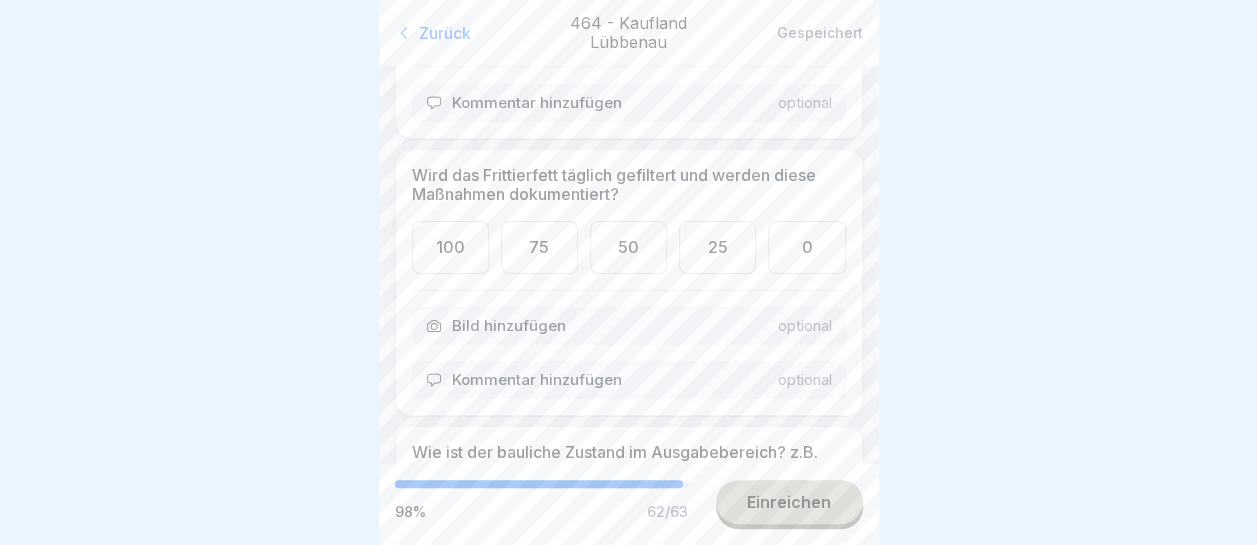 click on "100" at bounding box center (450, 247) 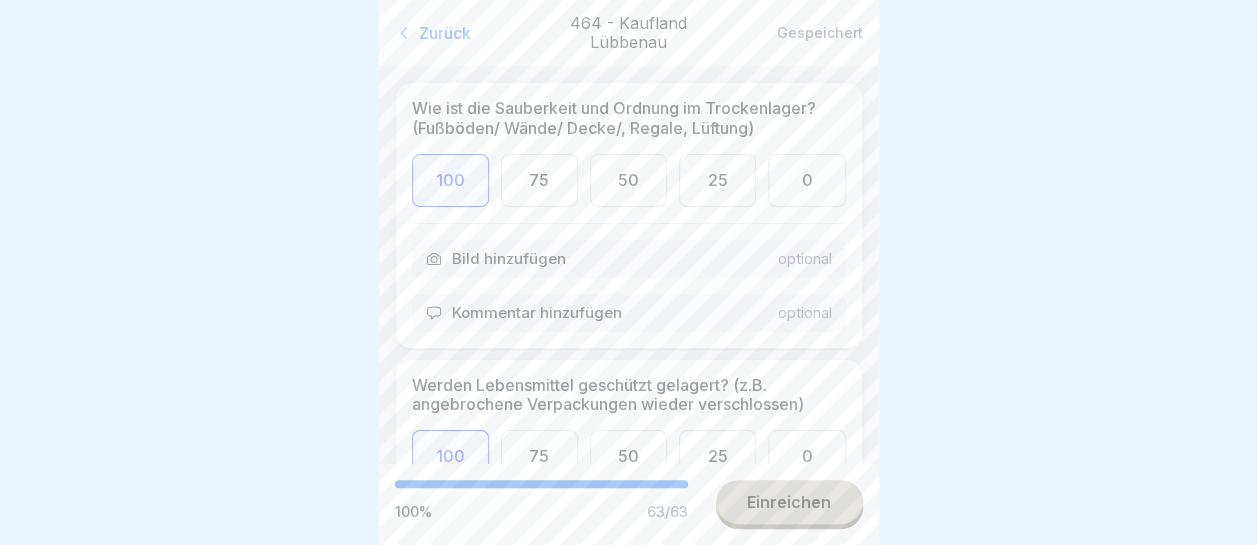 scroll, scrollTop: 0, scrollLeft: 0, axis: both 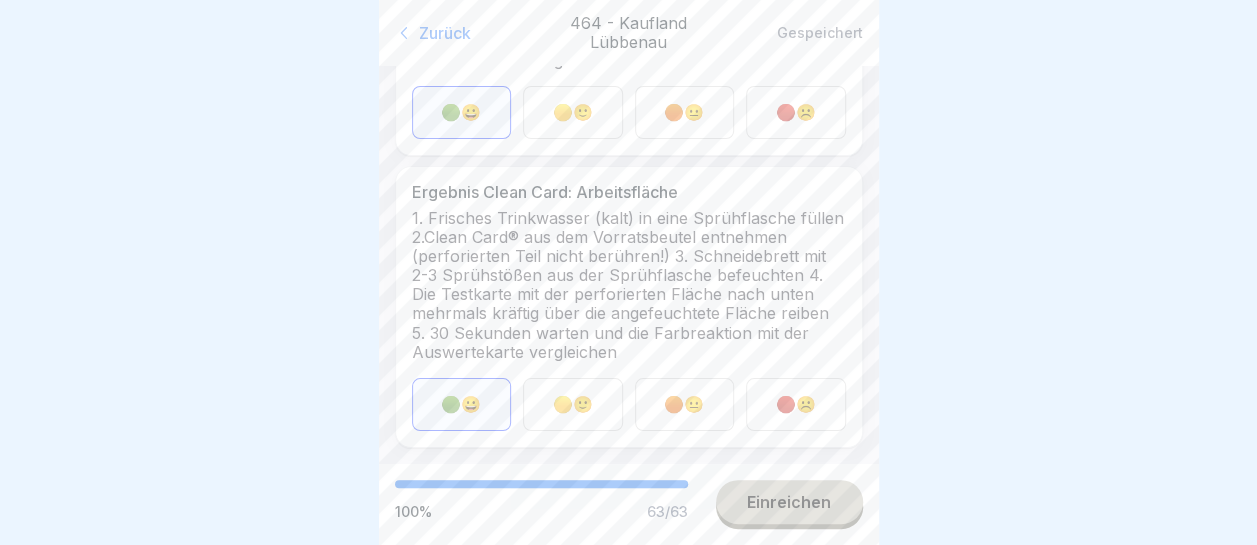 click on "Einreichen" at bounding box center [789, 502] 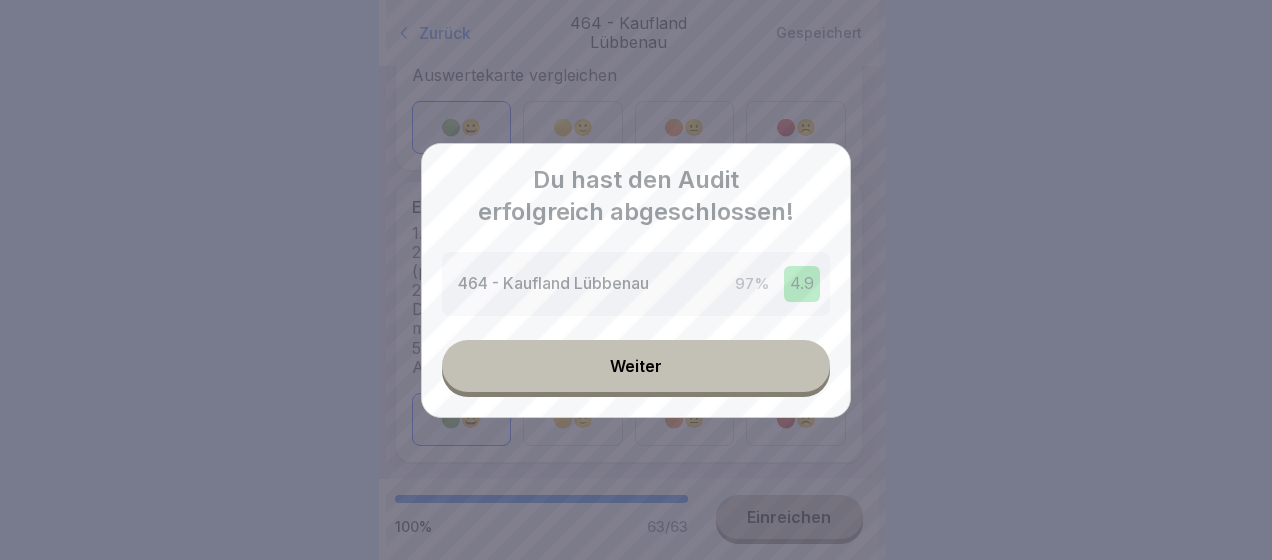 click on "Weiter" at bounding box center (636, 366) 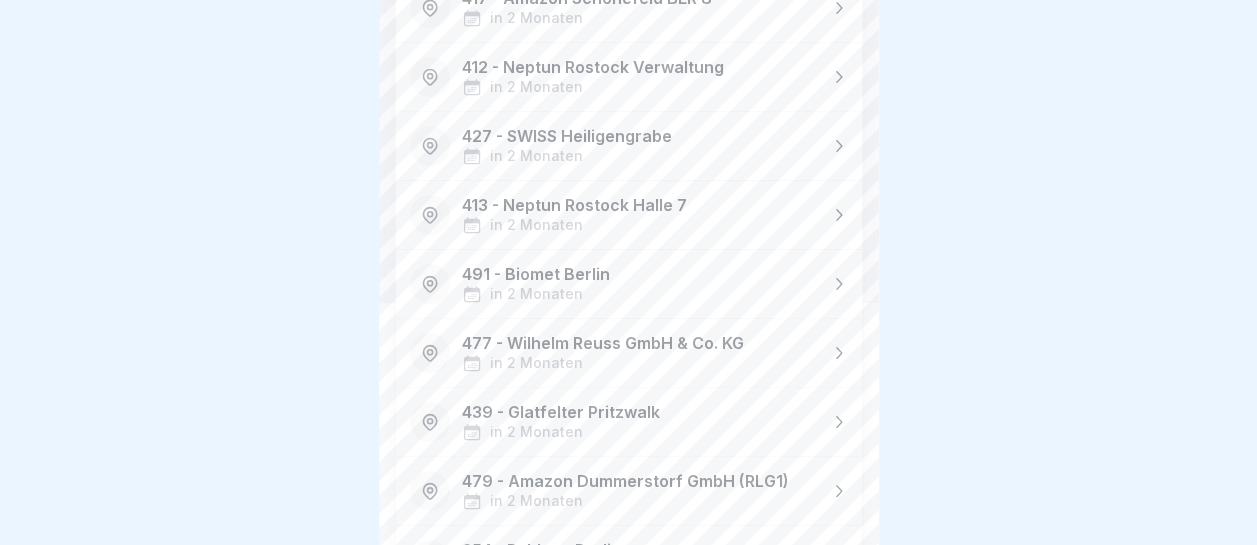scroll, scrollTop: 211, scrollLeft: 0, axis: vertical 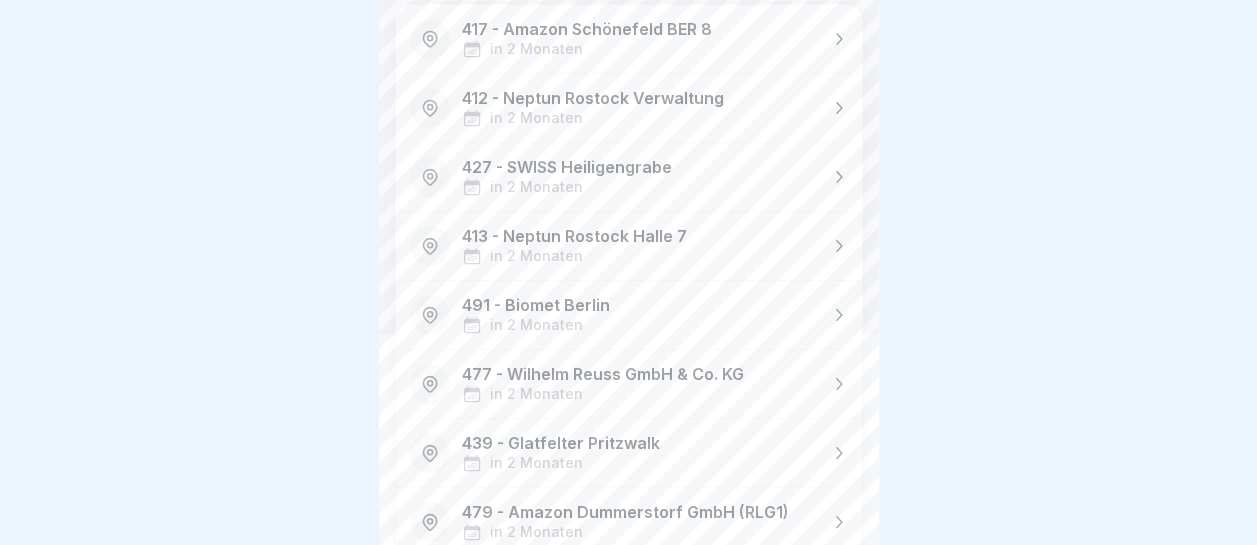 click 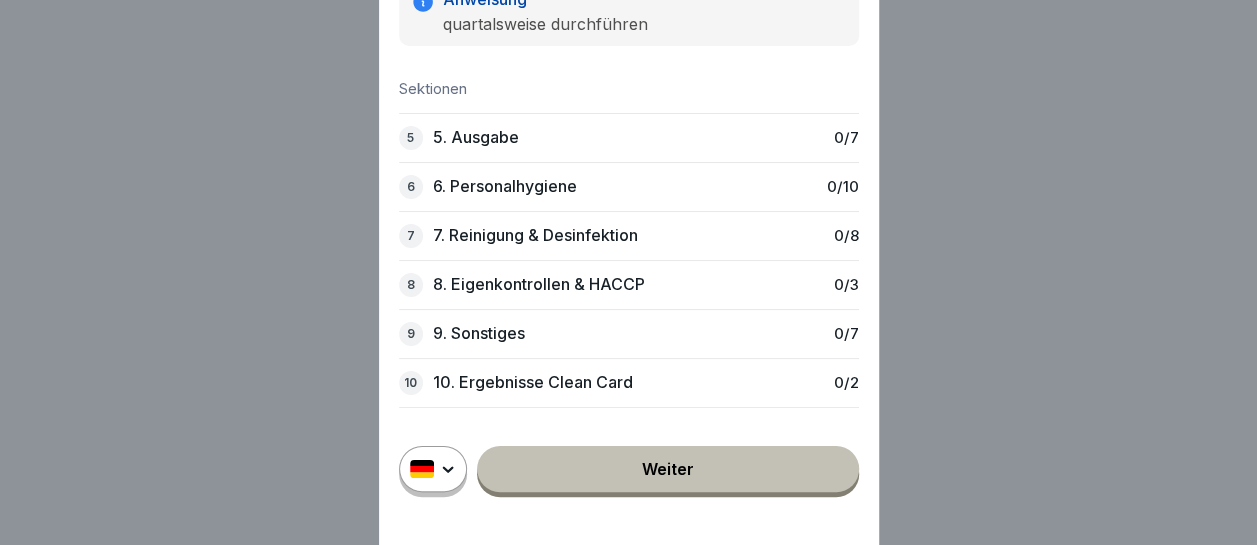 scroll, scrollTop: 202, scrollLeft: 0, axis: vertical 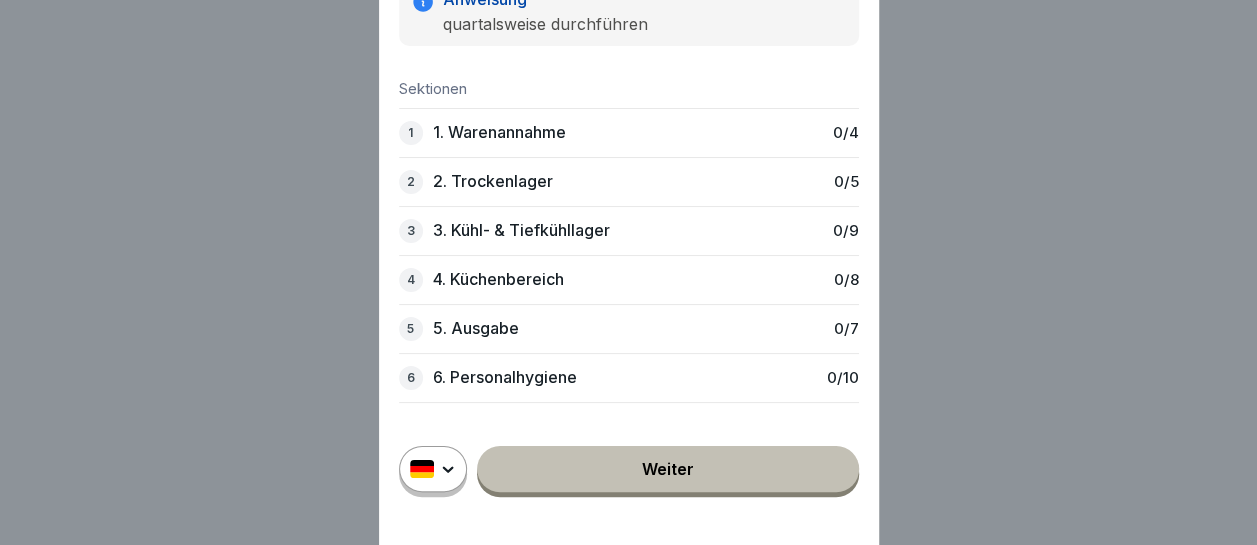 click on "🕵️ Hygienecheck quartalsweise Bezirksleiter /Regionalleiter Audit 491 - Biomet Berlin Fällig in 2 Monaten Anweisung quartalsweise durchführen Sektionen 1 1. Warenannahme 0 / 4 2 2. Trockenlager 0 / 5 3 3. Kühl- & Tiefkühllager 0 / 9 4 4. Küchenbereich 0 / 8 5 5. Ausgabe 0 / 7 6 6. Personalhygiene 0 / 10 7 7. Reinigung & Desinfektion 0 / 8 8 8. Eigenkontrollen & HACCP 0 / 3 9 9. Sonstiges 0 / 7 10 10. Ergebnisse Clean Card 0 / 2 Weiter" at bounding box center [629, 154] 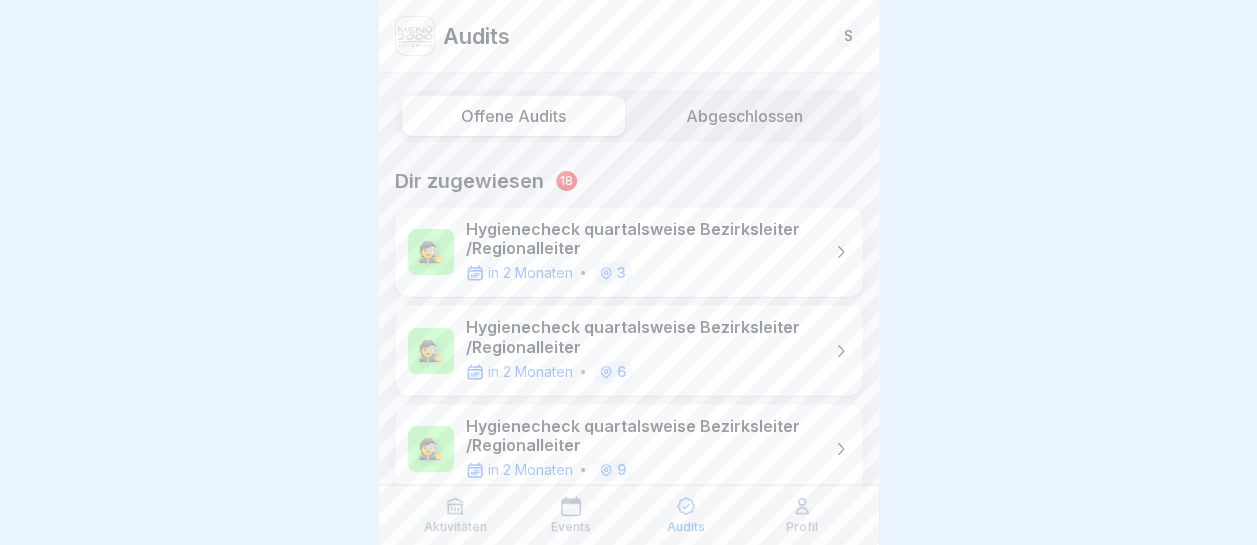 scroll, scrollTop: 0, scrollLeft: 0, axis: both 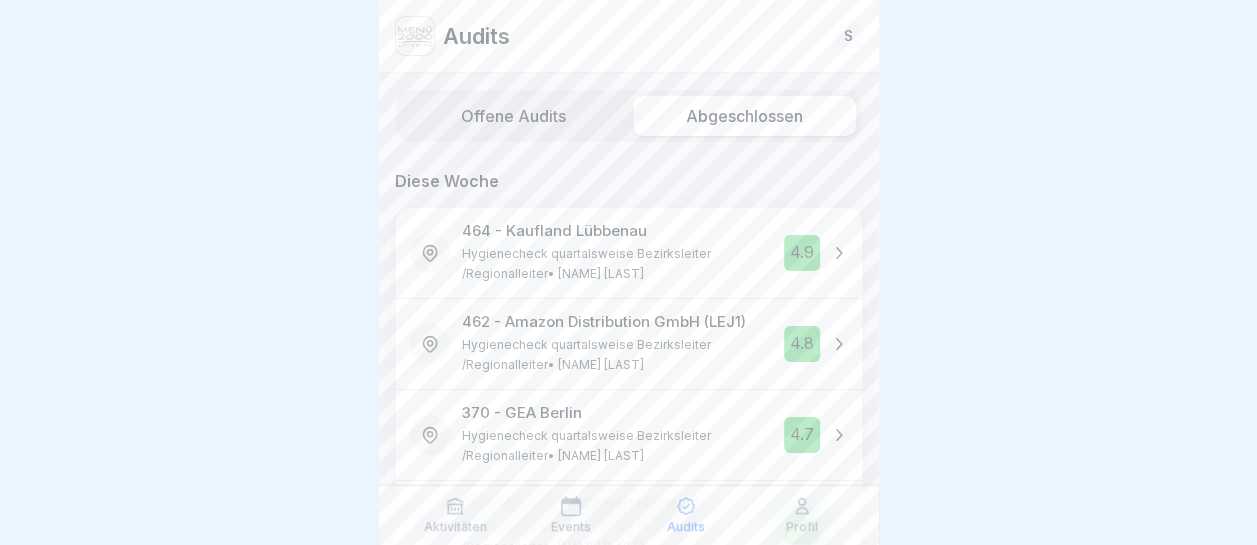 click 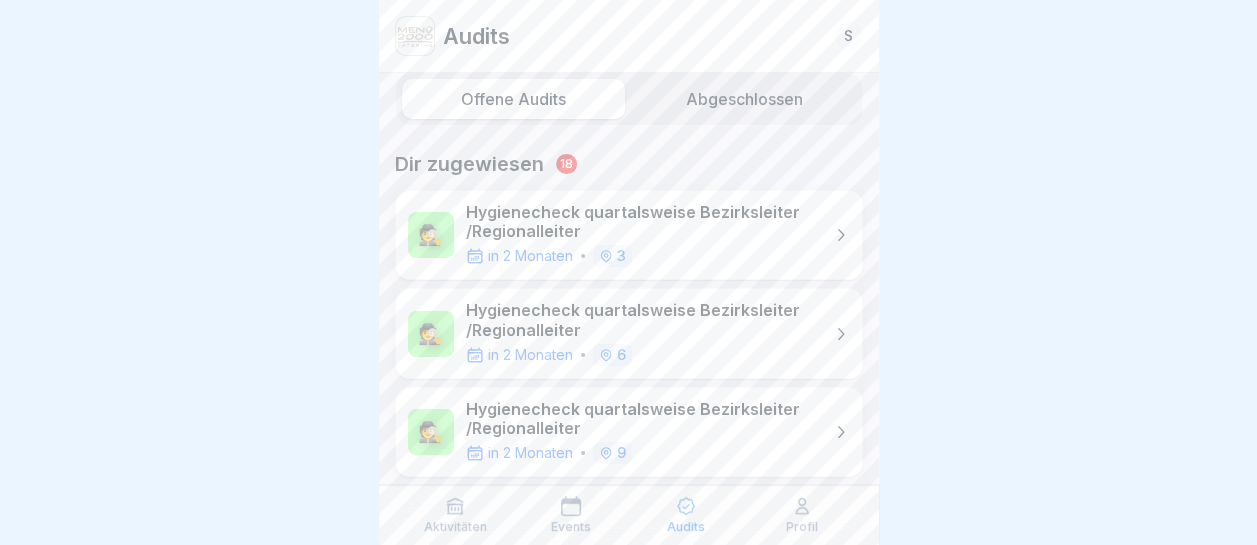 scroll, scrollTop: 26, scrollLeft: 0, axis: vertical 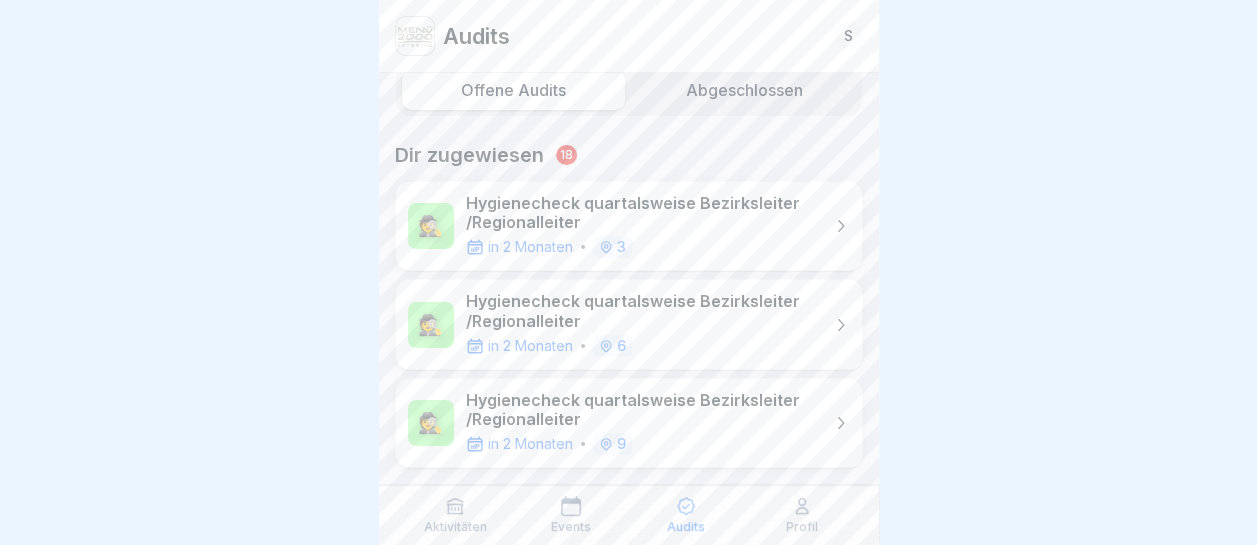 click 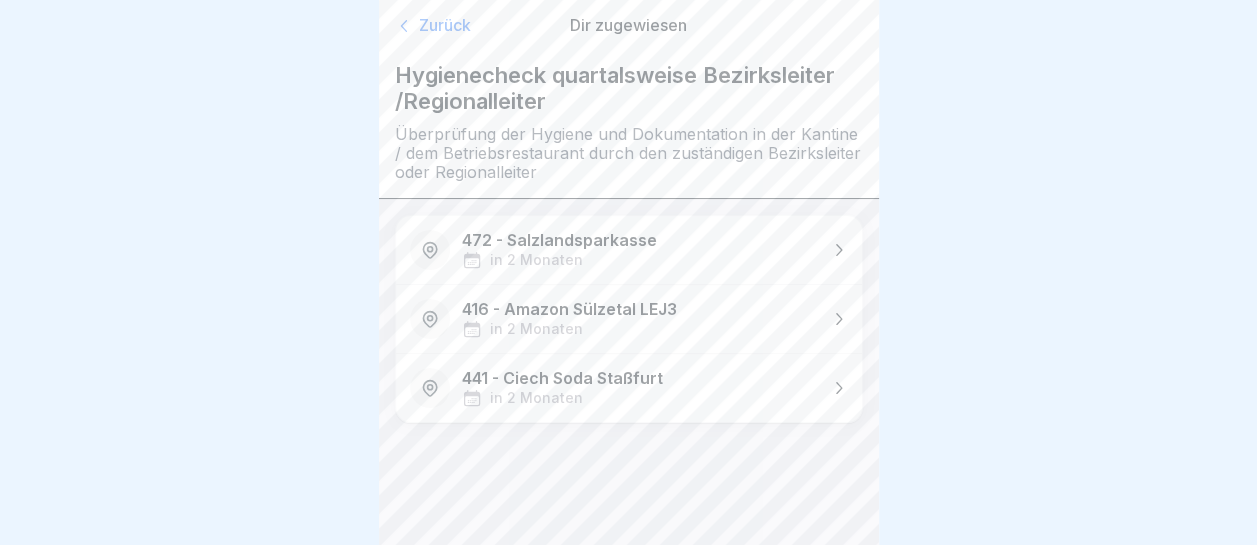 click on "Zurück" at bounding box center (469, 26) 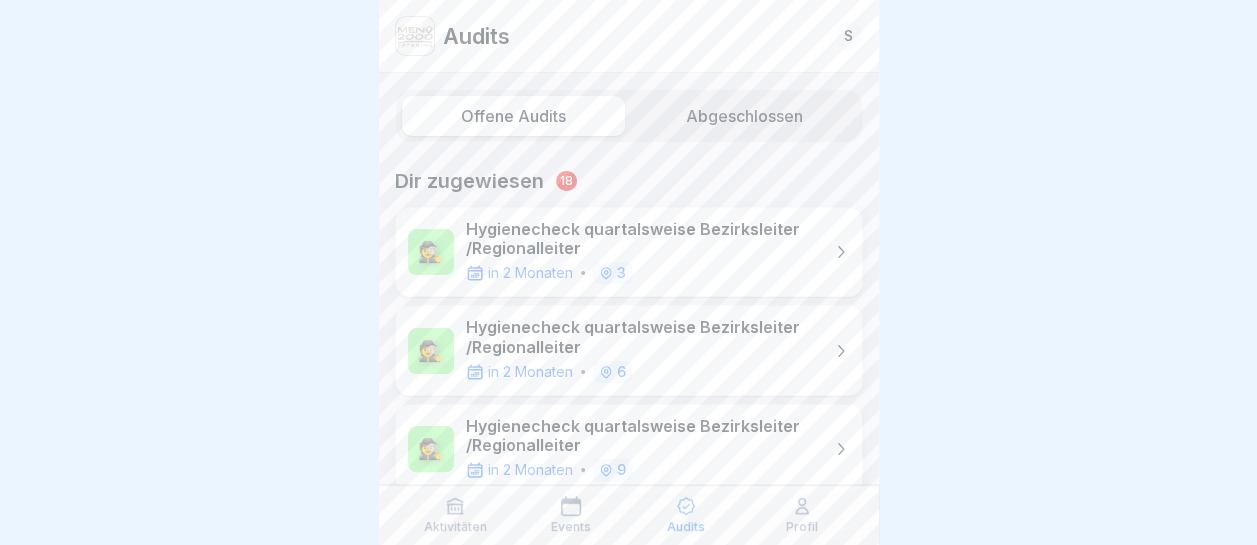 click on "Hygienecheck quartalsweise Bezirksleiter /Regionalleiter" at bounding box center (644, 337) 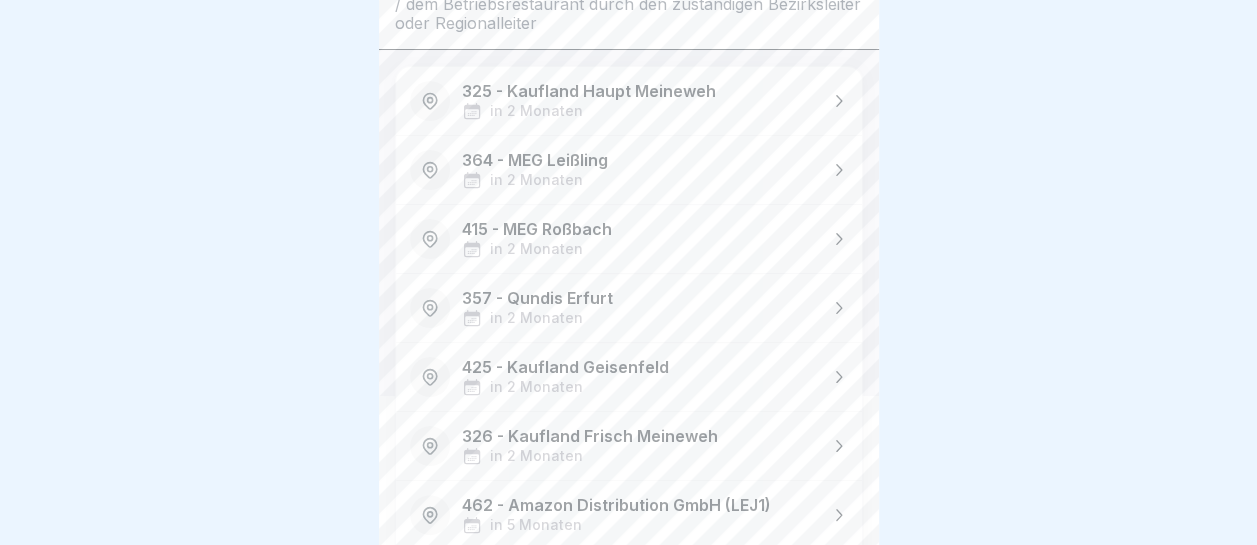scroll, scrollTop: 0, scrollLeft: 0, axis: both 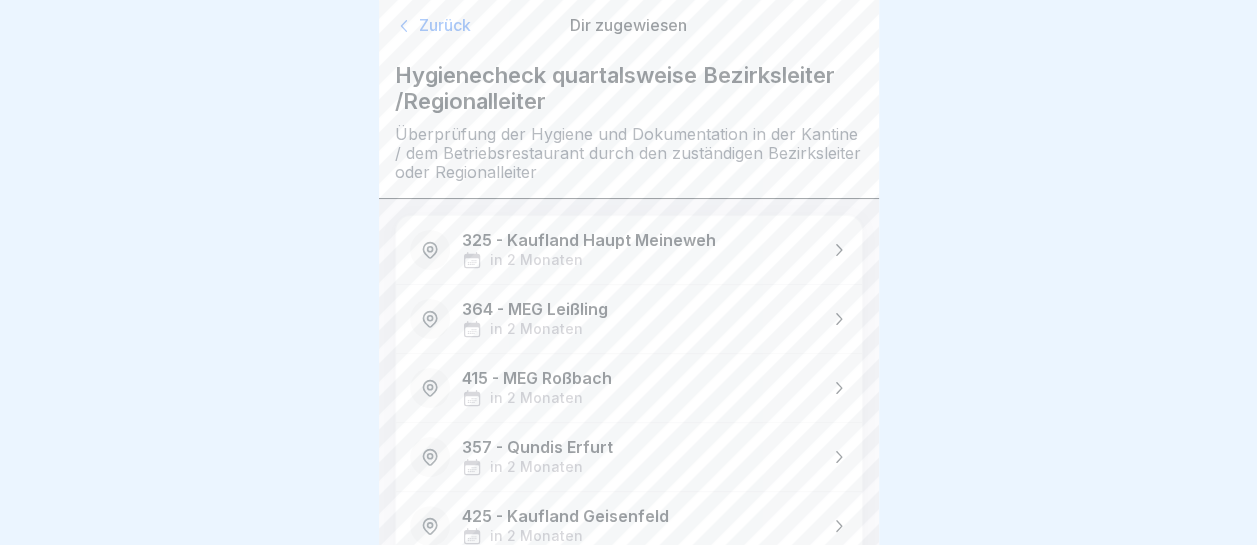 click on "Zurück" at bounding box center [469, 26] 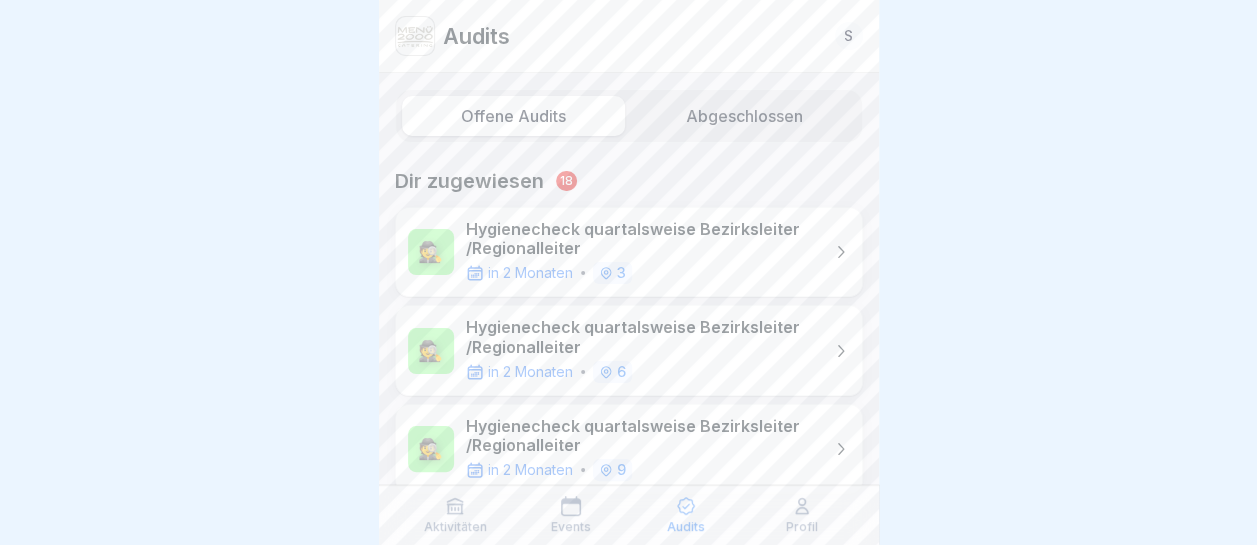 click on "Hygienecheck quartalsweise Bezirksleiter /Regionalleiter" at bounding box center [644, 436] 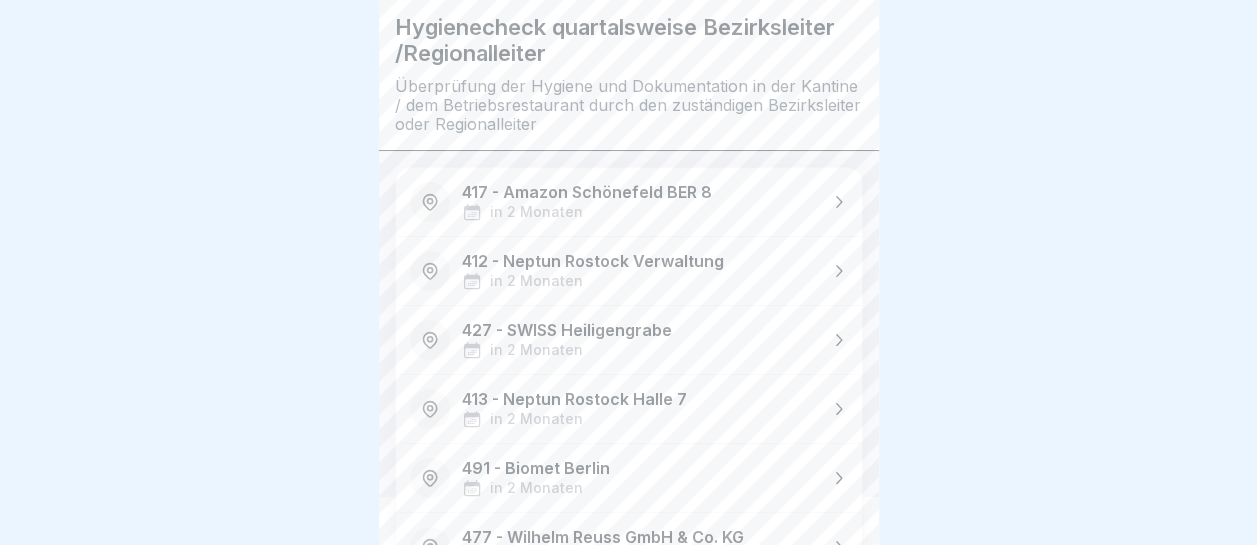 scroll, scrollTop: 0, scrollLeft: 0, axis: both 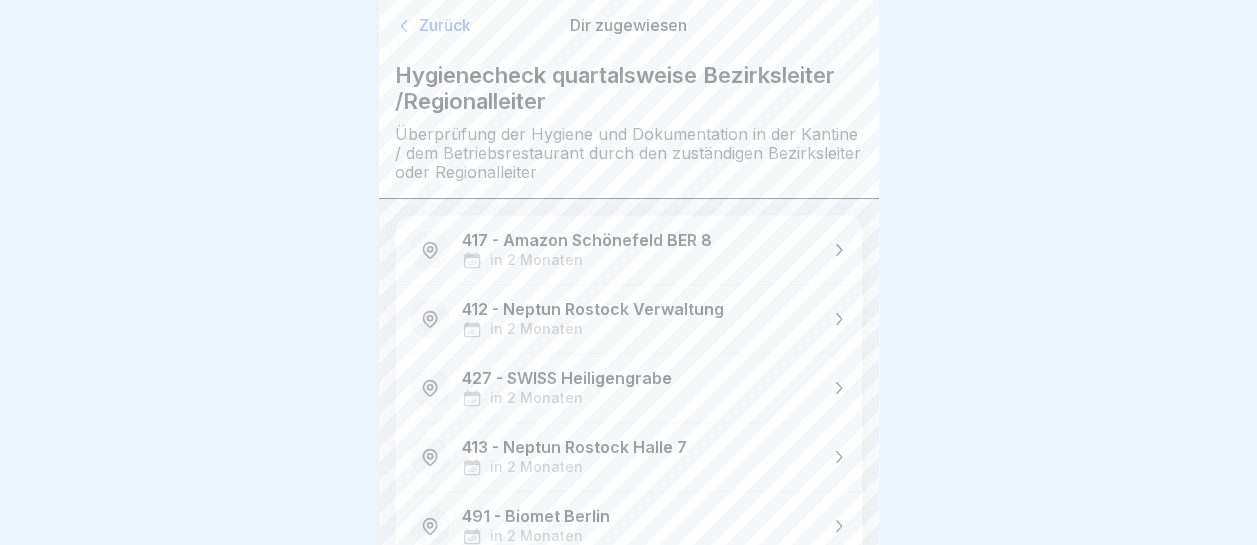 click on "Zurück" at bounding box center [469, 26] 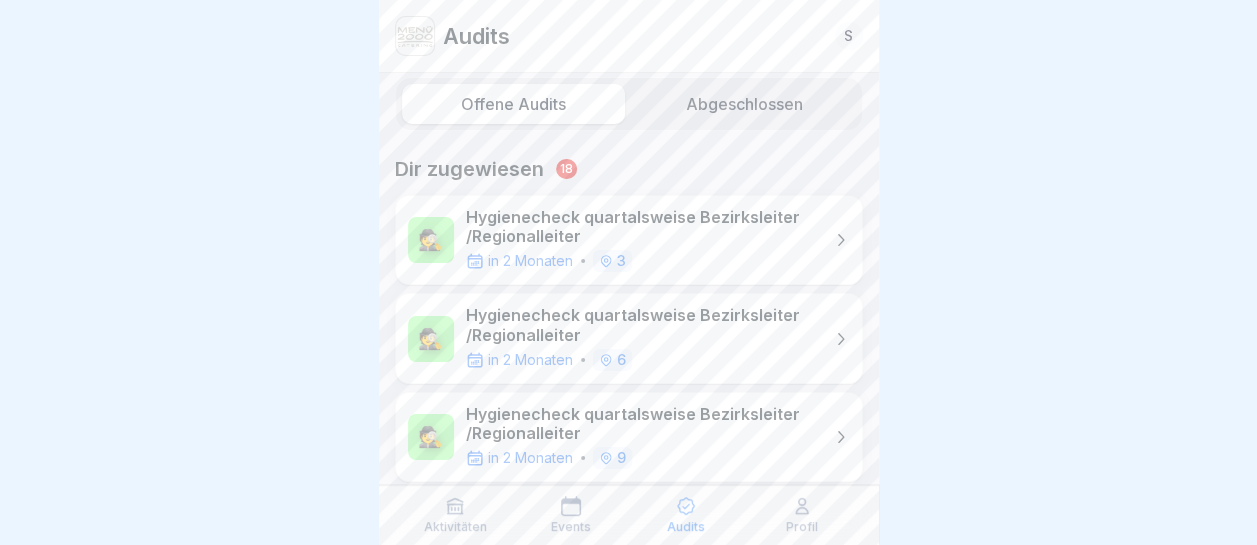 scroll, scrollTop: 0, scrollLeft: 0, axis: both 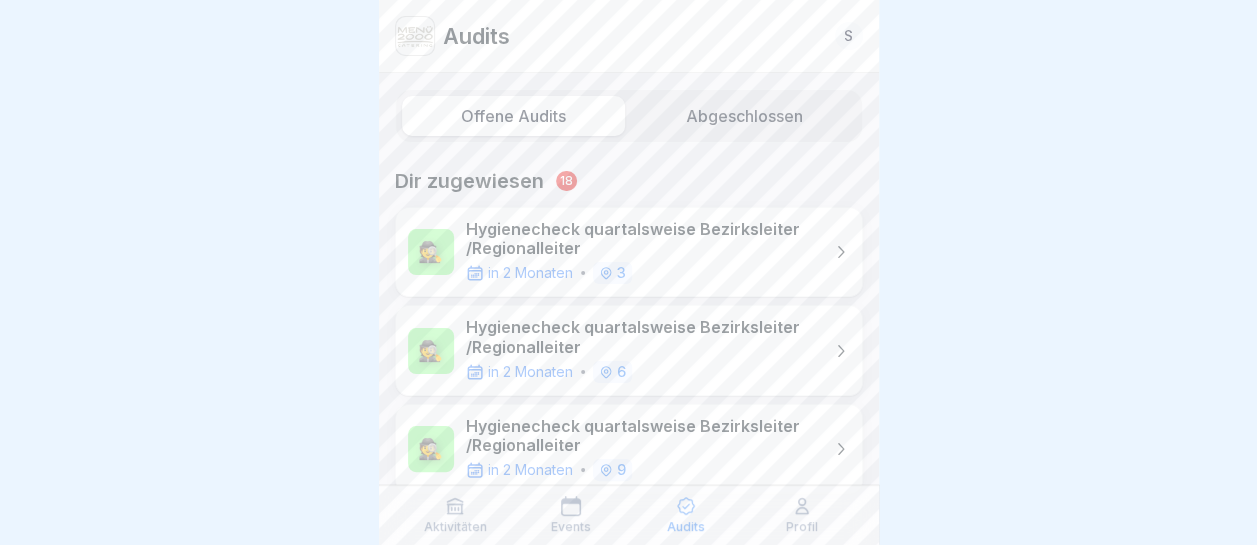 click on "Aktivitäten" at bounding box center [455, 527] 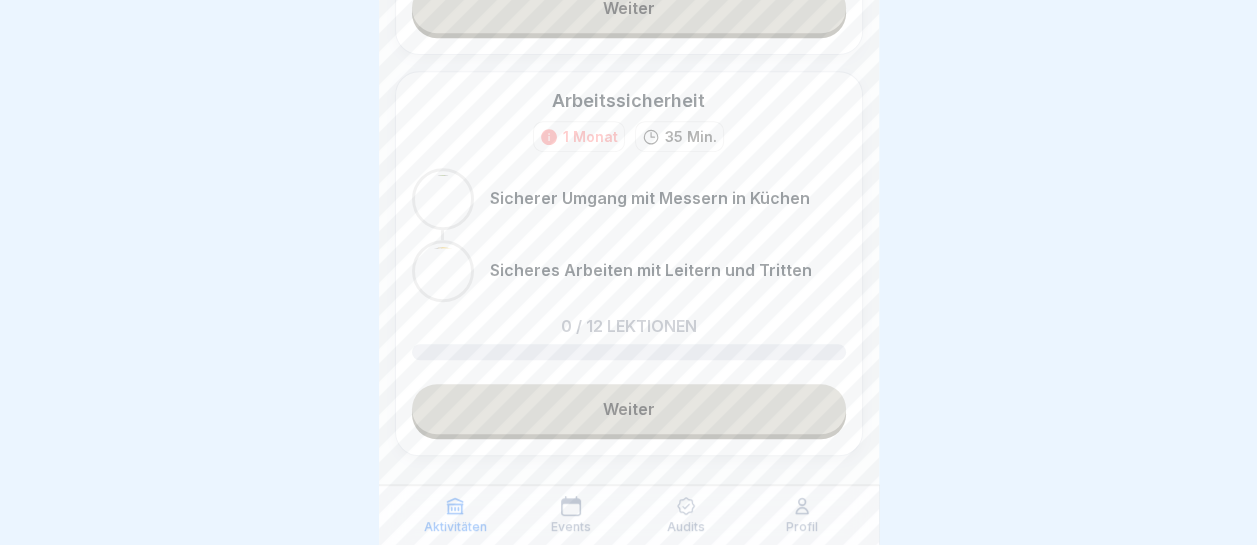 scroll, scrollTop: 529, scrollLeft: 0, axis: vertical 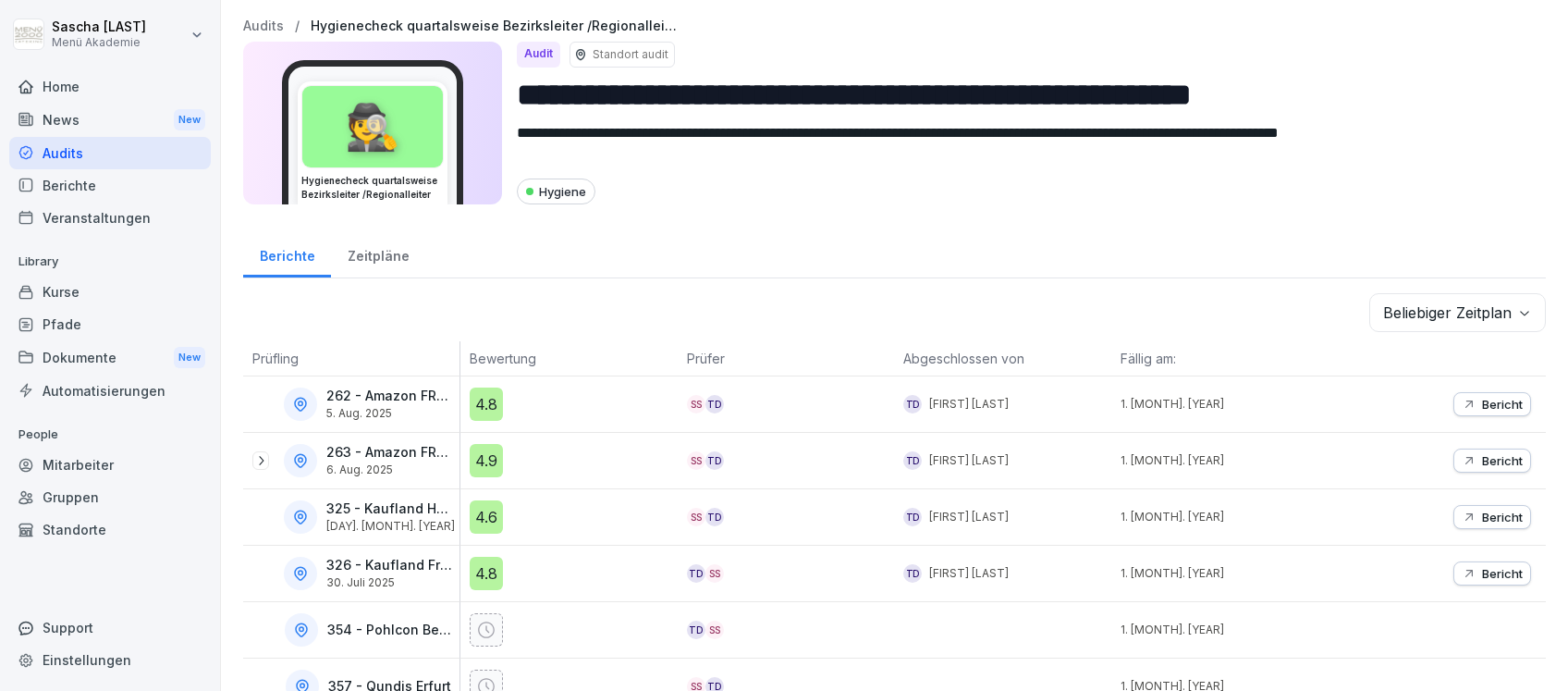 click on "Home" at bounding box center (110, 86) 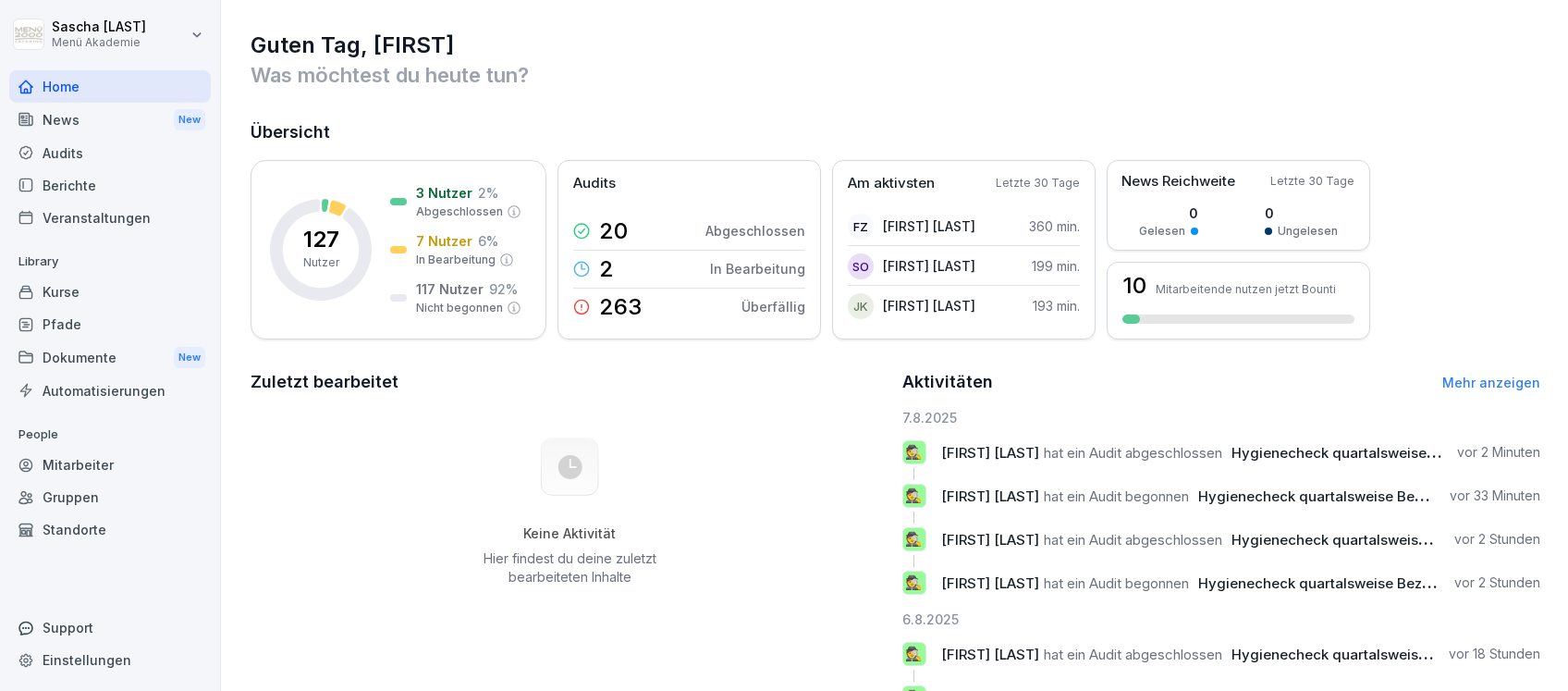 scroll, scrollTop: 0, scrollLeft: 0, axis: both 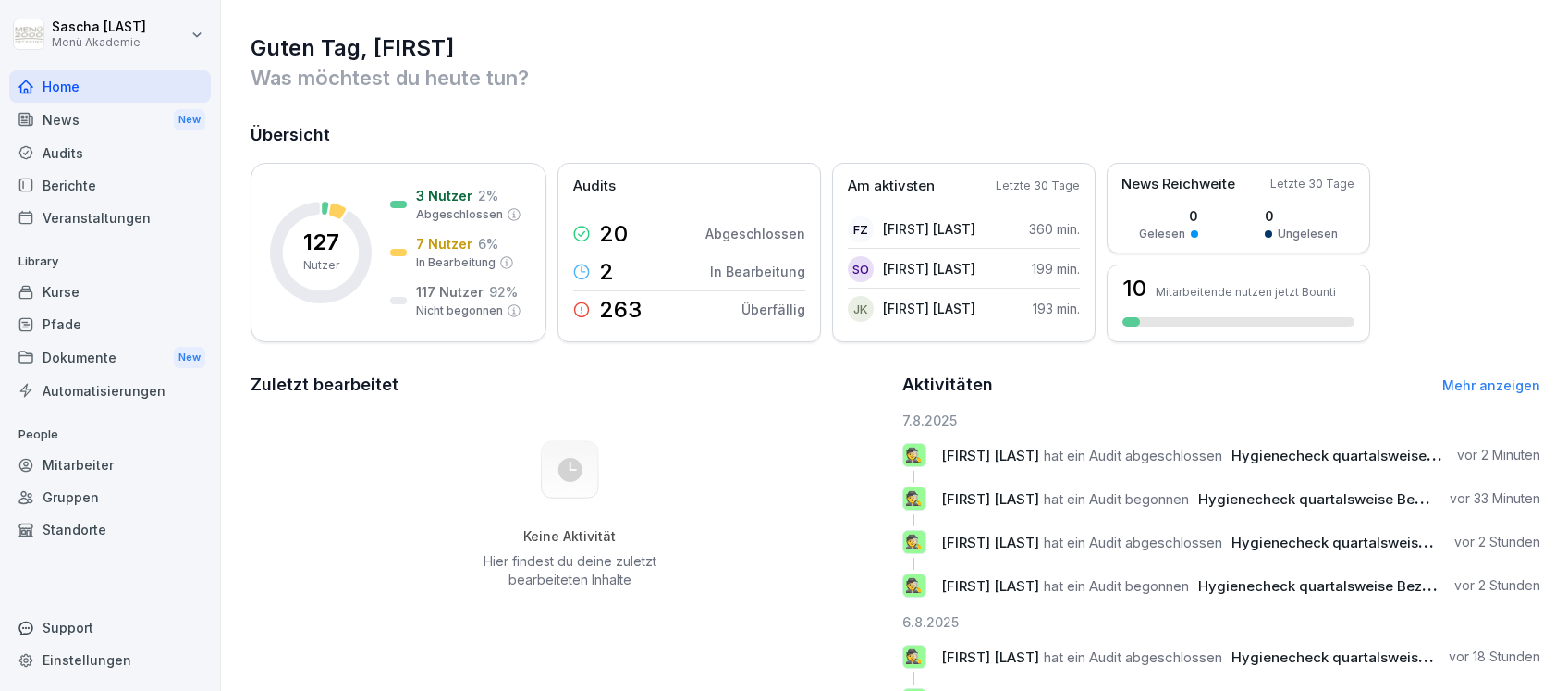 click on "Berichte" at bounding box center [110, 185] 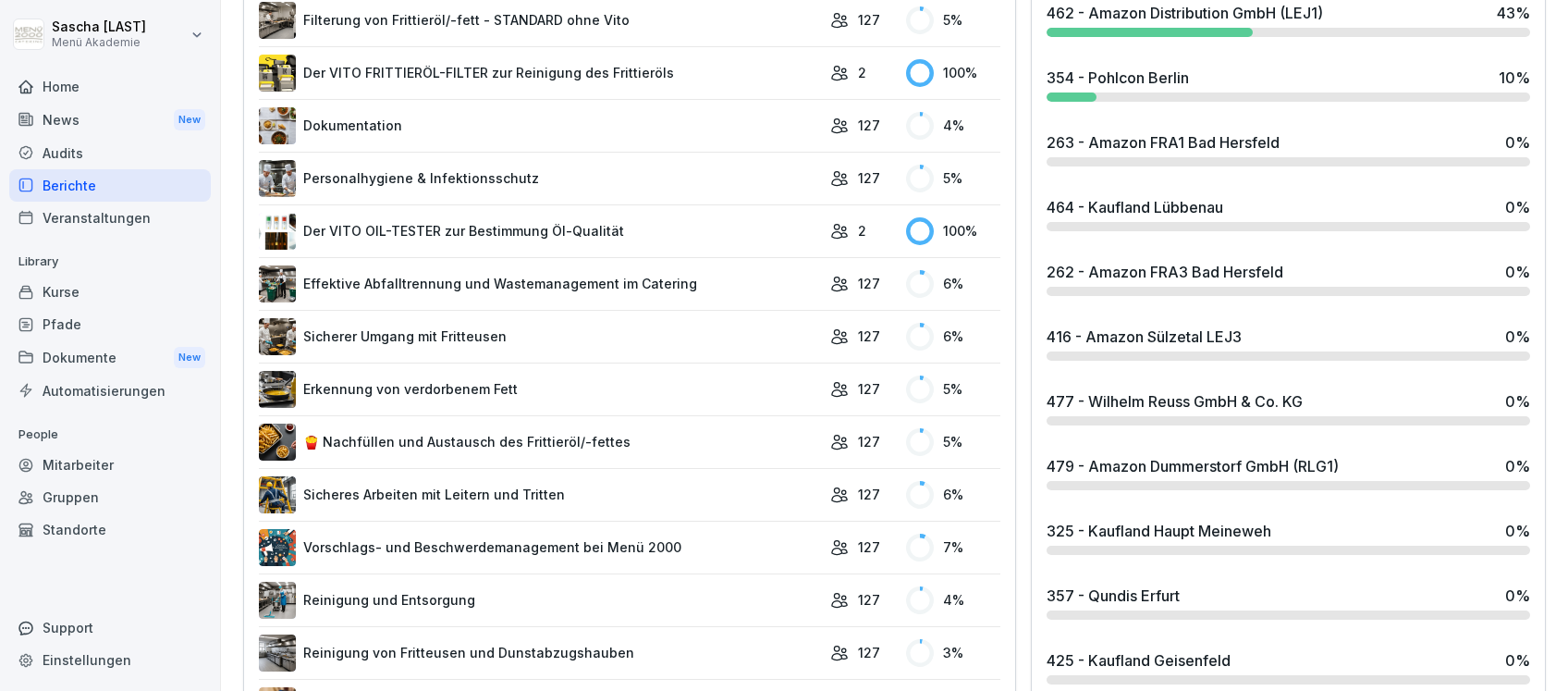 scroll, scrollTop: 740, scrollLeft: 0, axis: vertical 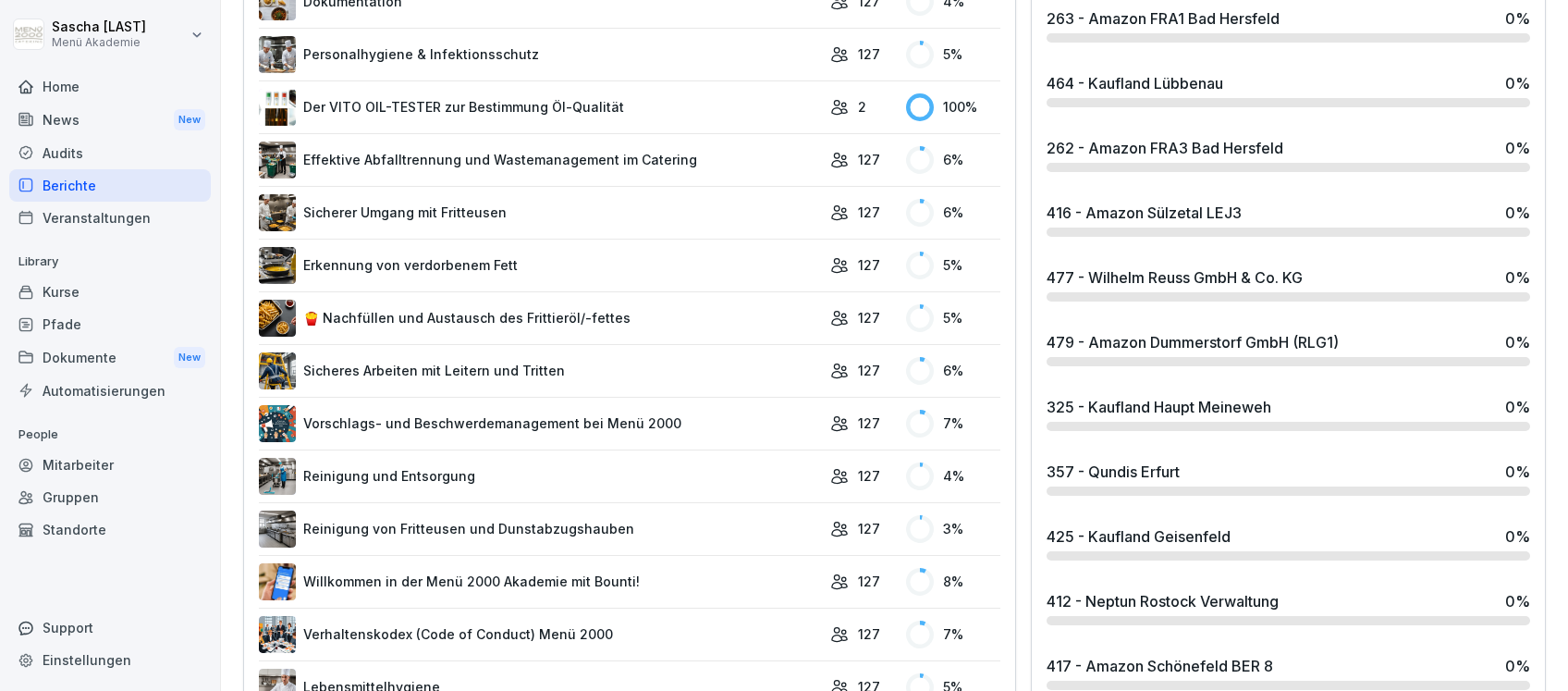 click on "Sicheres Arbeiten mit Leitern und Tritten" at bounding box center (540, 371) 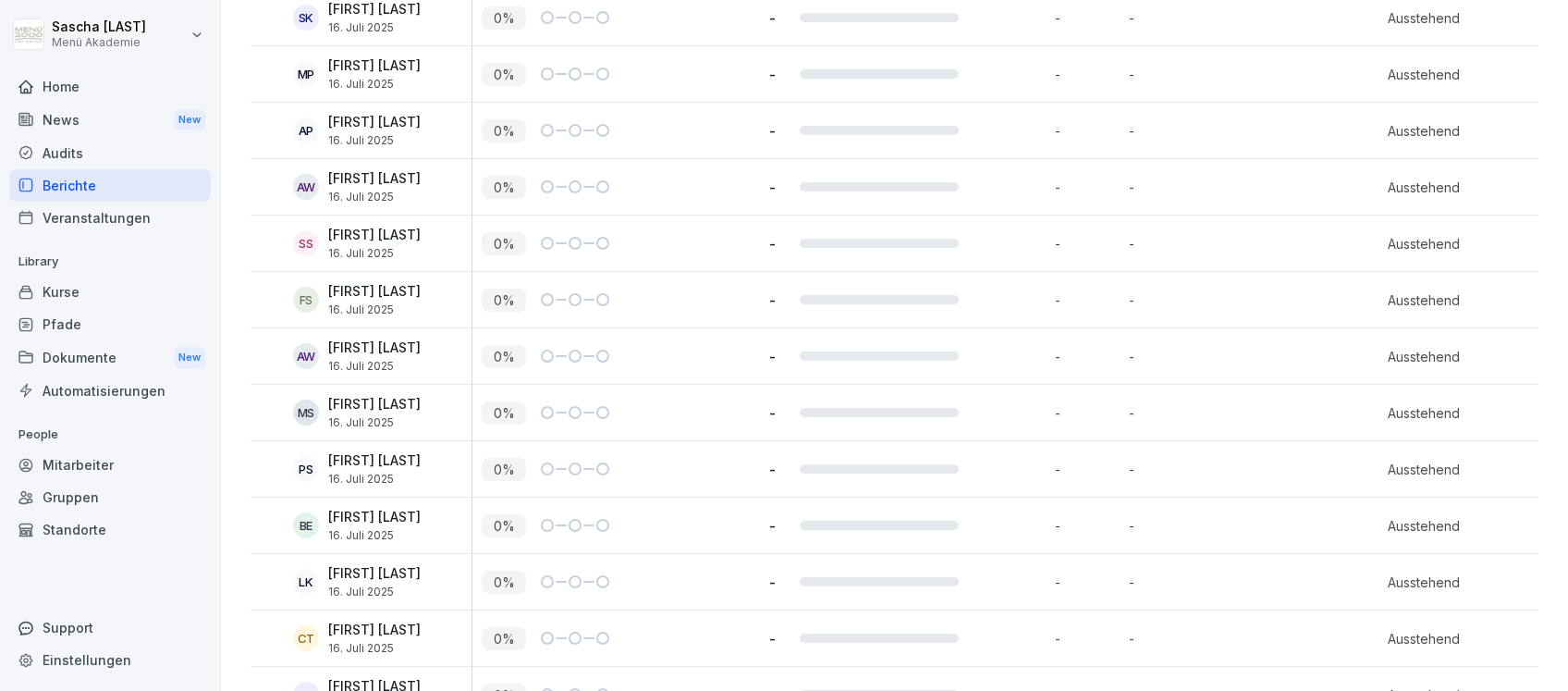 scroll, scrollTop: 6871, scrollLeft: 0, axis: vertical 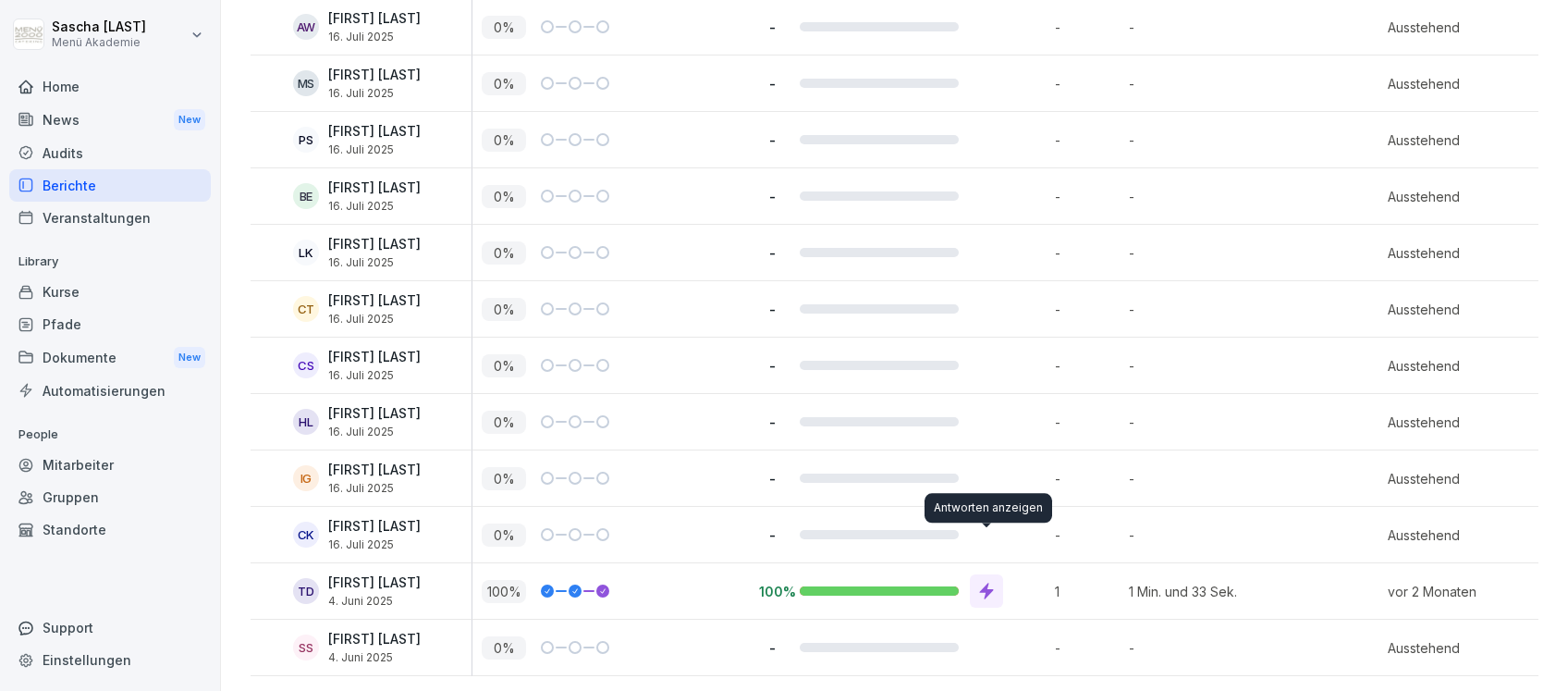 click 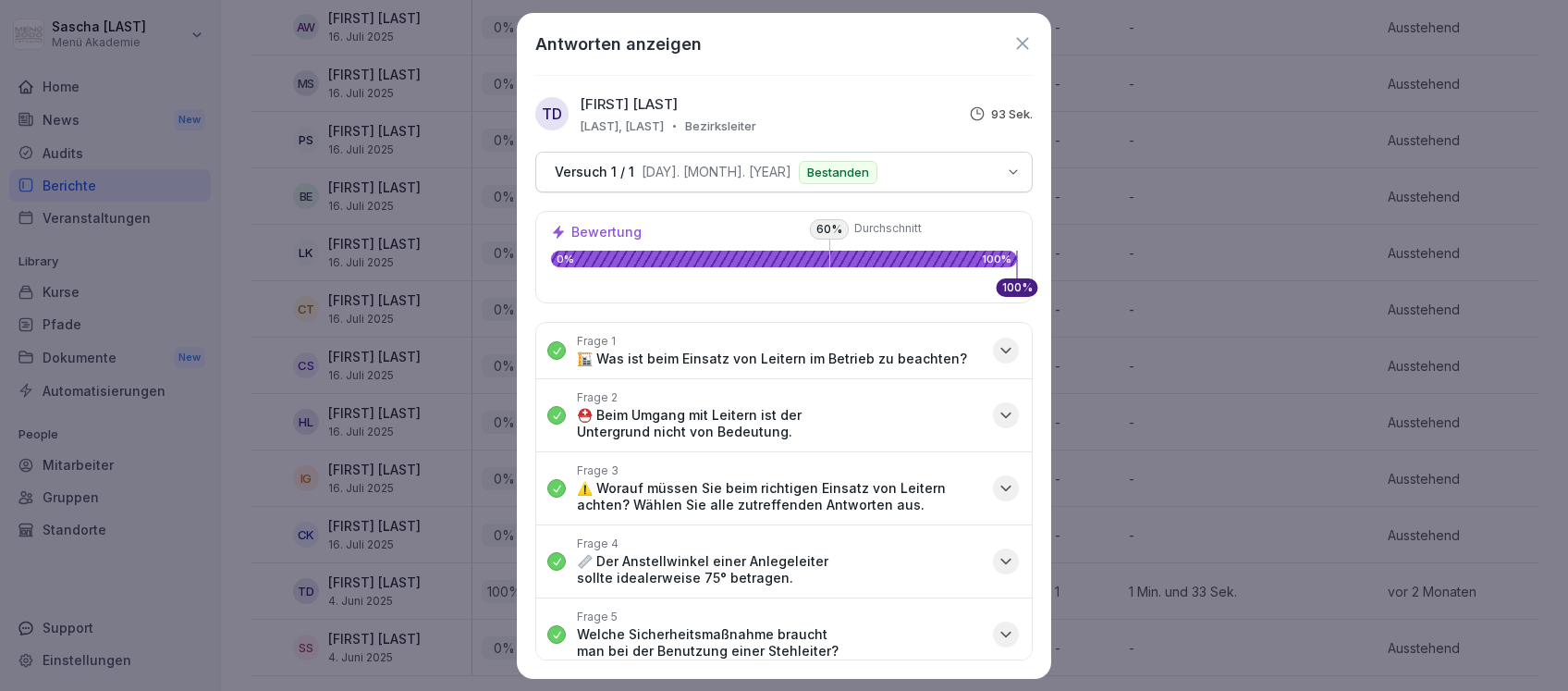 click 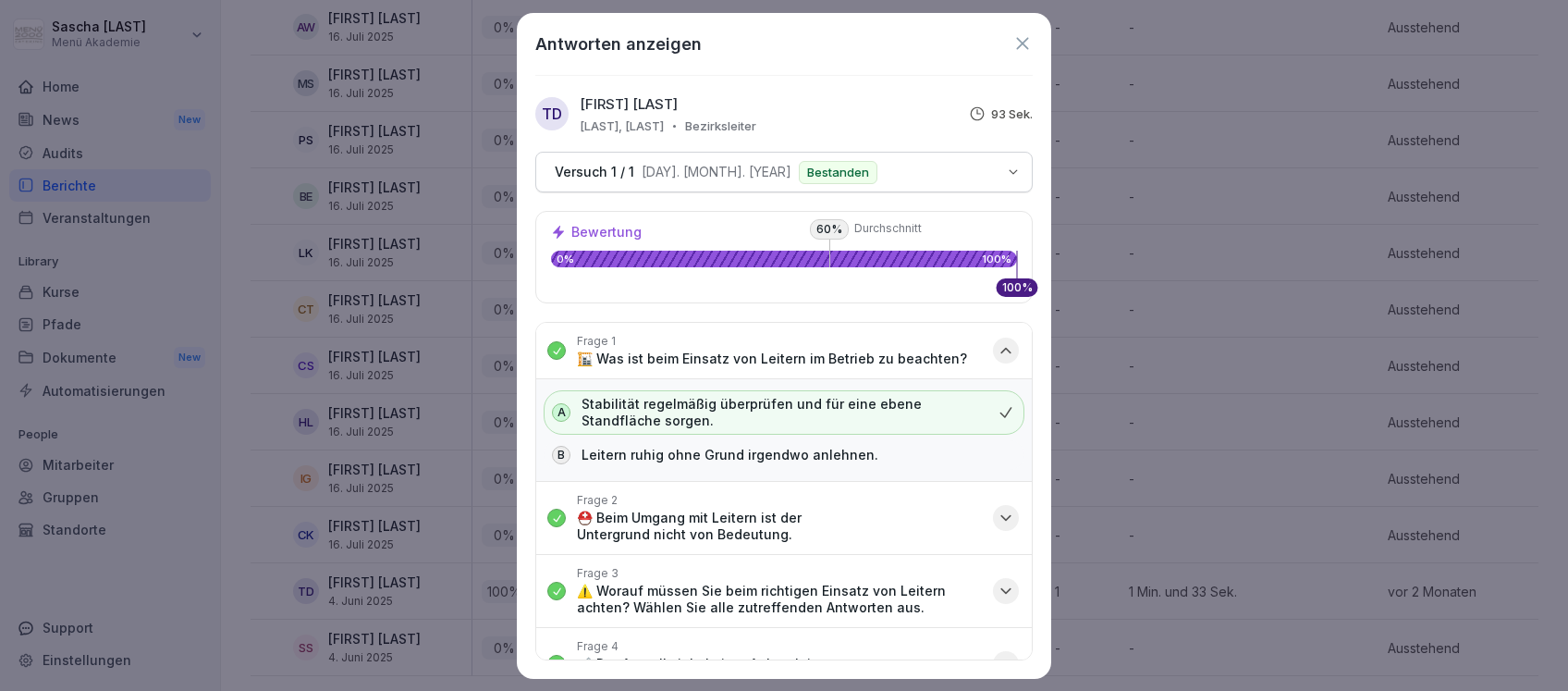 click 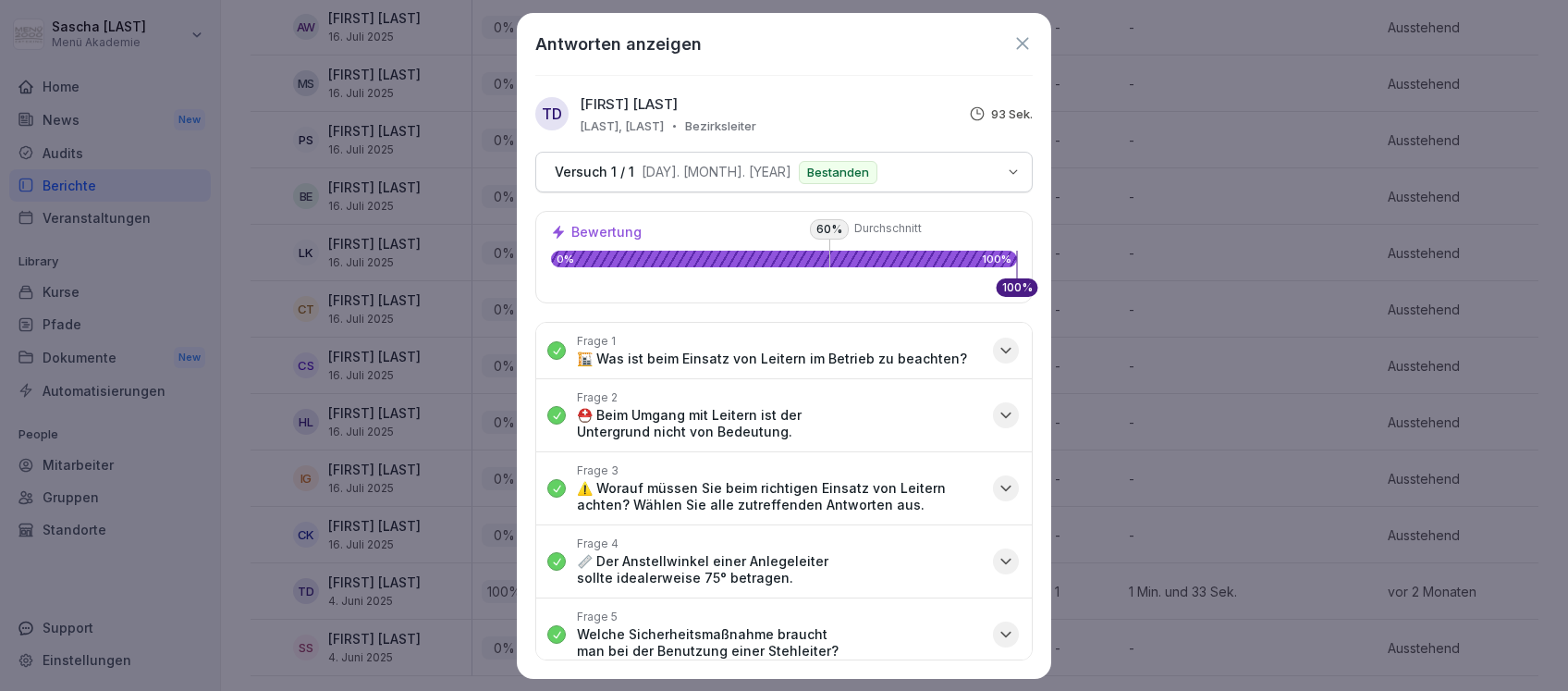click 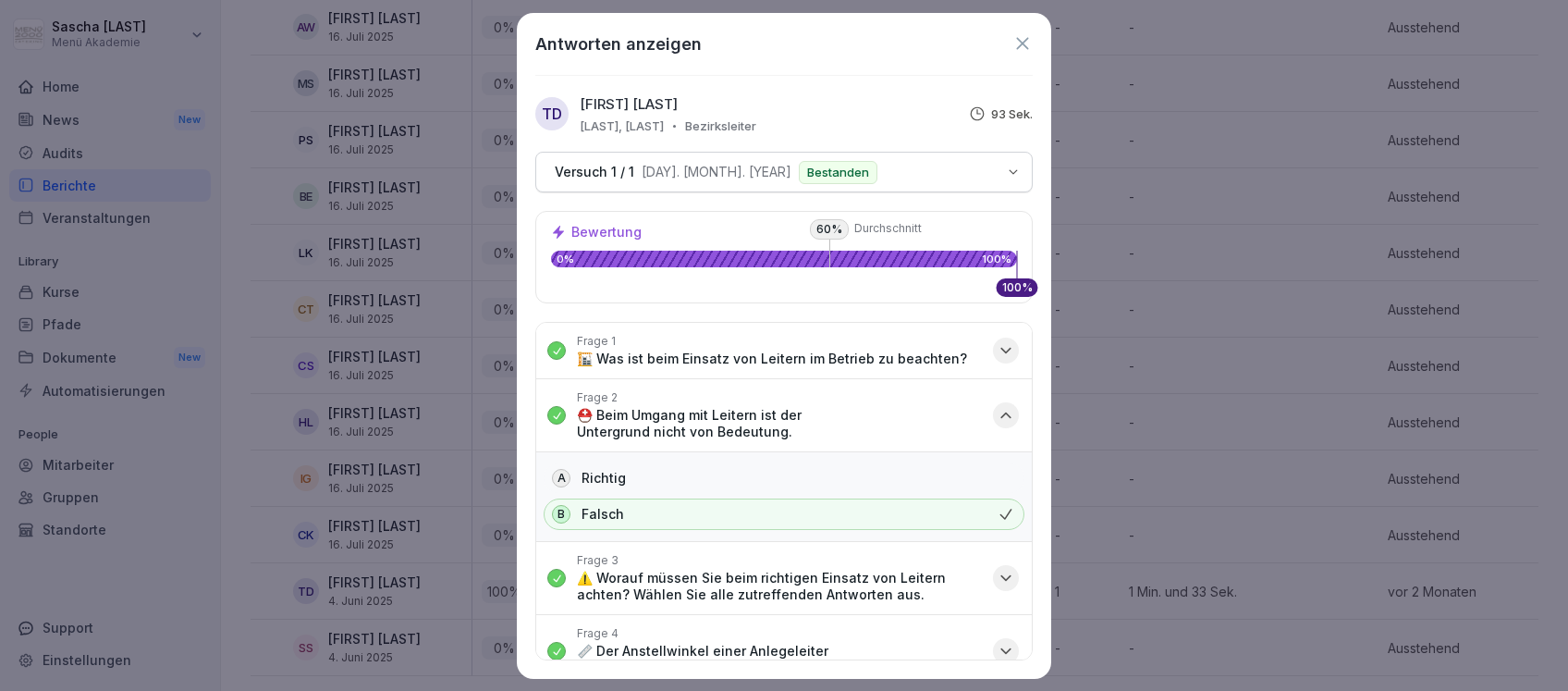 click 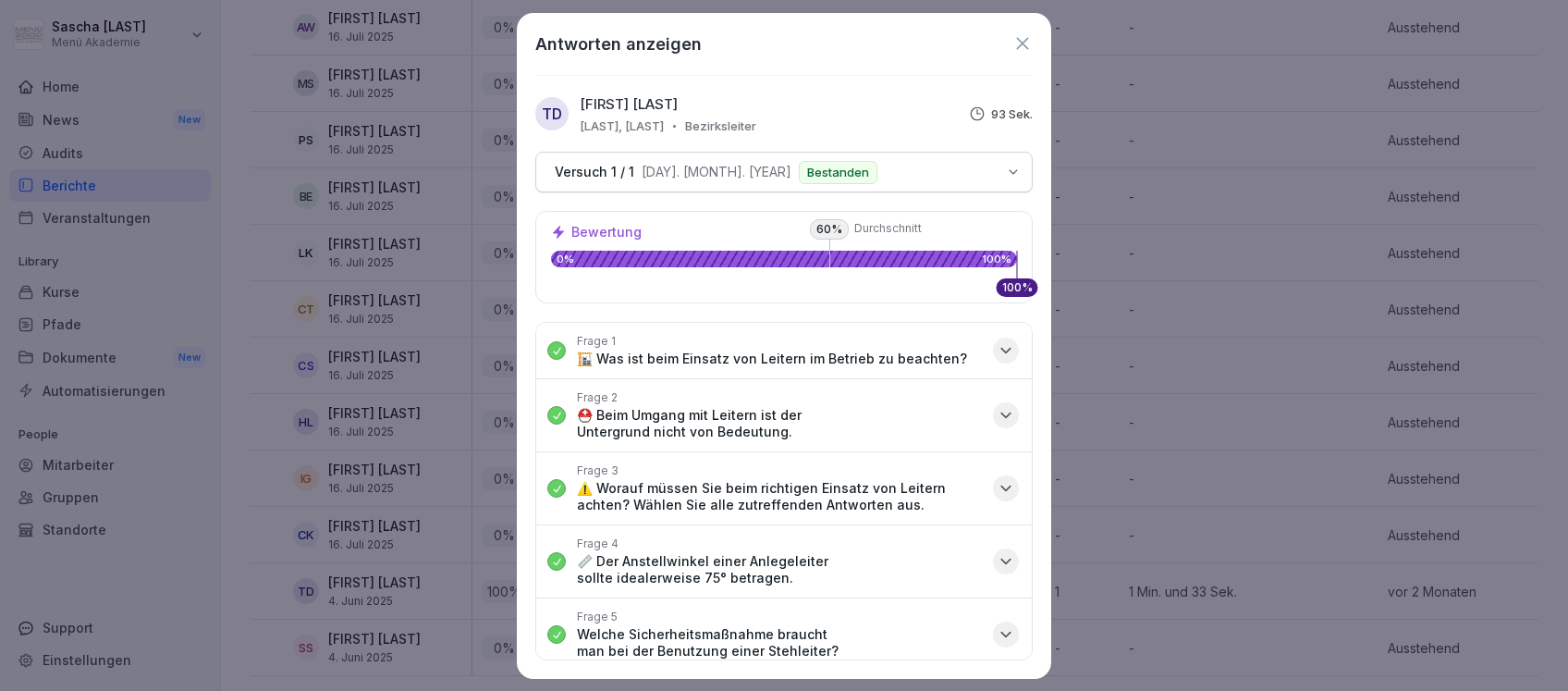 click 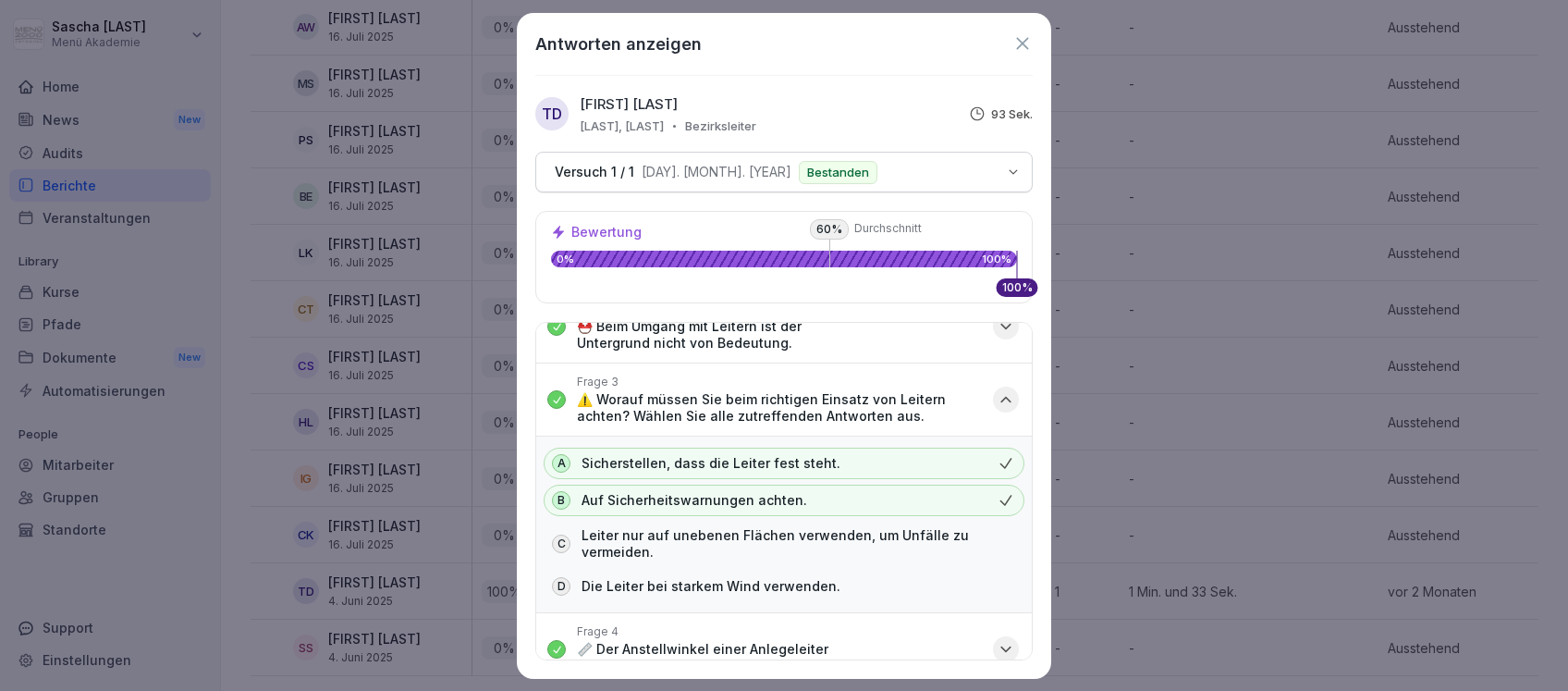 scroll, scrollTop: 123, scrollLeft: 0, axis: vertical 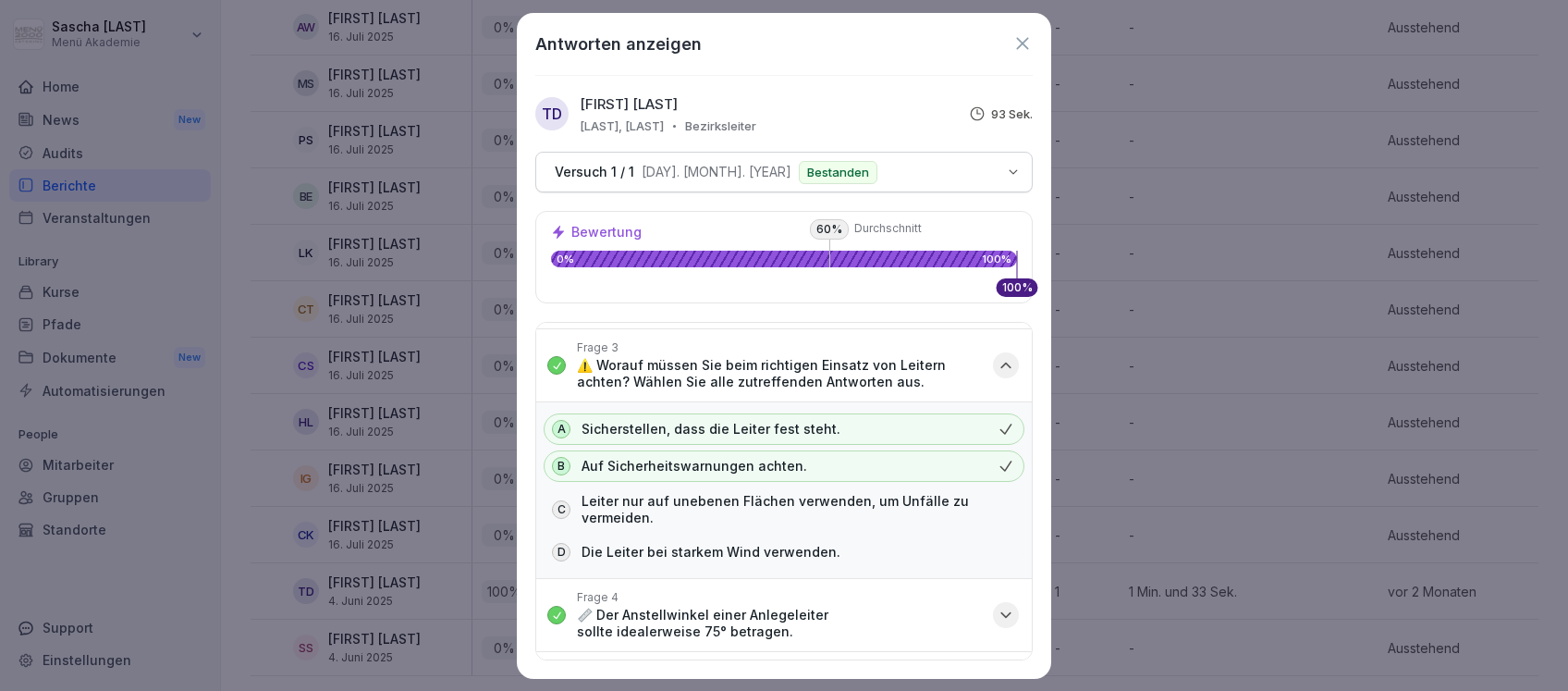 click 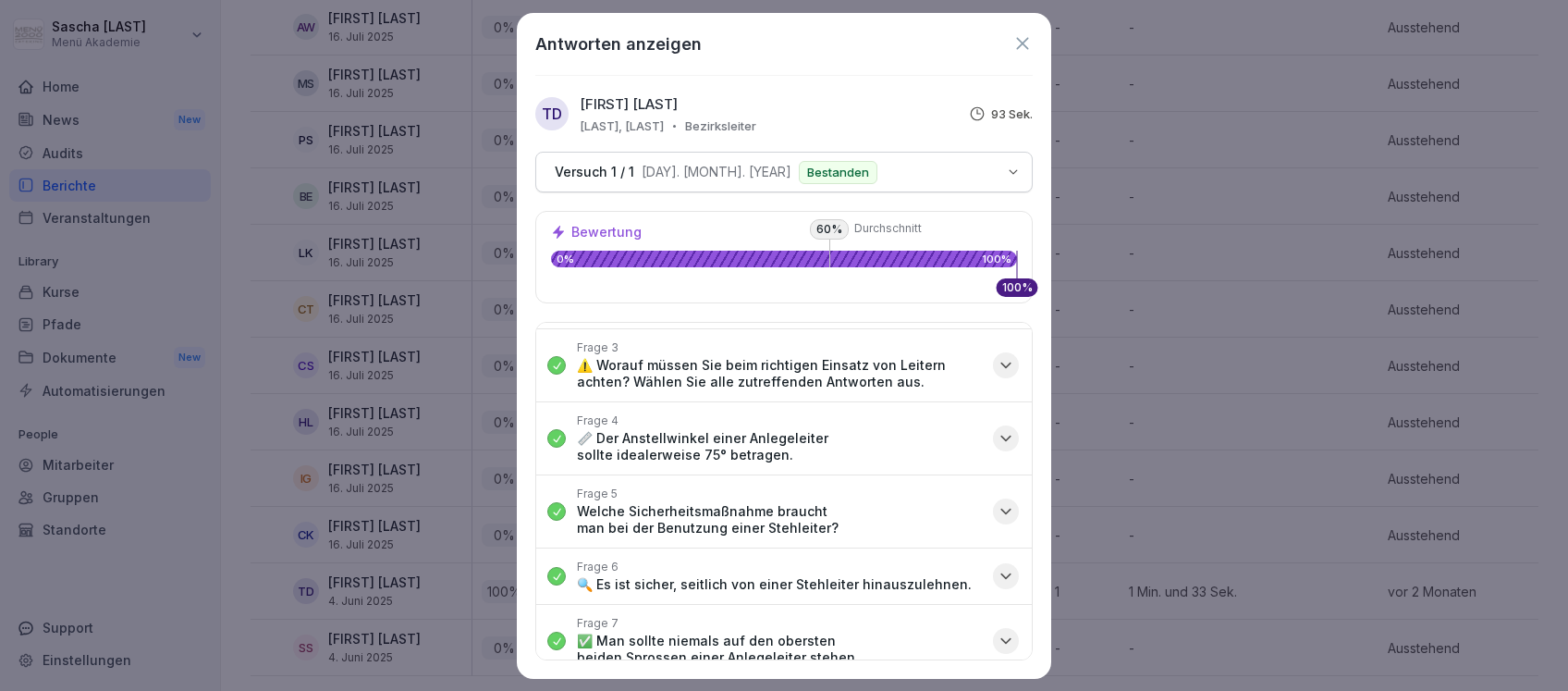 click 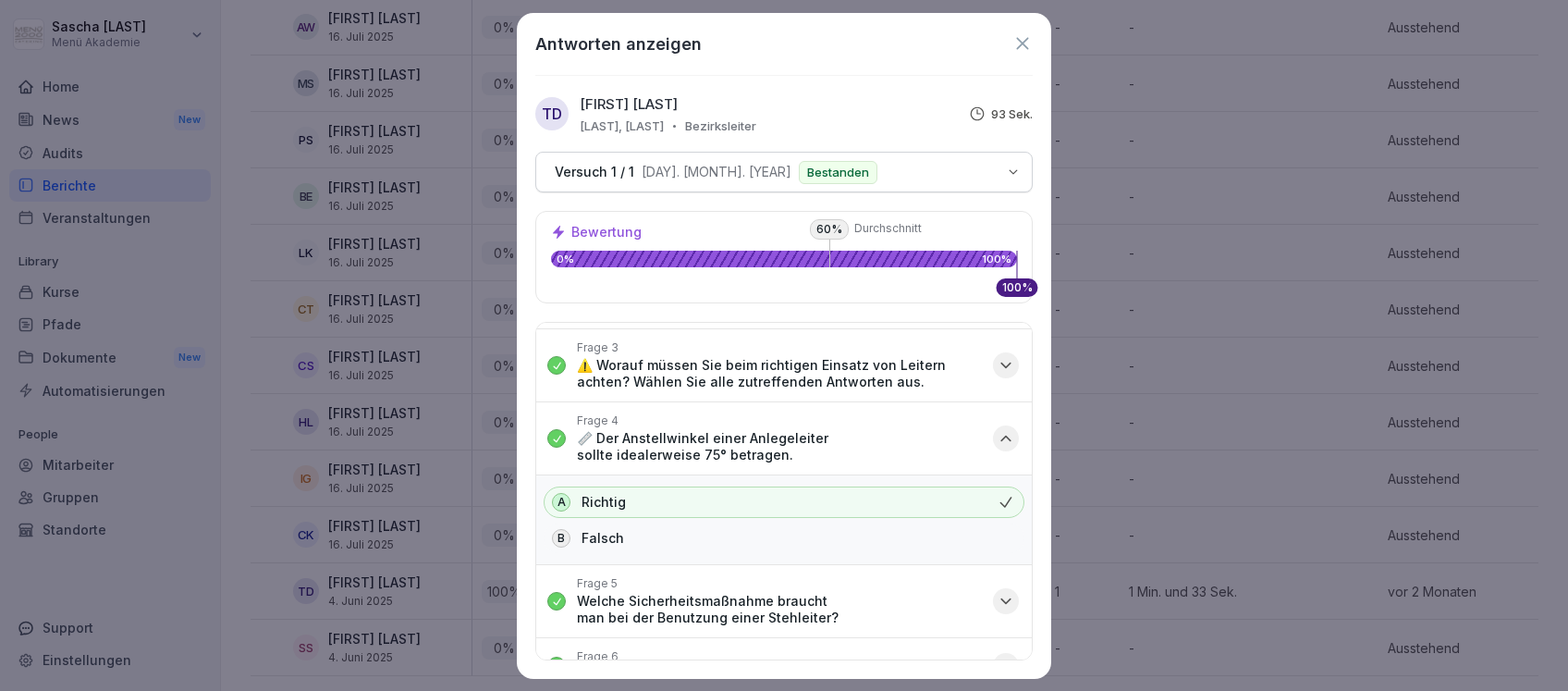 click 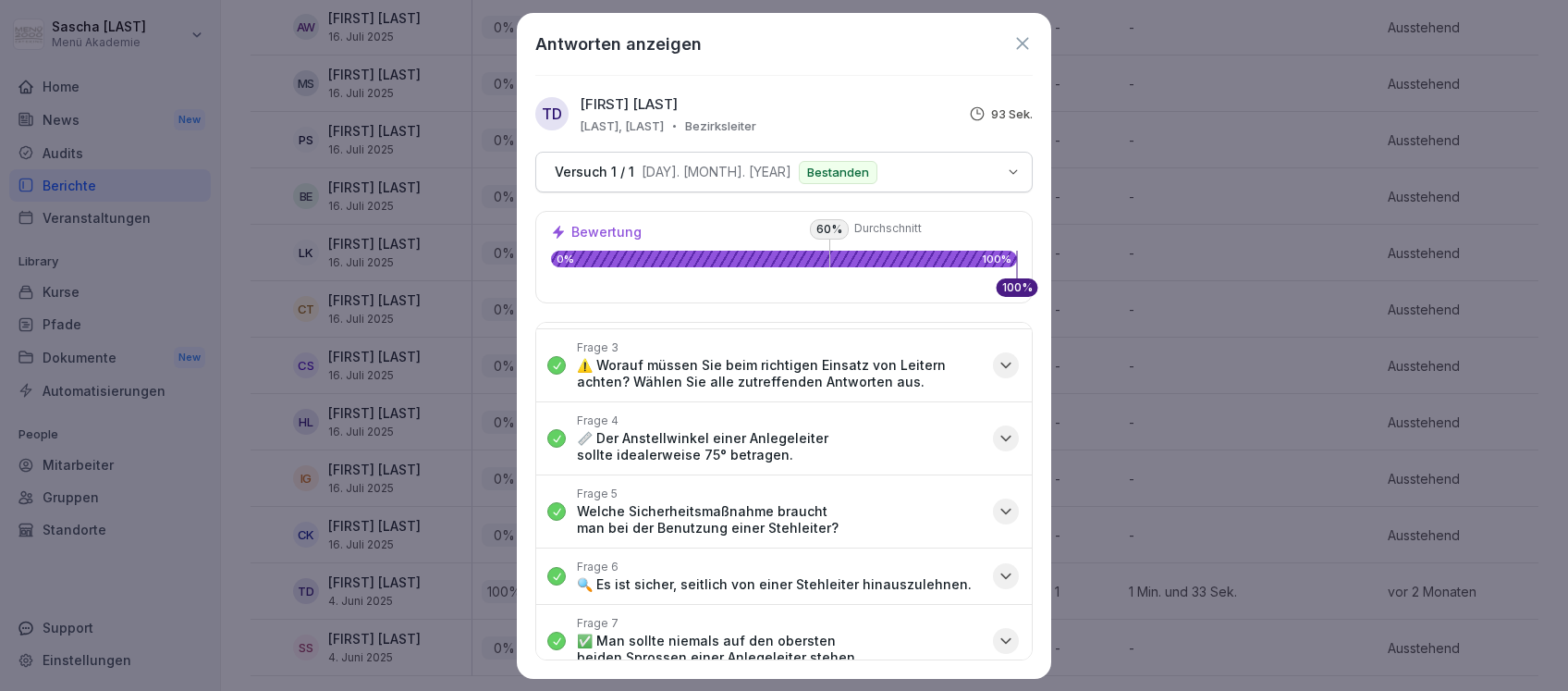 click 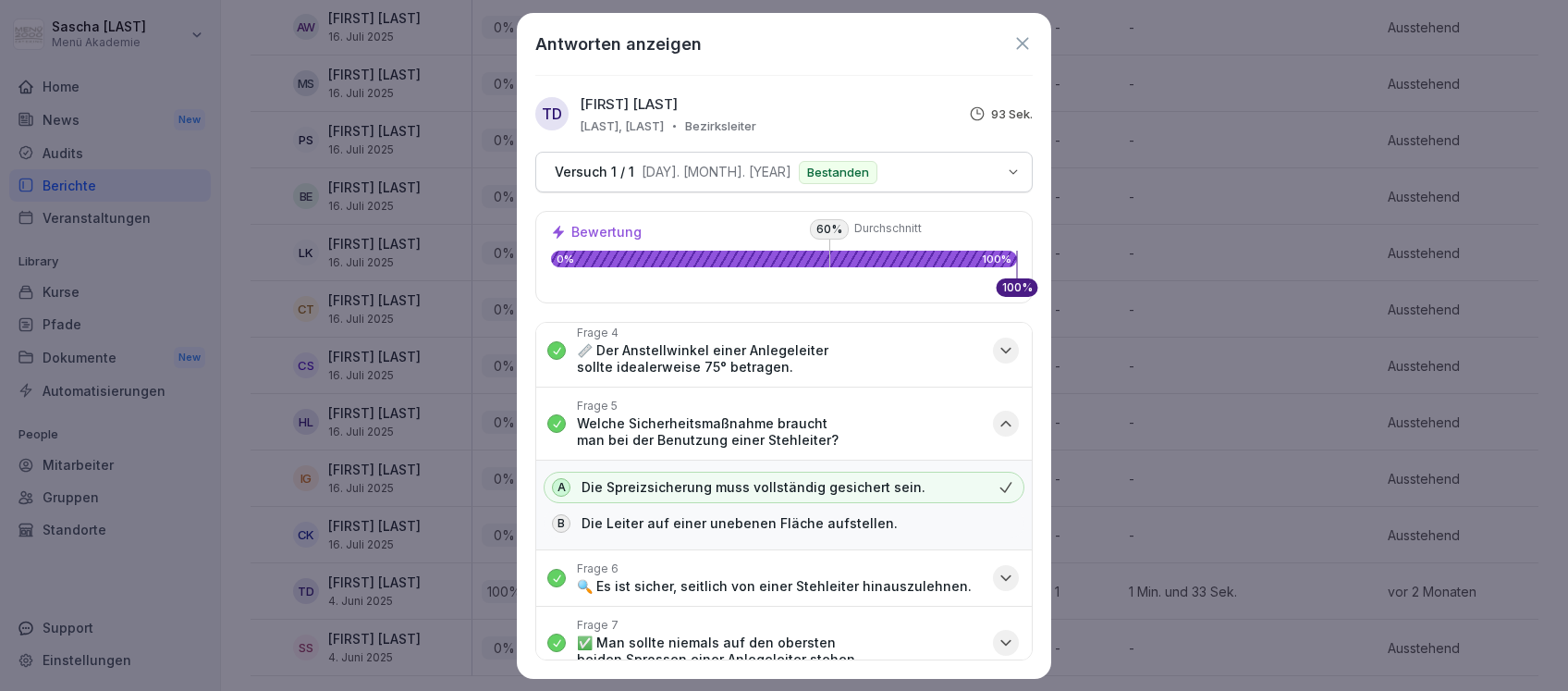 scroll, scrollTop: 246, scrollLeft: 0, axis: vertical 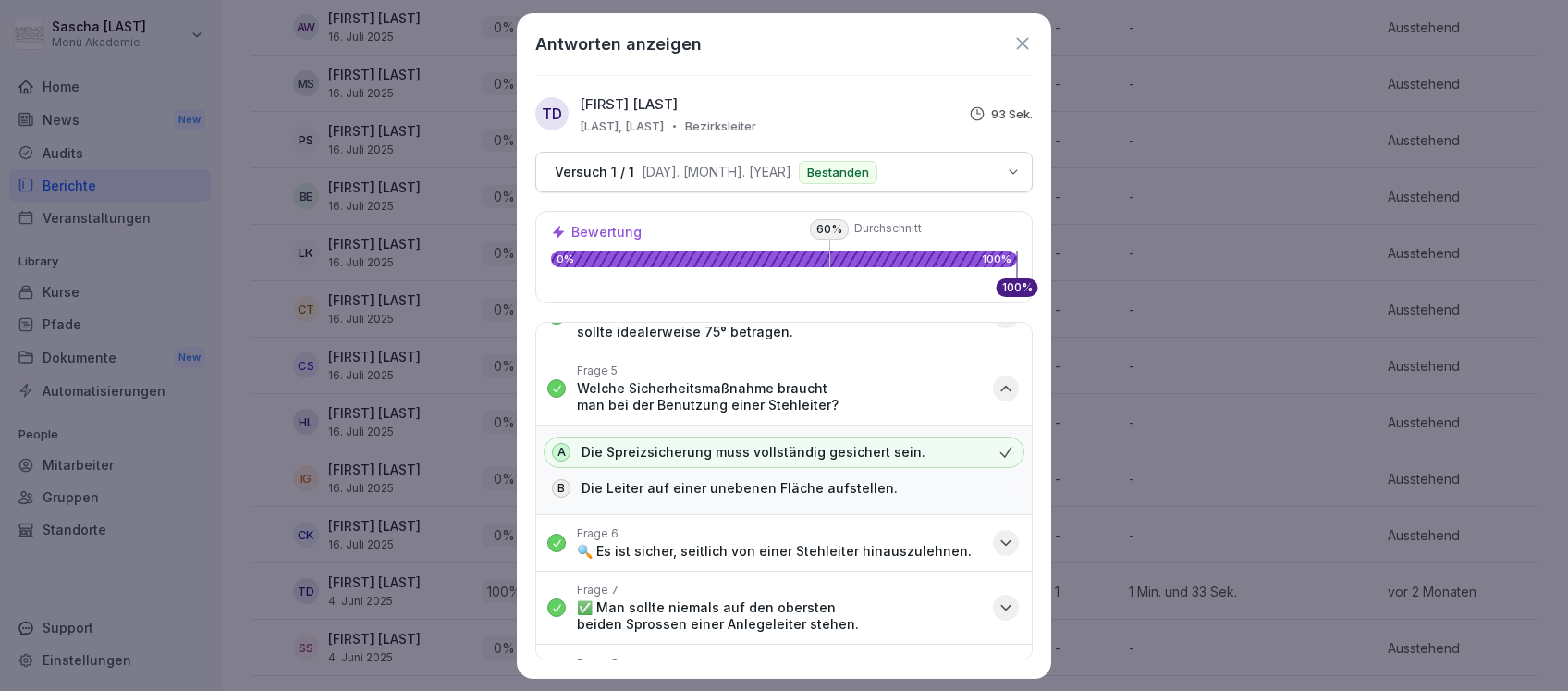 click 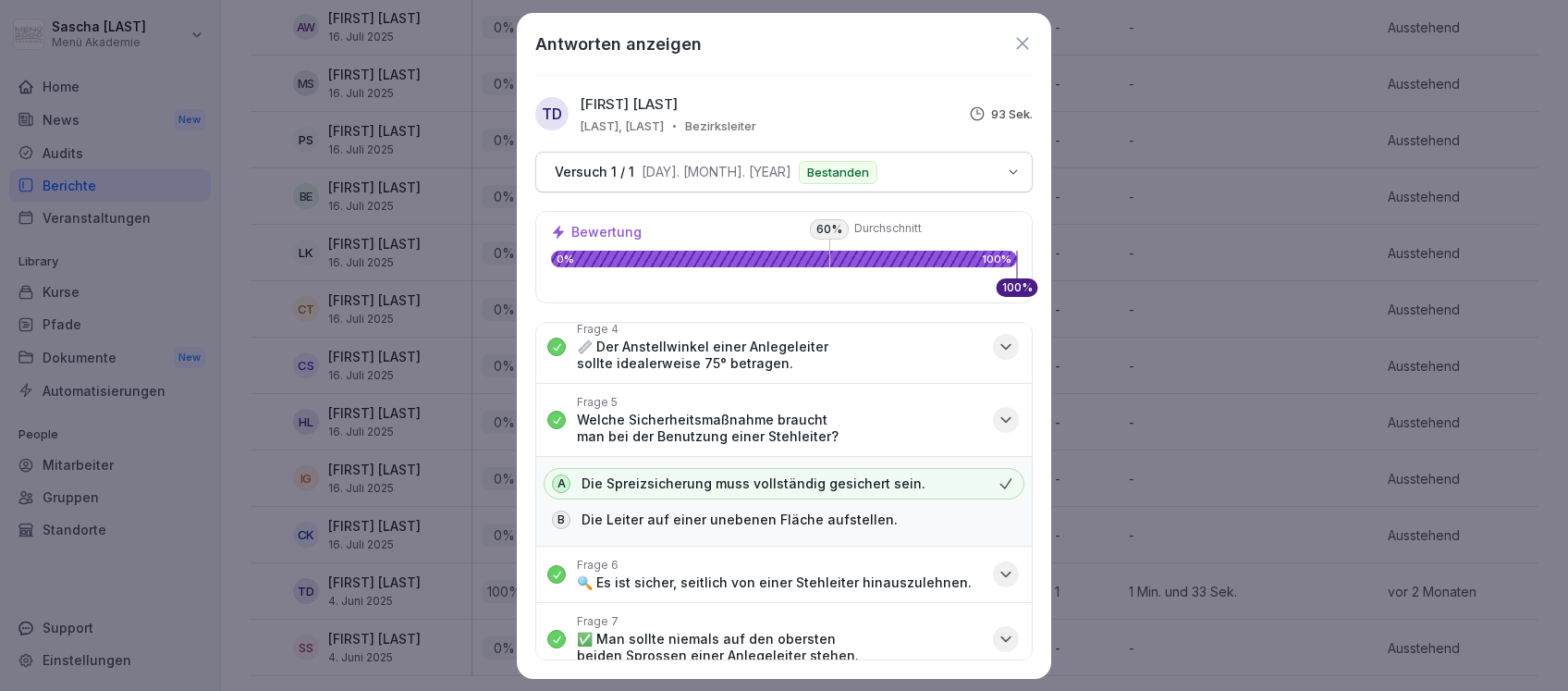 scroll, scrollTop: 213, scrollLeft: 0, axis: vertical 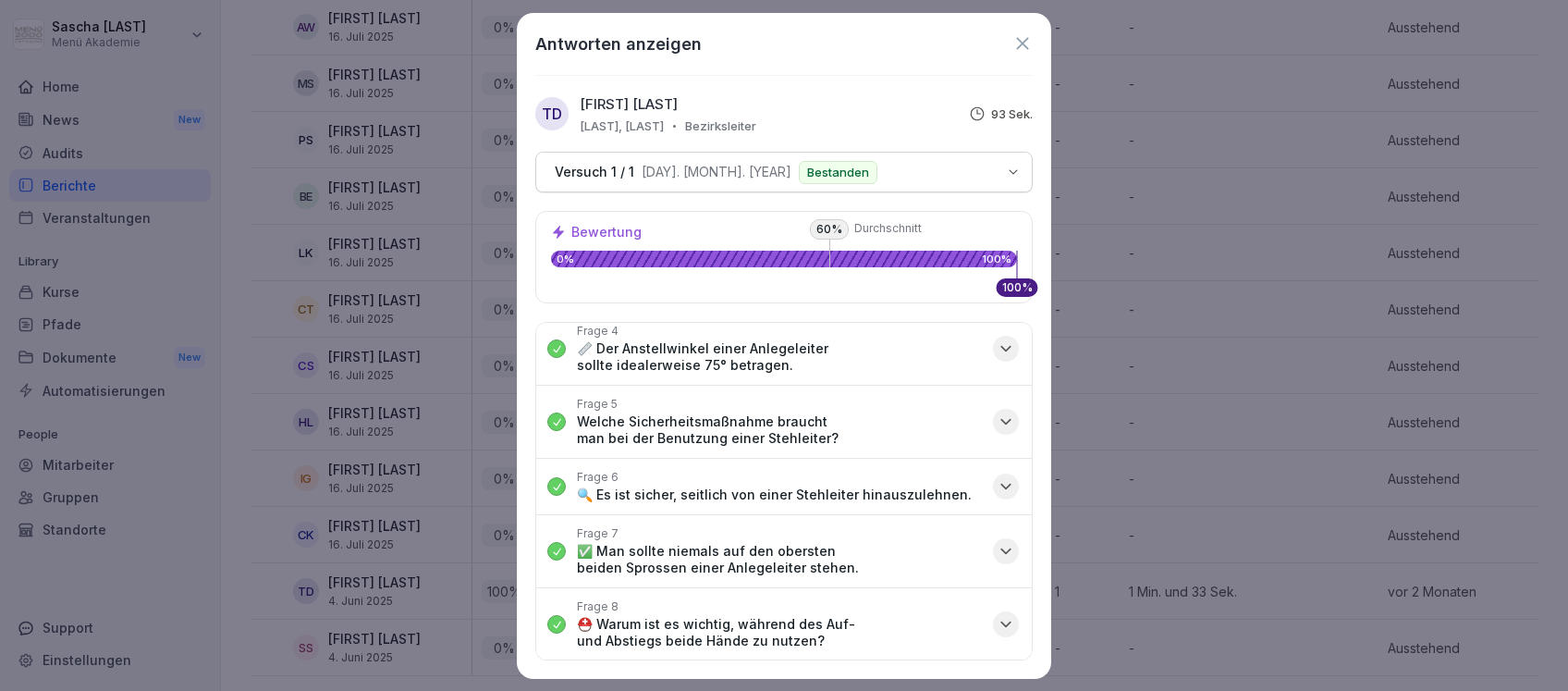 click 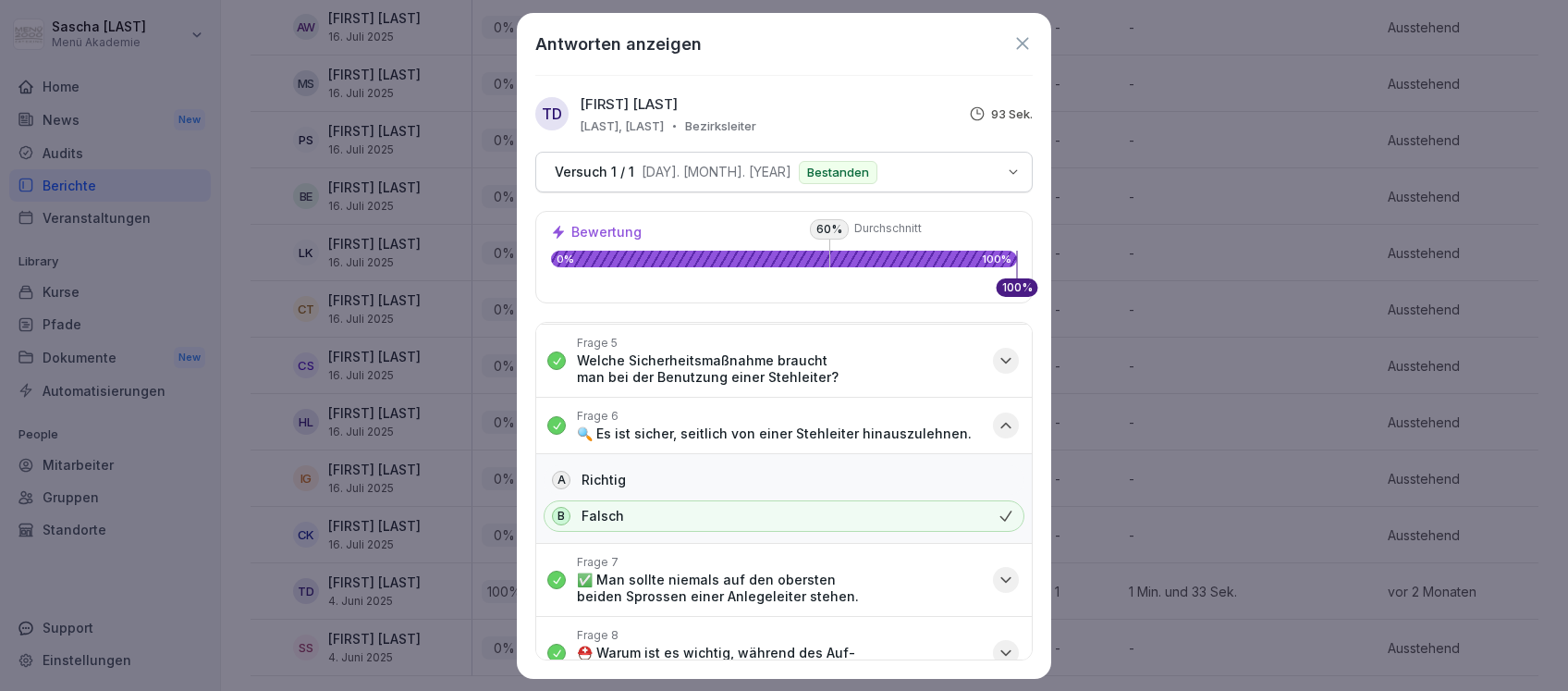 scroll, scrollTop: 302, scrollLeft: 0, axis: vertical 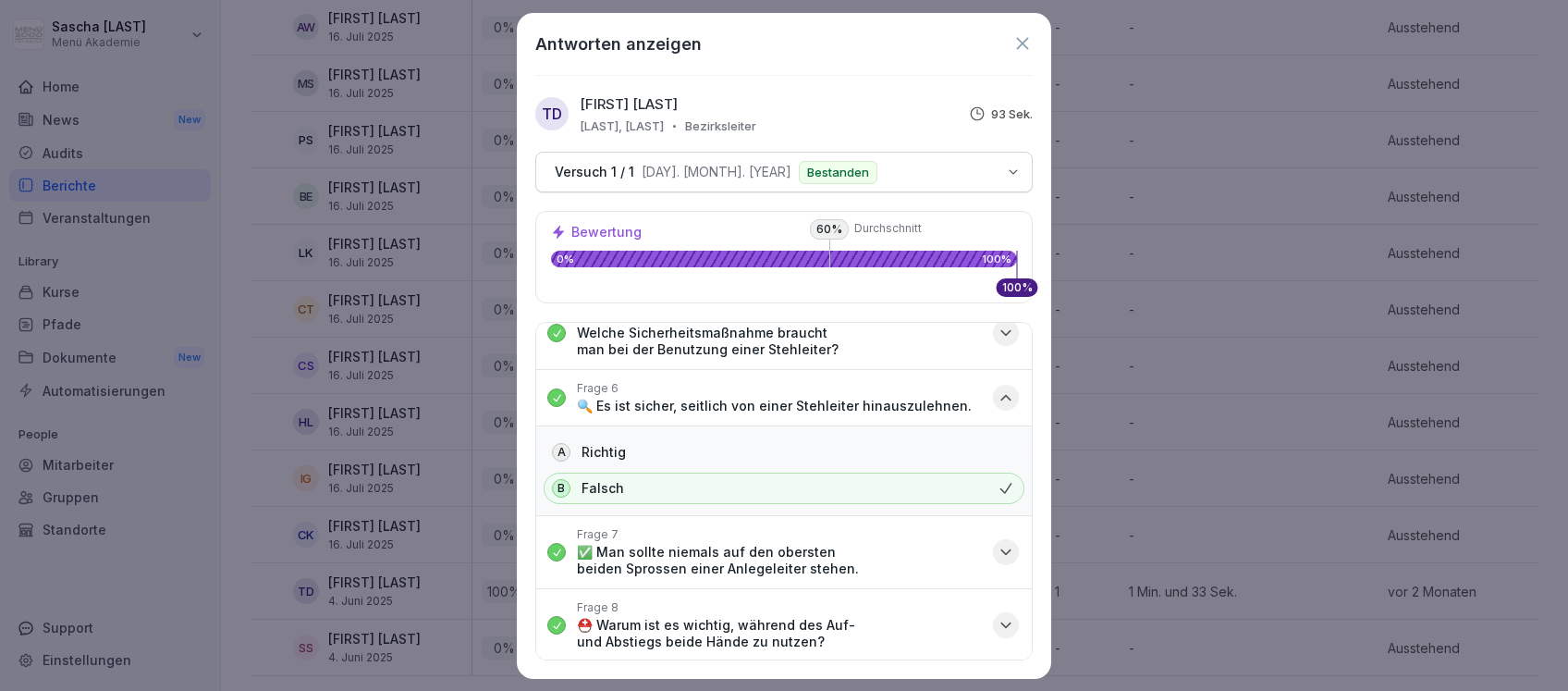 click 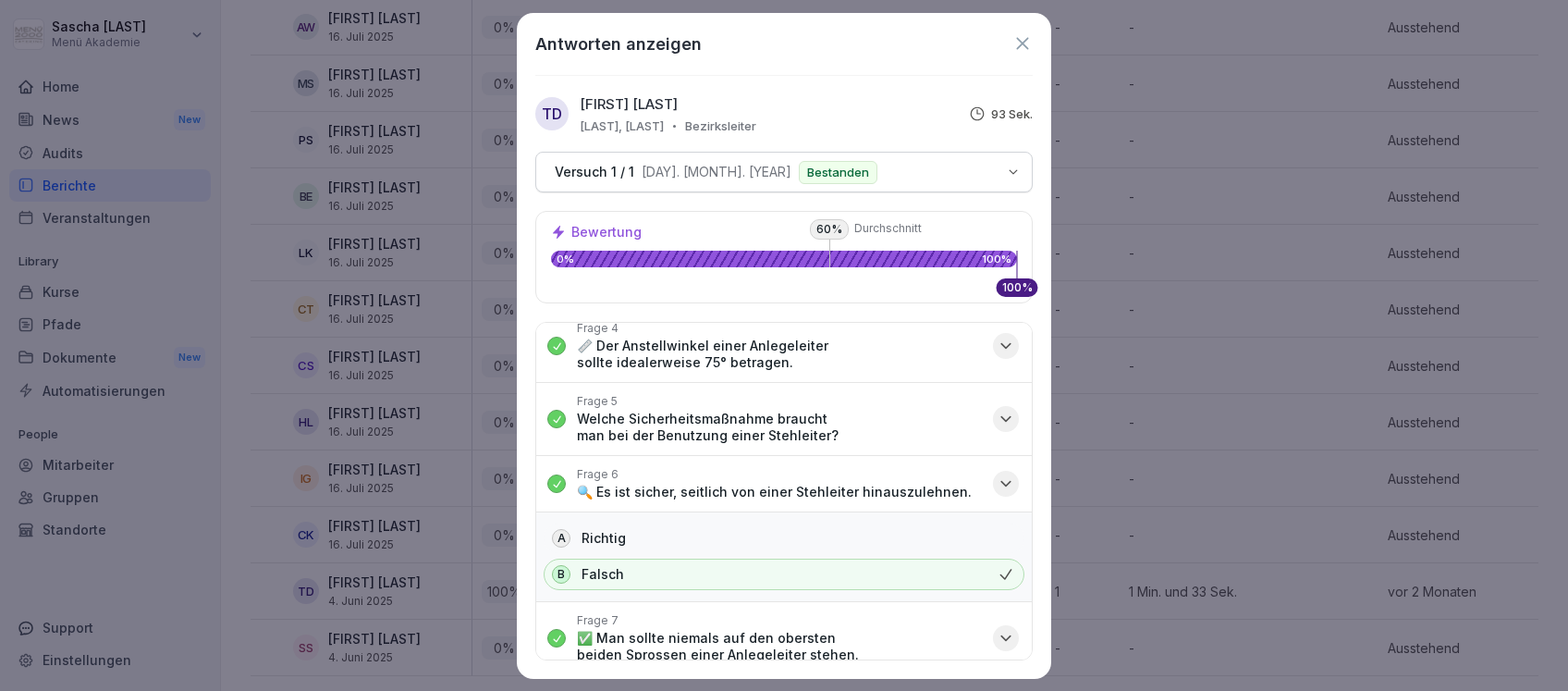 scroll, scrollTop: 213, scrollLeft: 0, axis: vertical 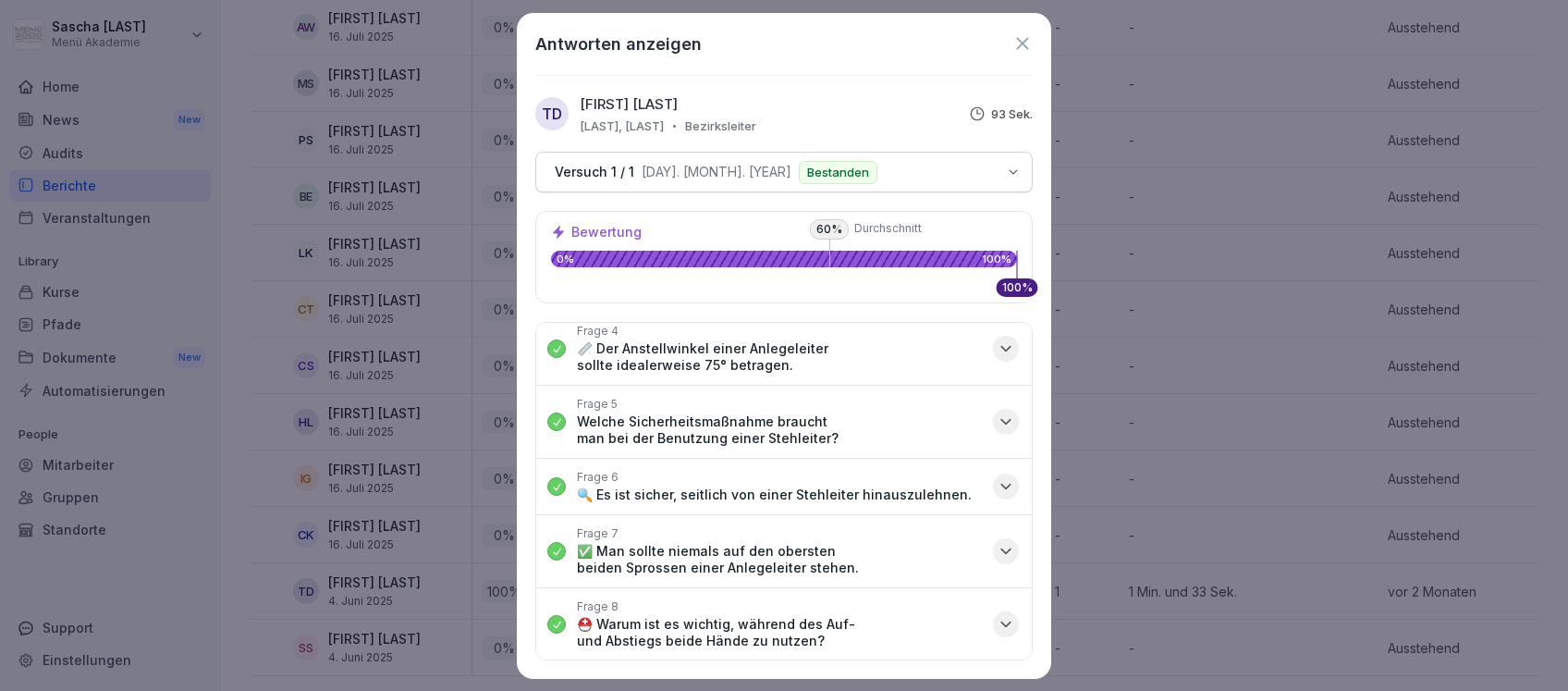 click 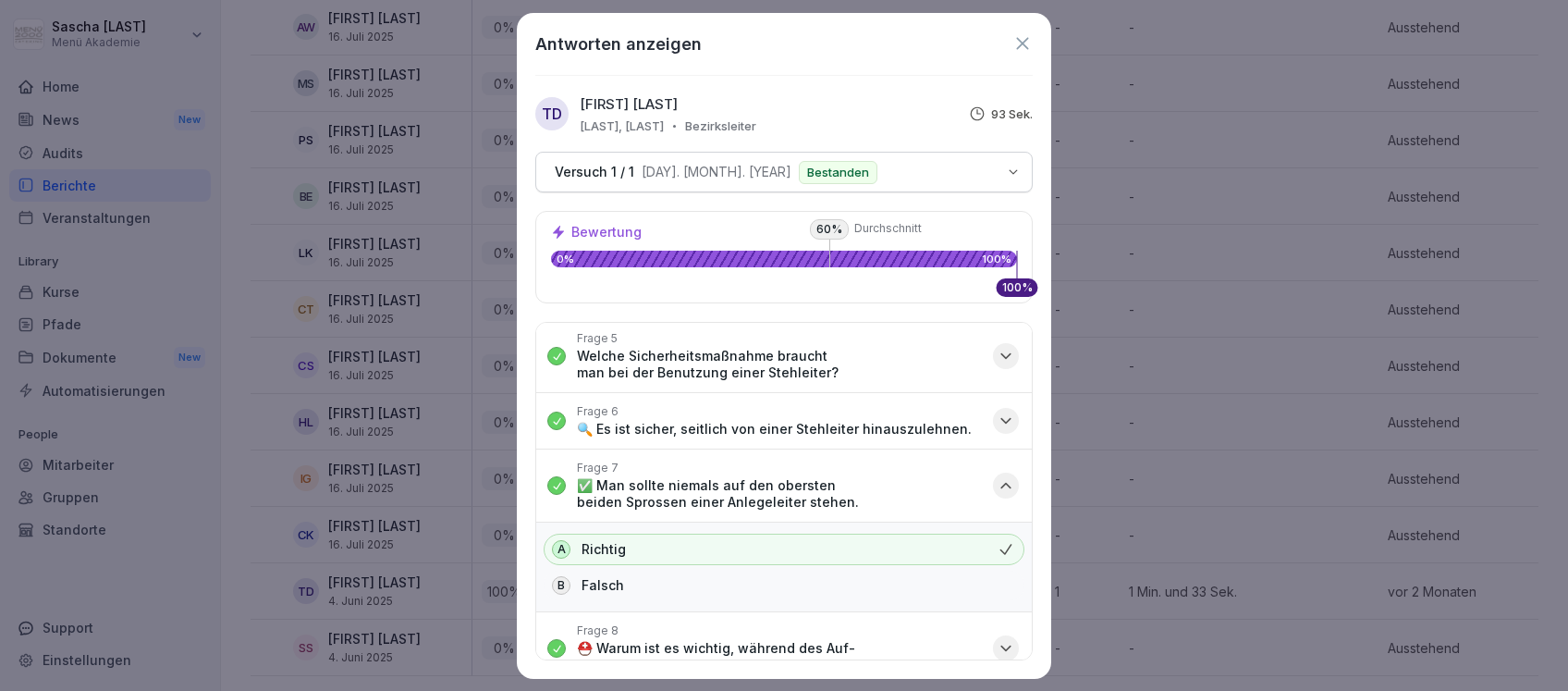 scroll, scrollTop: 302, scrollLeft: 0, axis: vertical 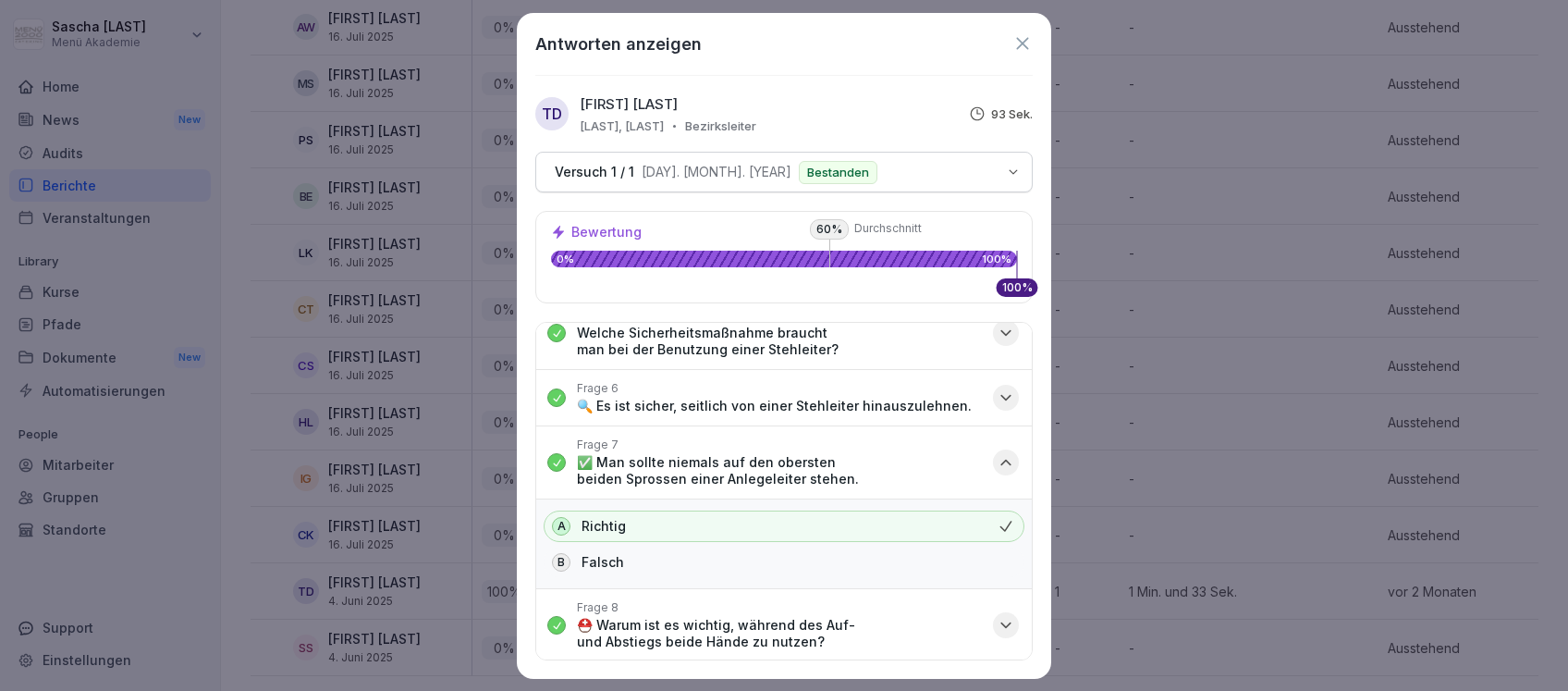 click at bounding box center [1006, 463] 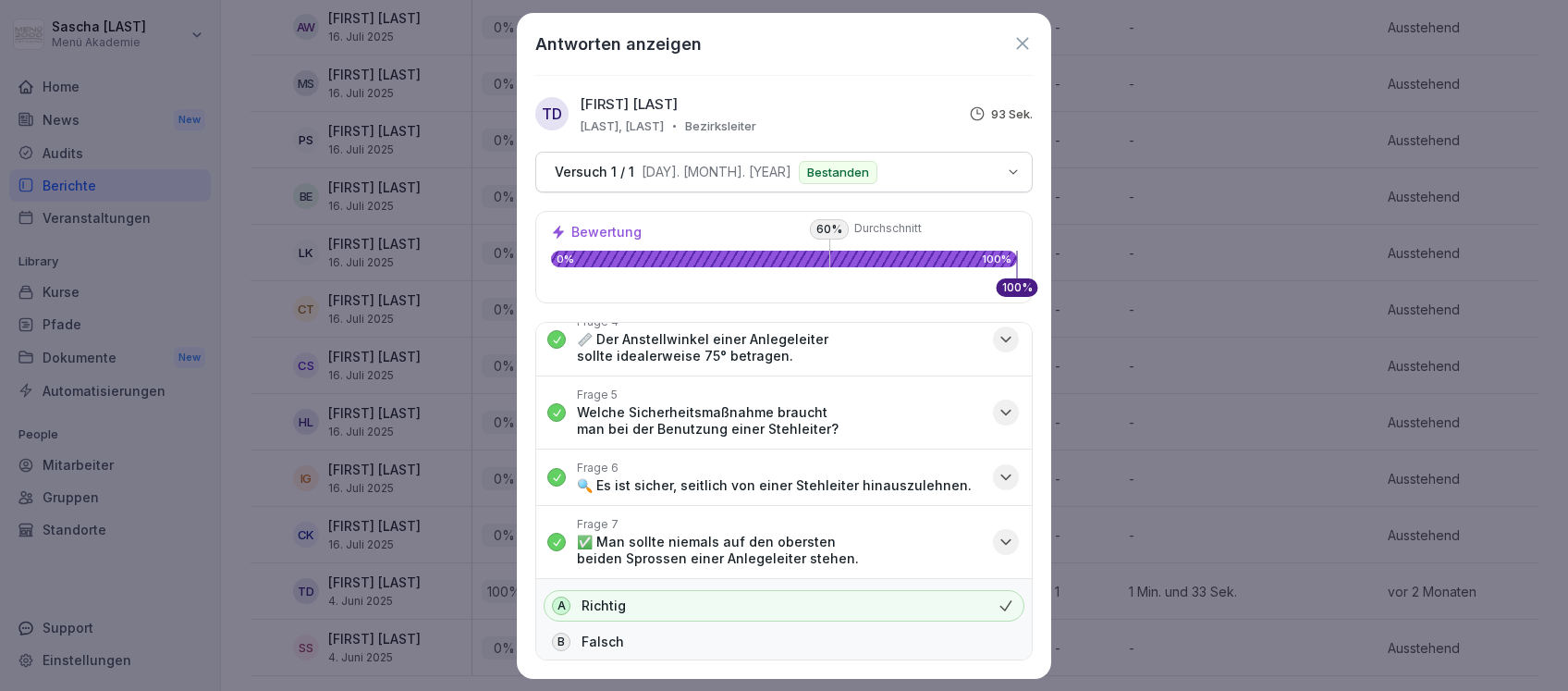 scroll, scrollTop: 213, scrollLeft: 0, axis: vertical 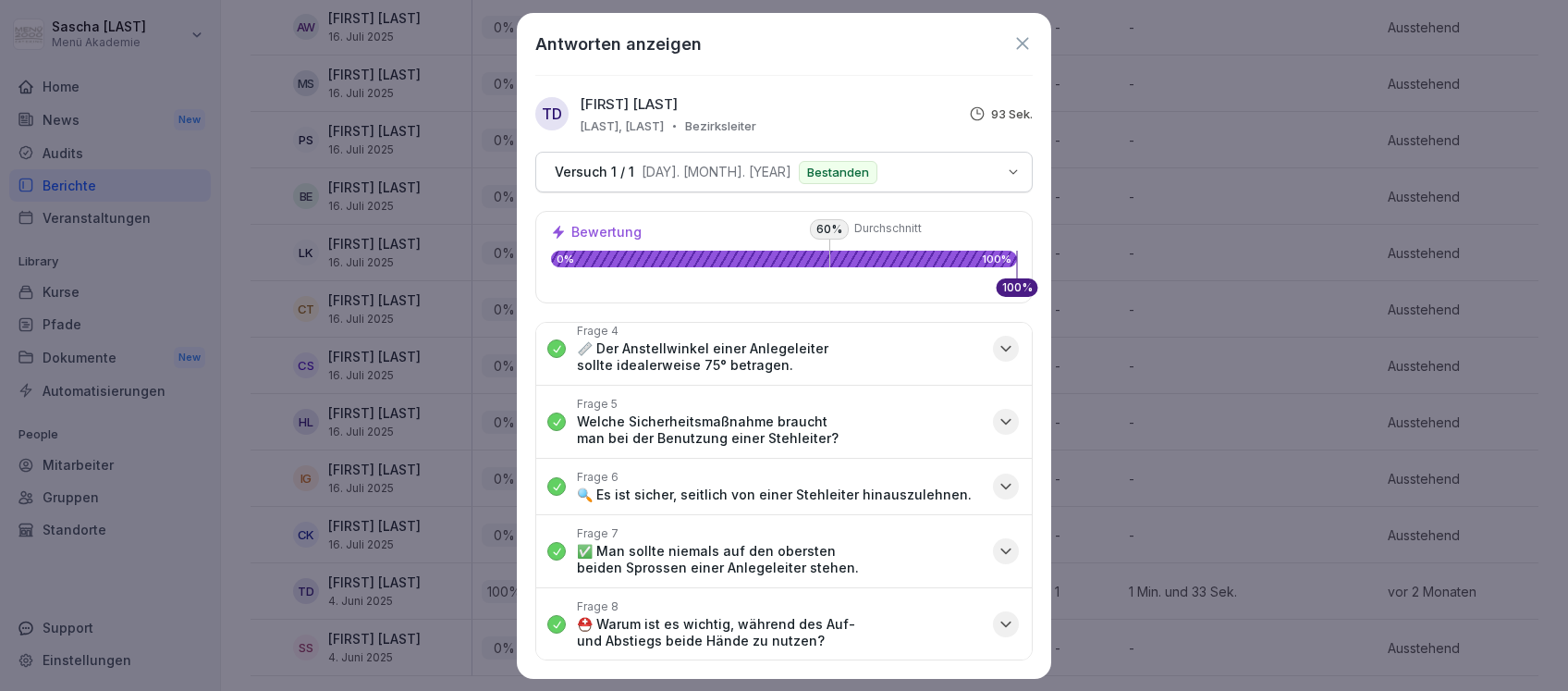 click 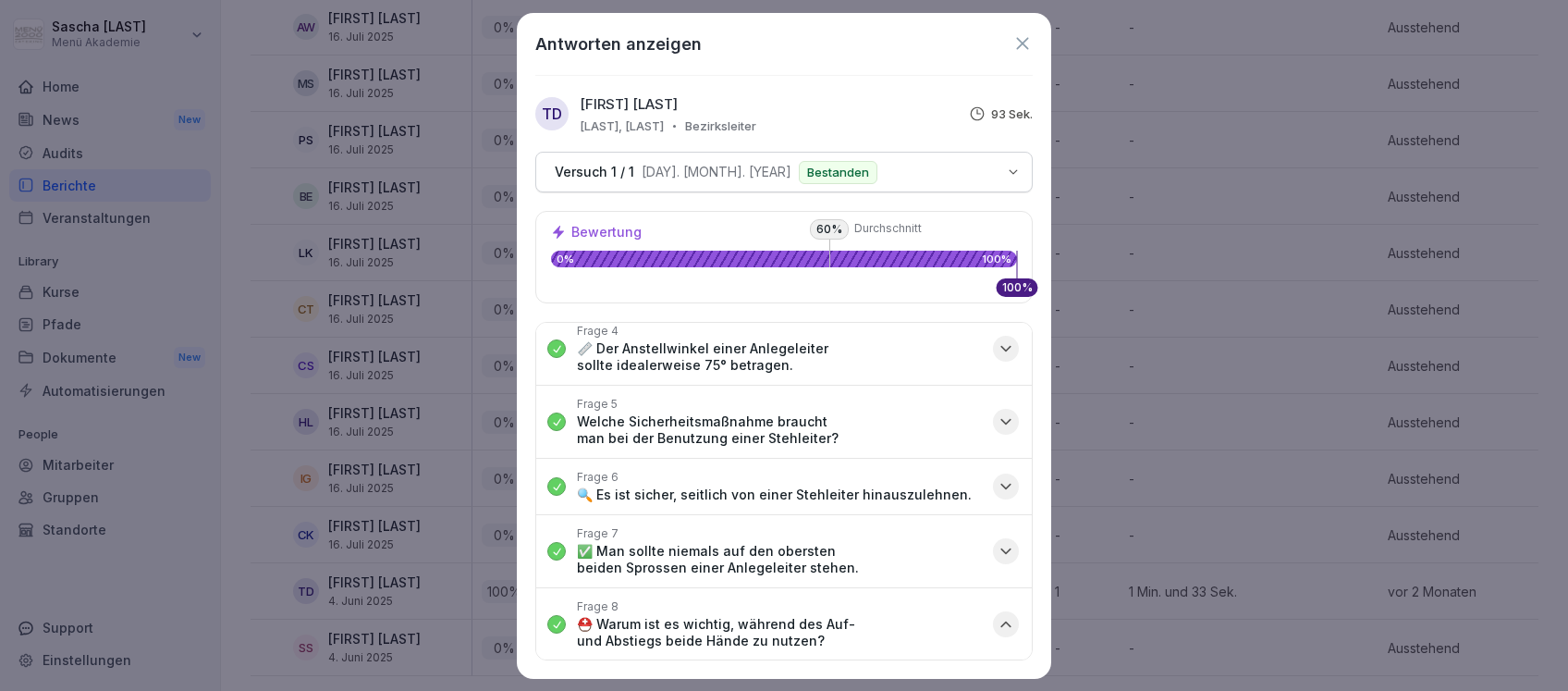 scroll, scrollTop: 336, scrollLeft: 0, axis: vertical 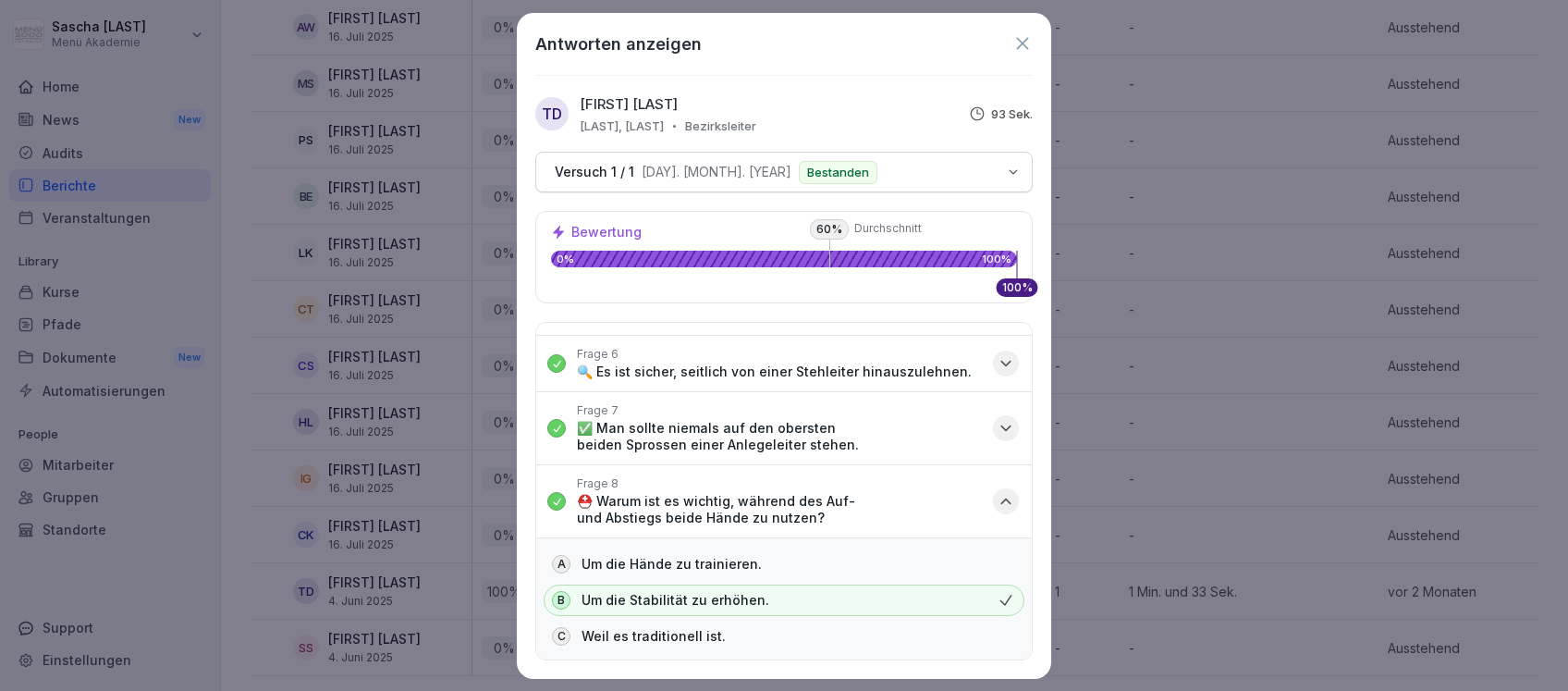 click 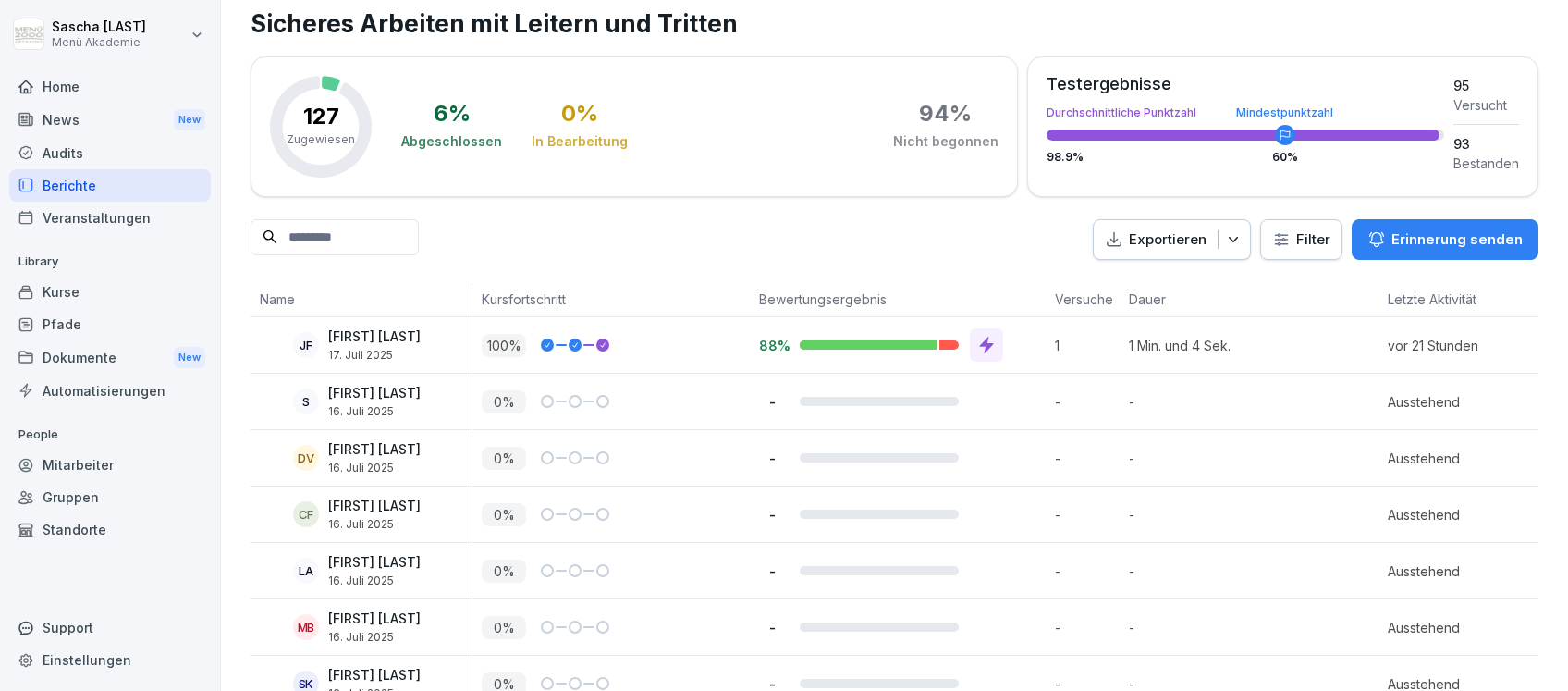 scroll, scrollTop: 0, scrollLeft: 0, axis: both 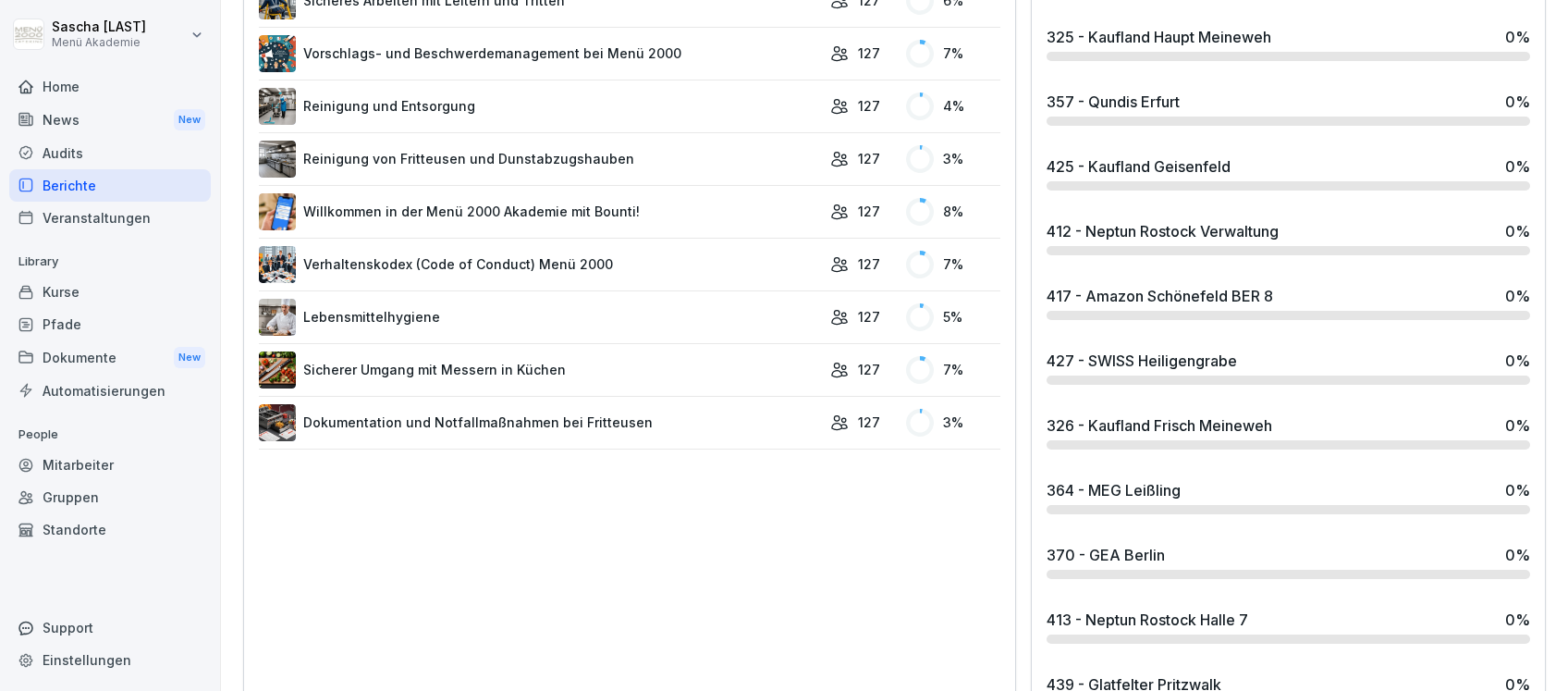 click on "Sicherer Umgang mit Messern in Küchen" at bounding box center [540, 370] 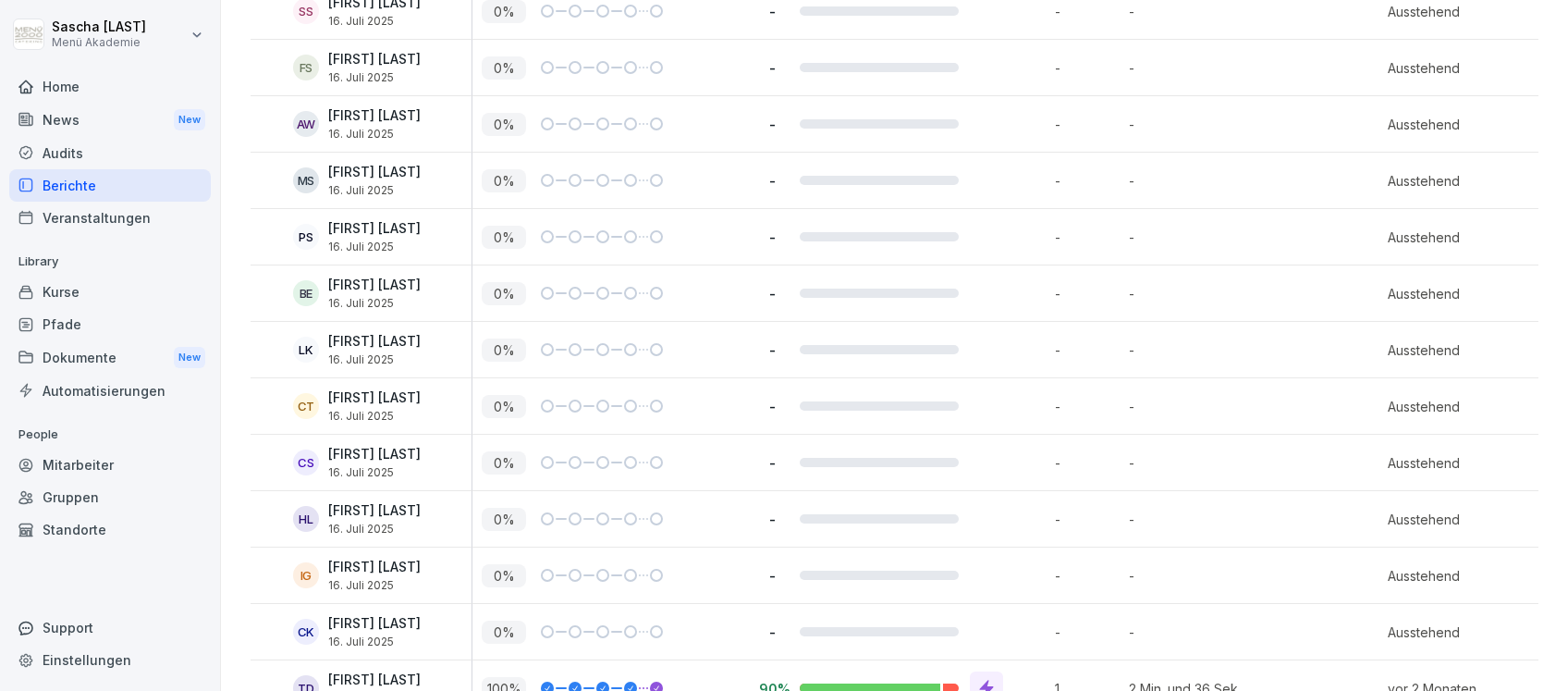 scroll, scrollTop: 6871, scrollLeft: 0, axis: vertical 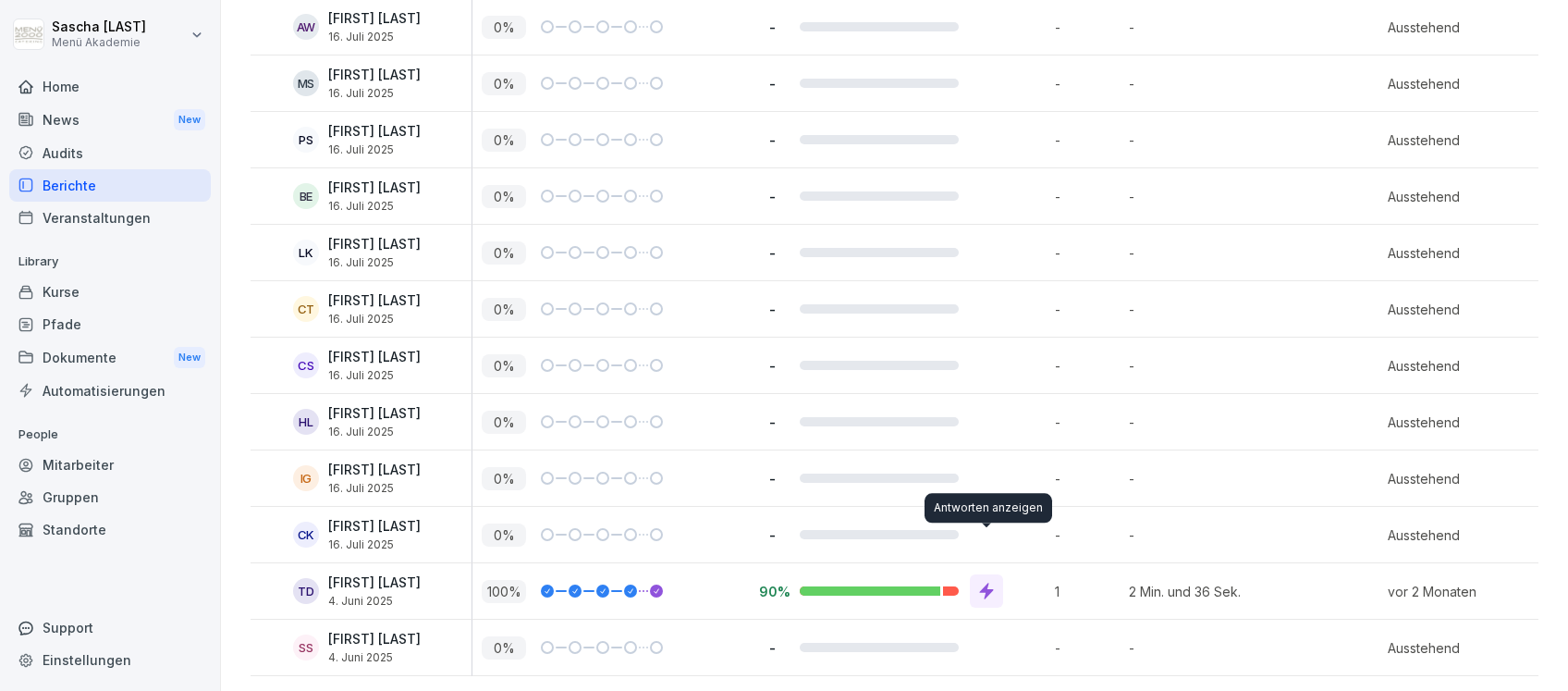 click 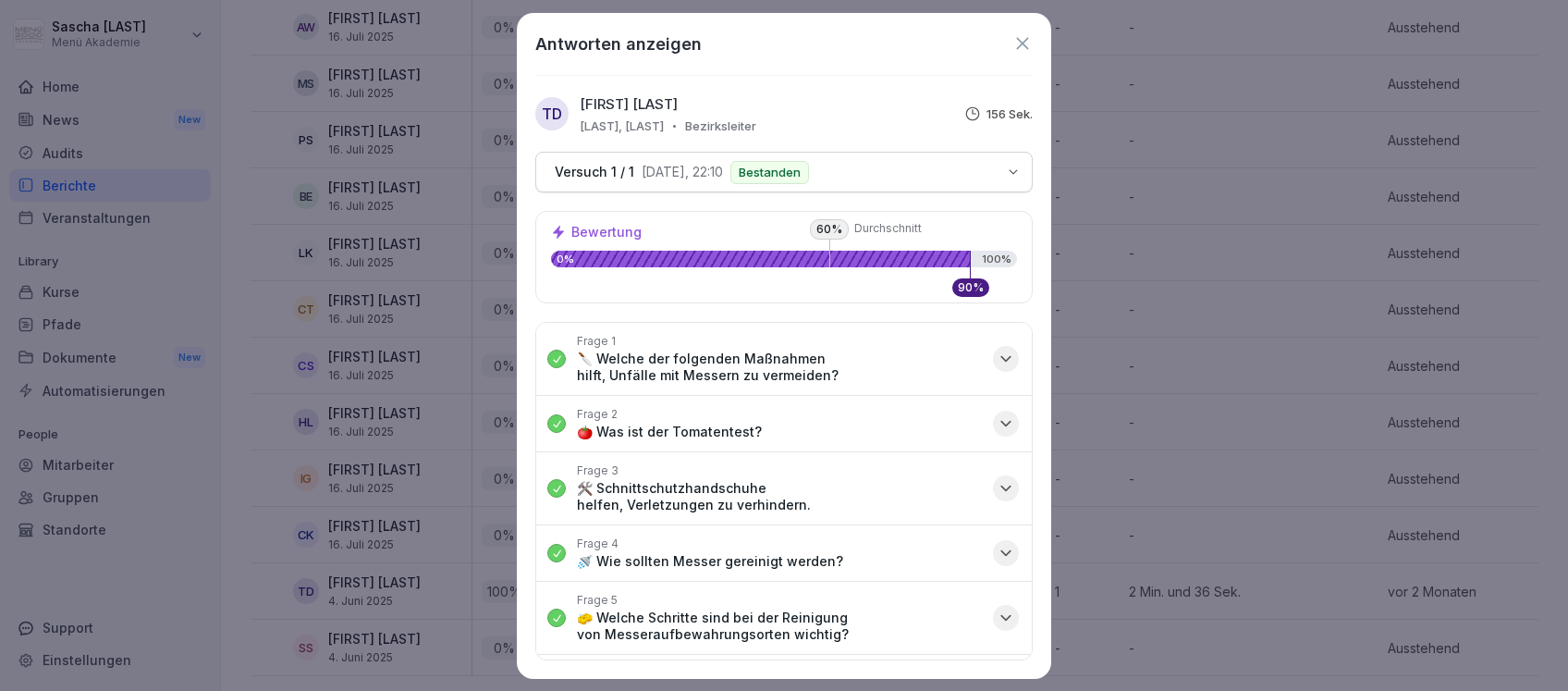 click on "🔪 Welche der folgenden Maßnahmen hilft, Unfälle mit Messern zu vermeiden?" at bounding box center (779, 367) 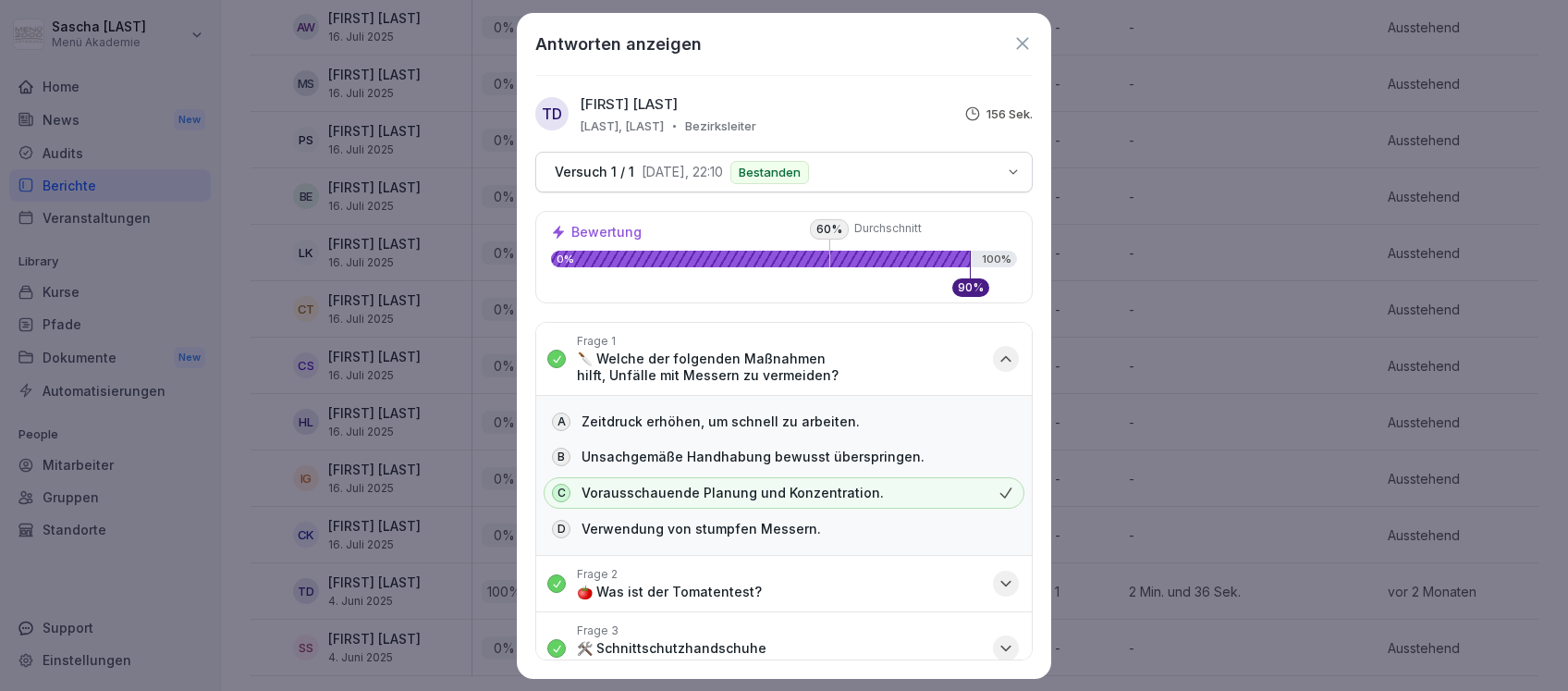 drag, startPoint x: 1000, startPoint y: 363, endPoint x: 991, endPoint y: 354, distance: 12.727922 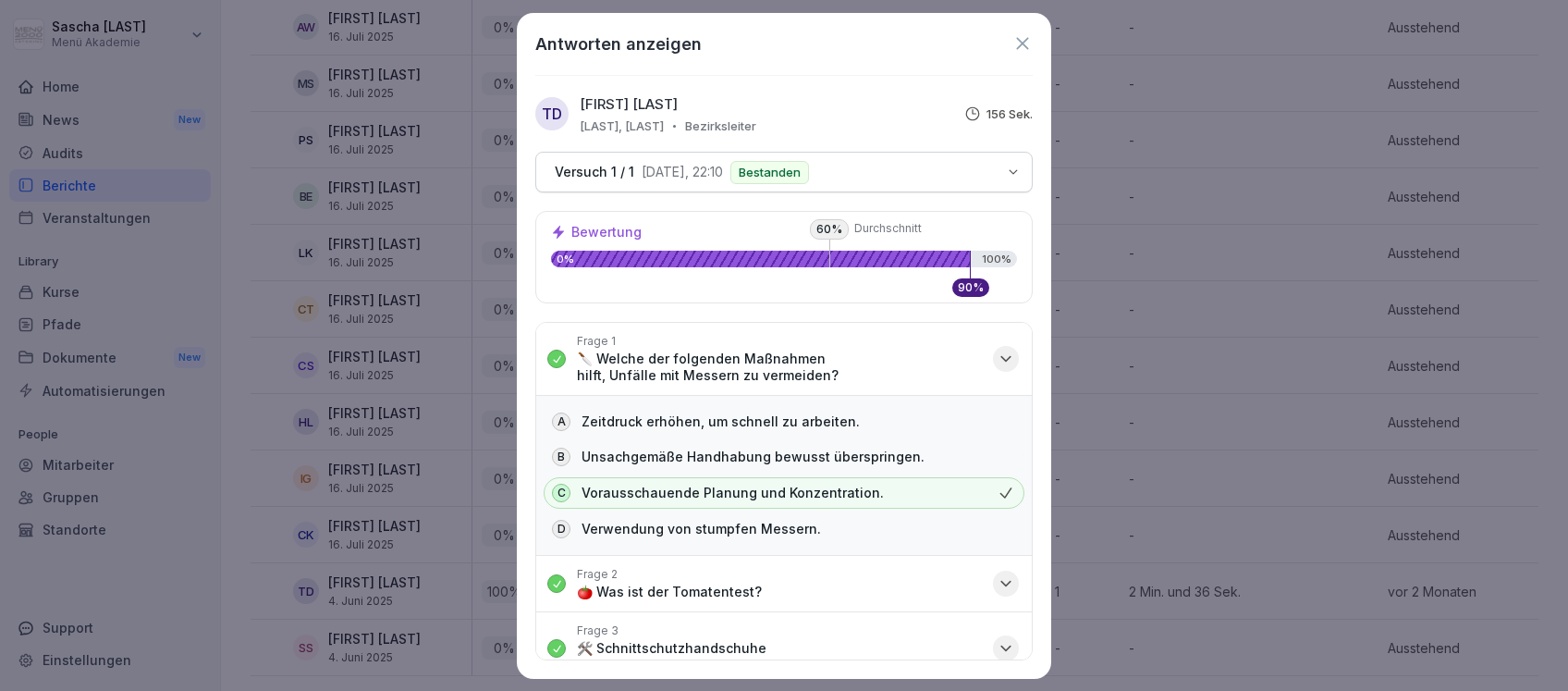 click 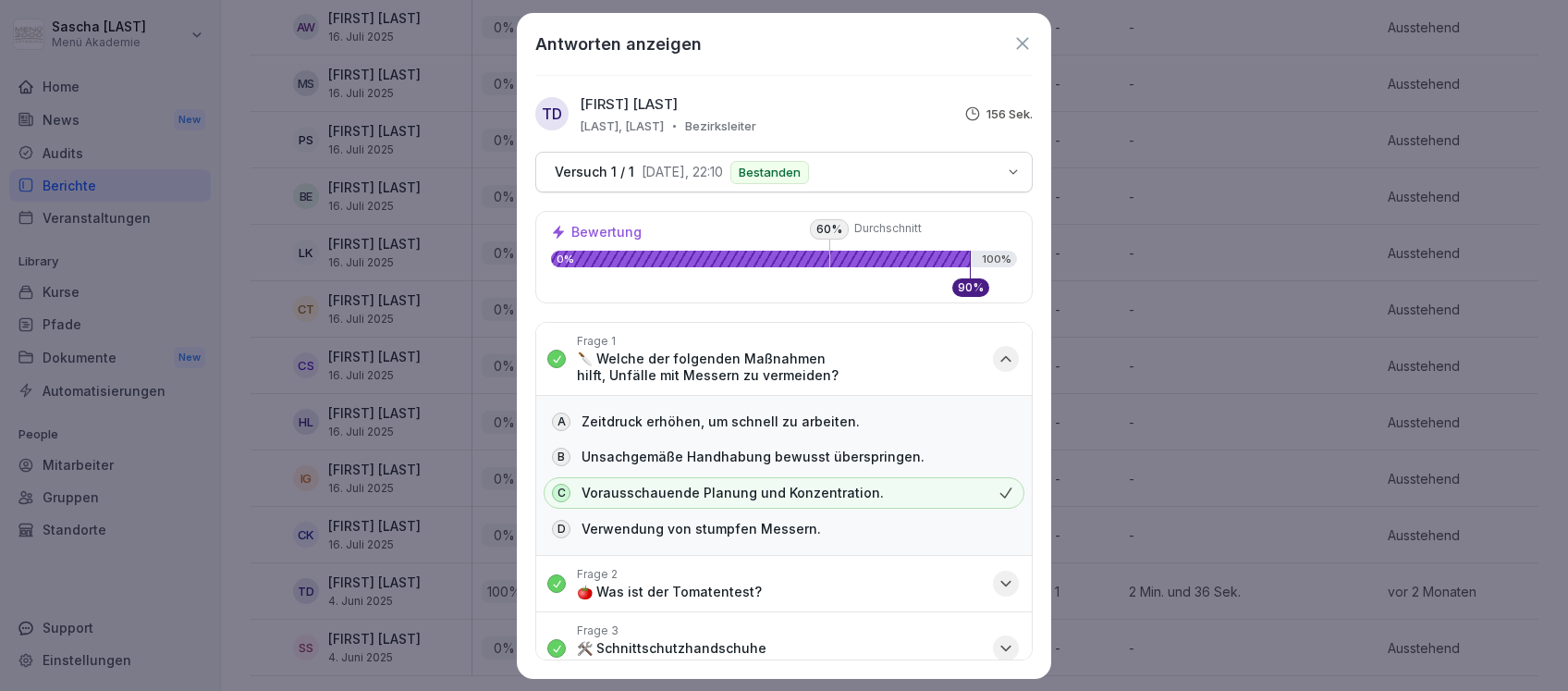 click 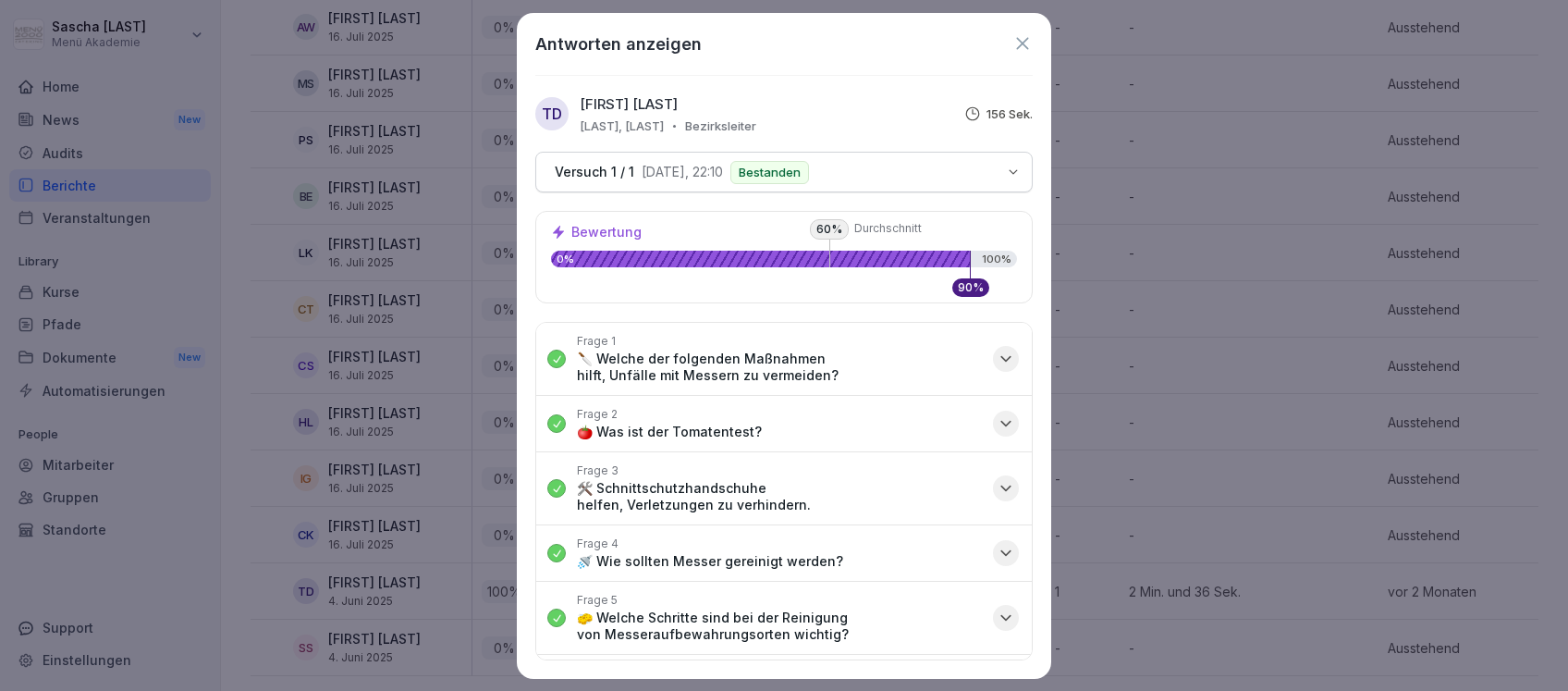 click 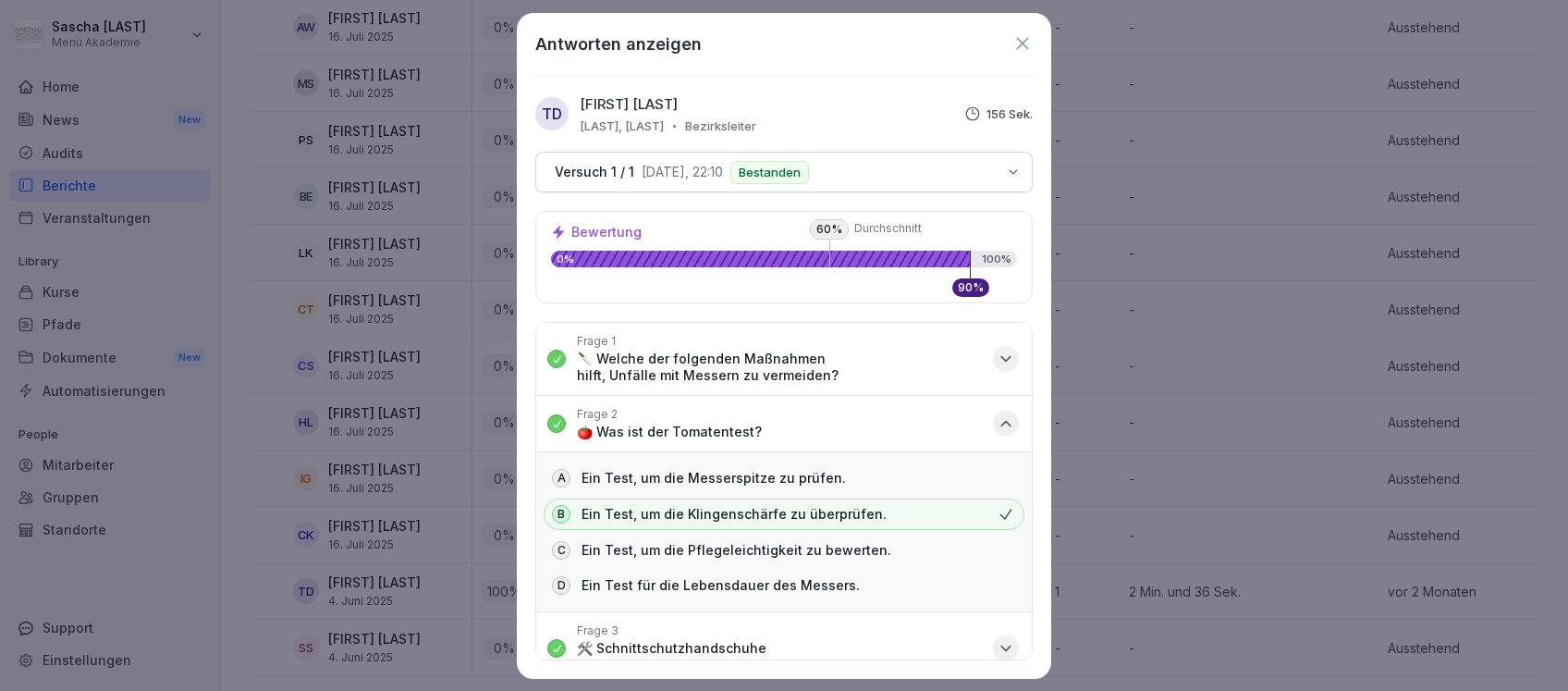 click 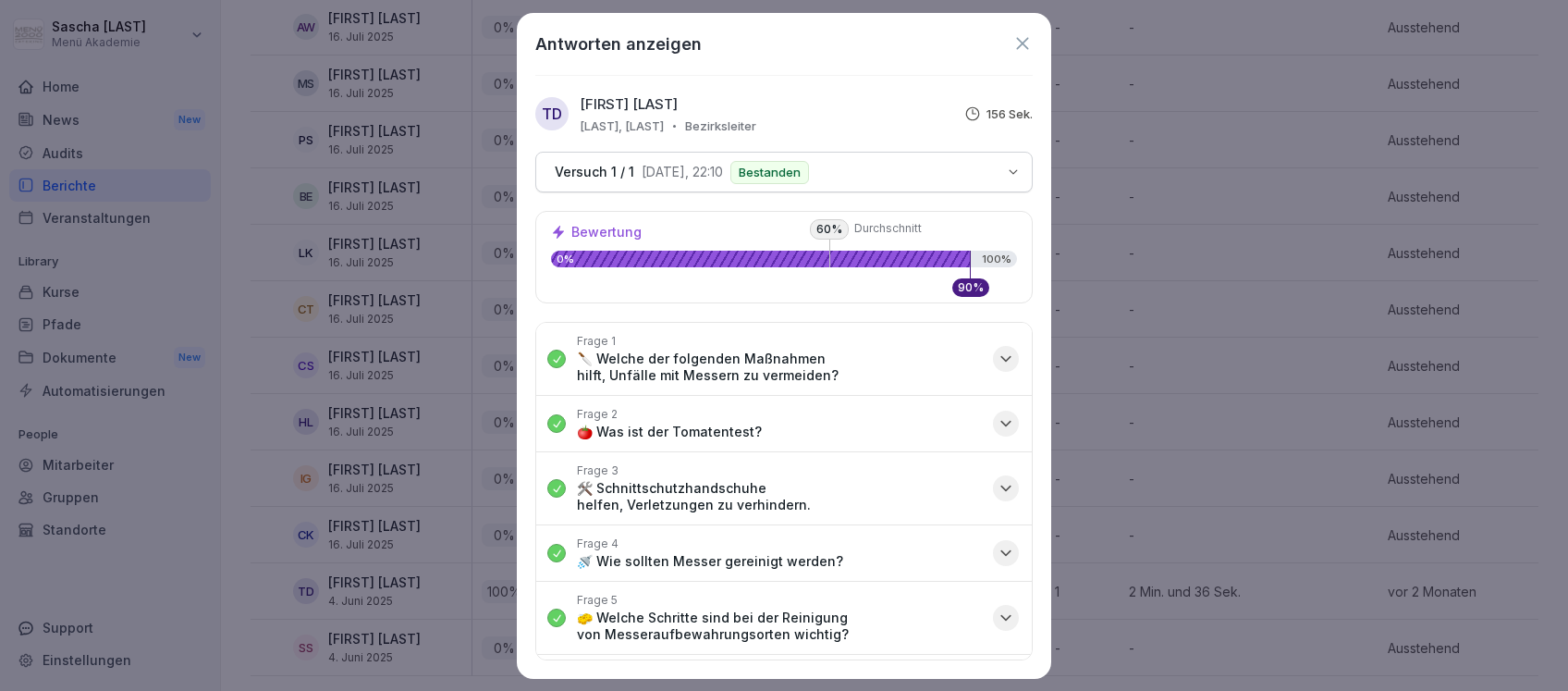 click 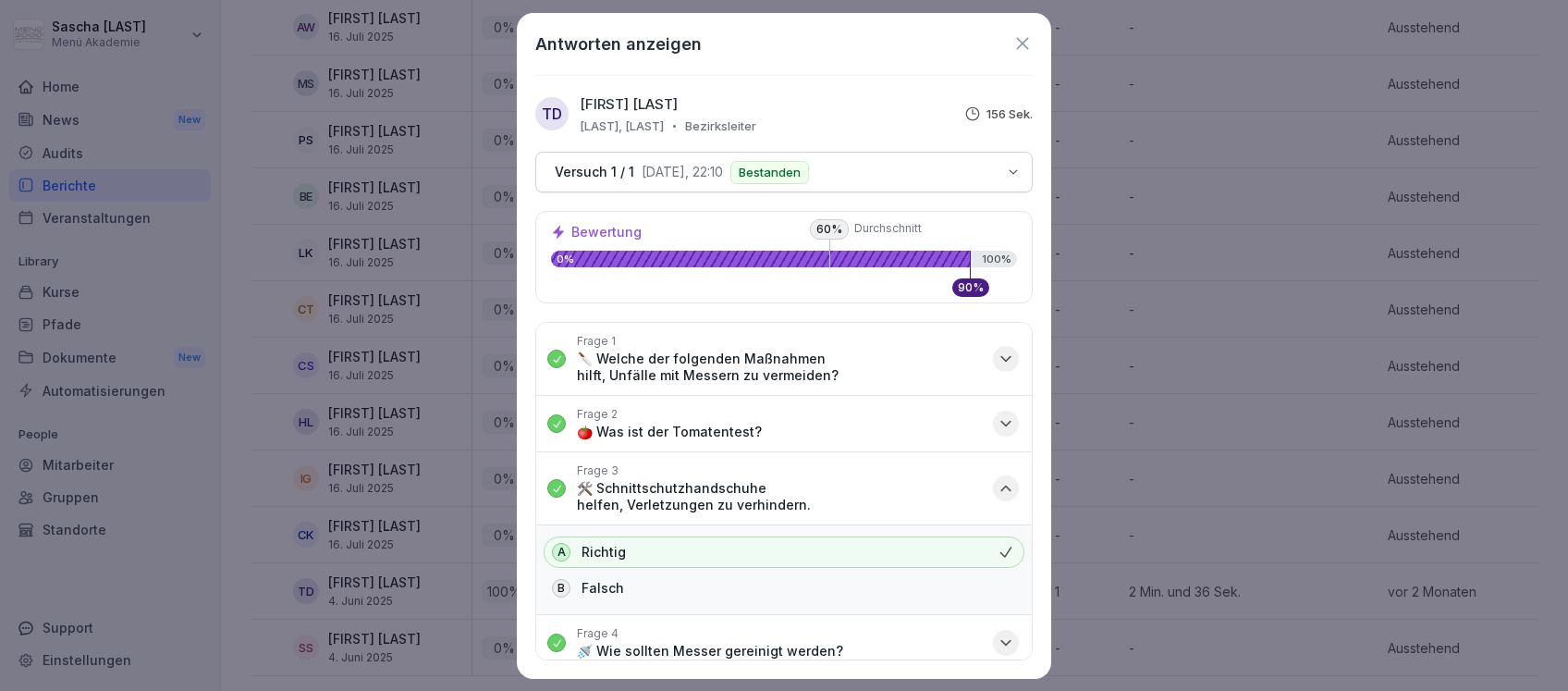 click 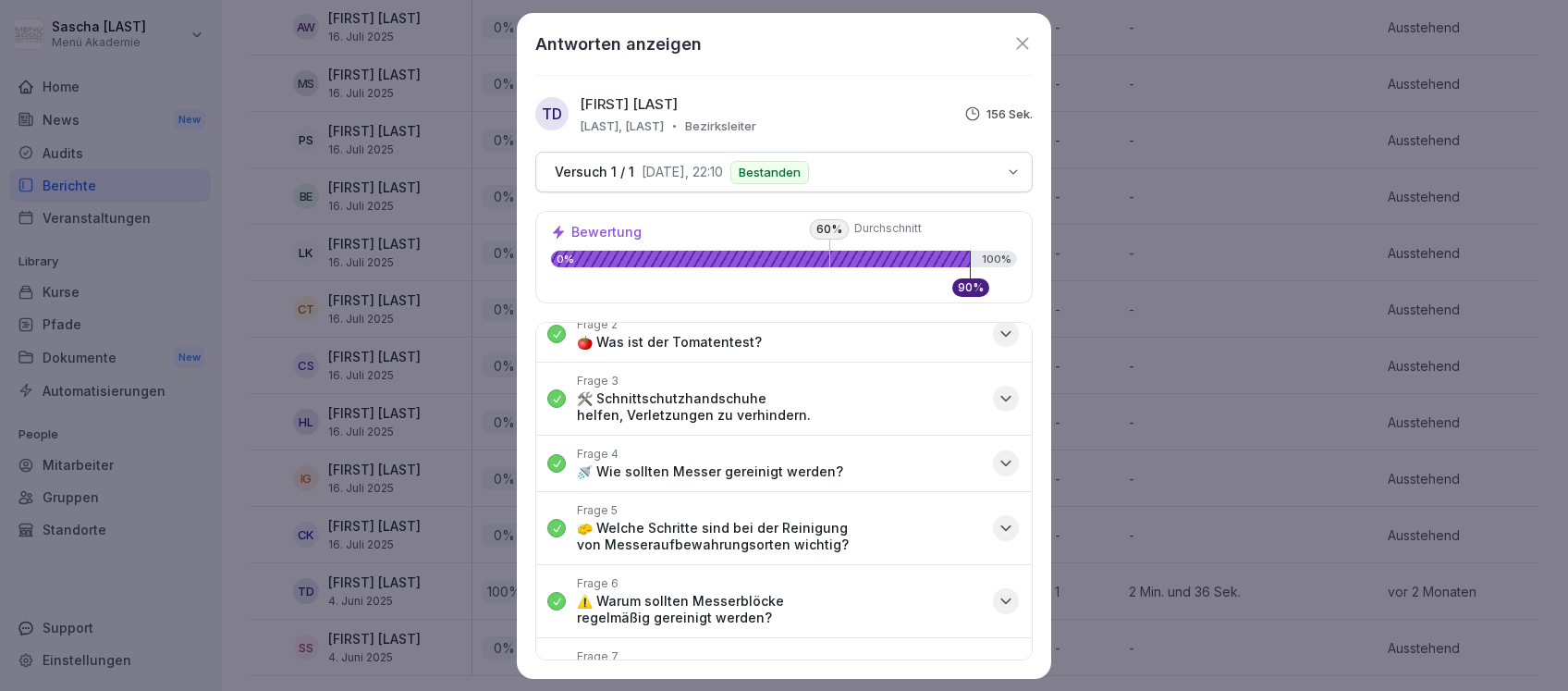 scroll, scrollTop: 123, scrollLeft: 0, axis: vertical 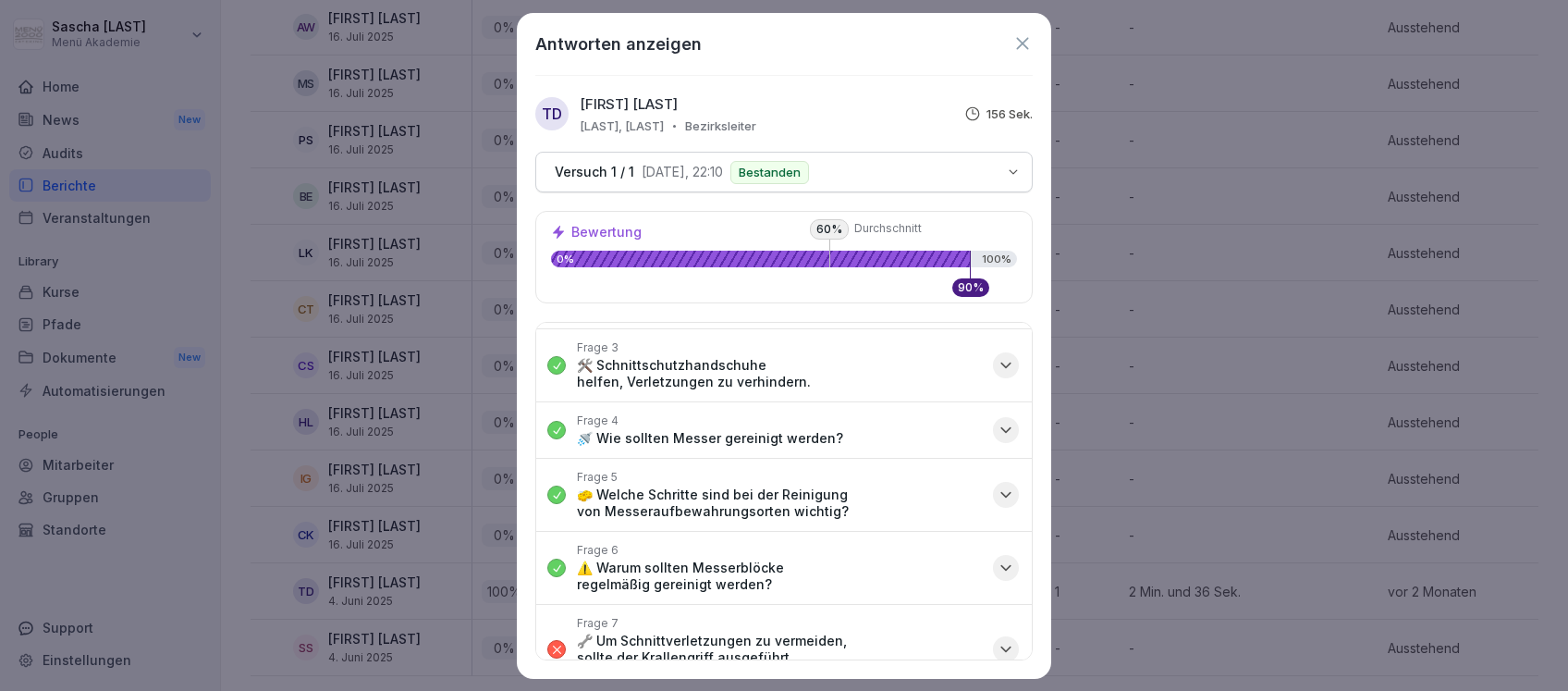 click 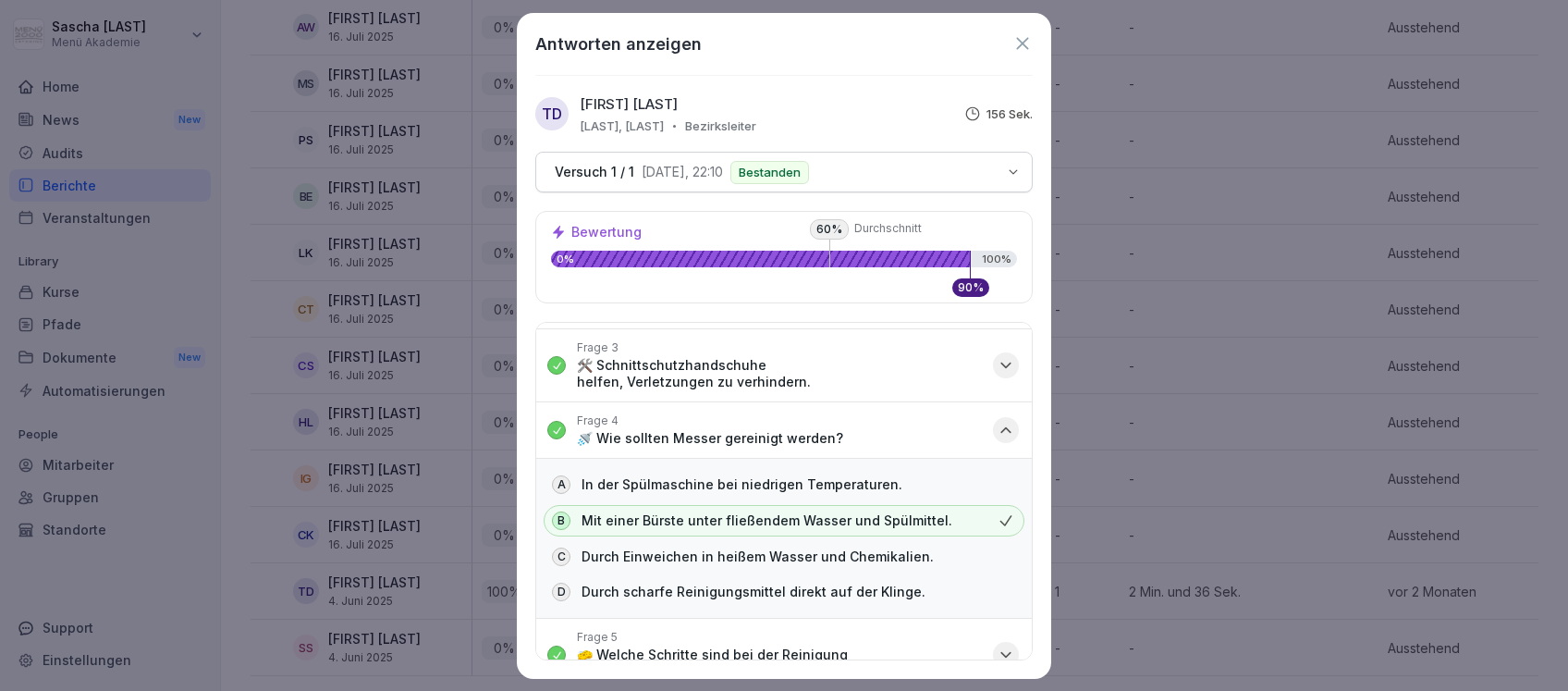 click 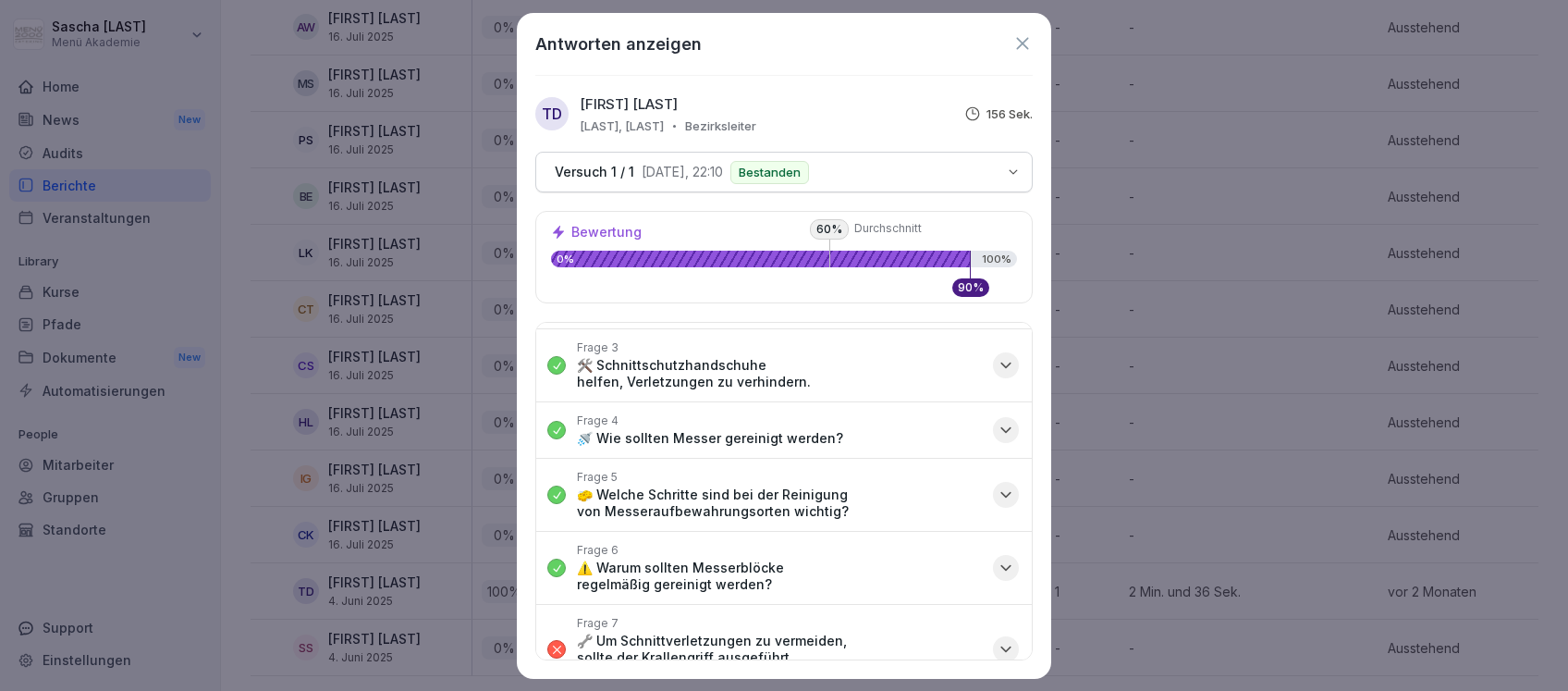 click 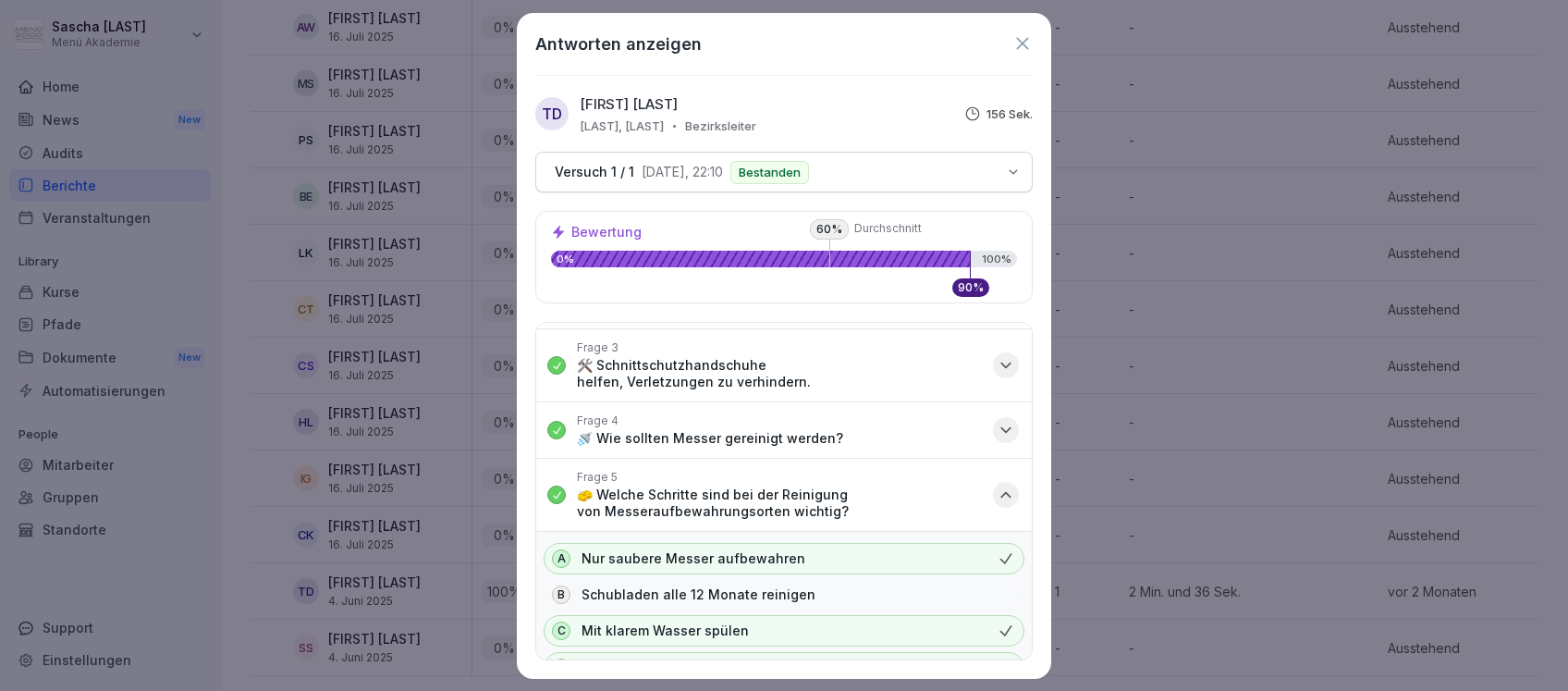 scroll, scrollTop: 246, scrollLeft: 0, axis: vertical 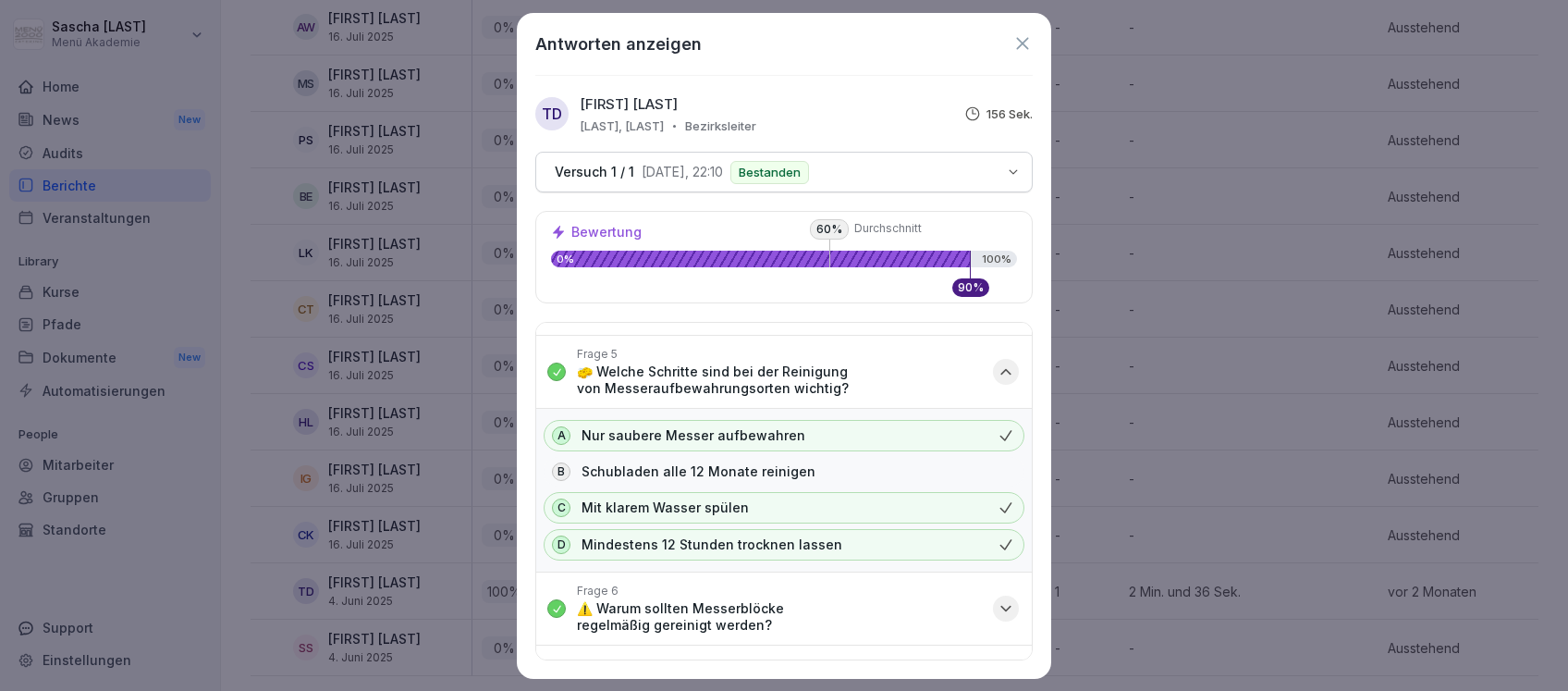click 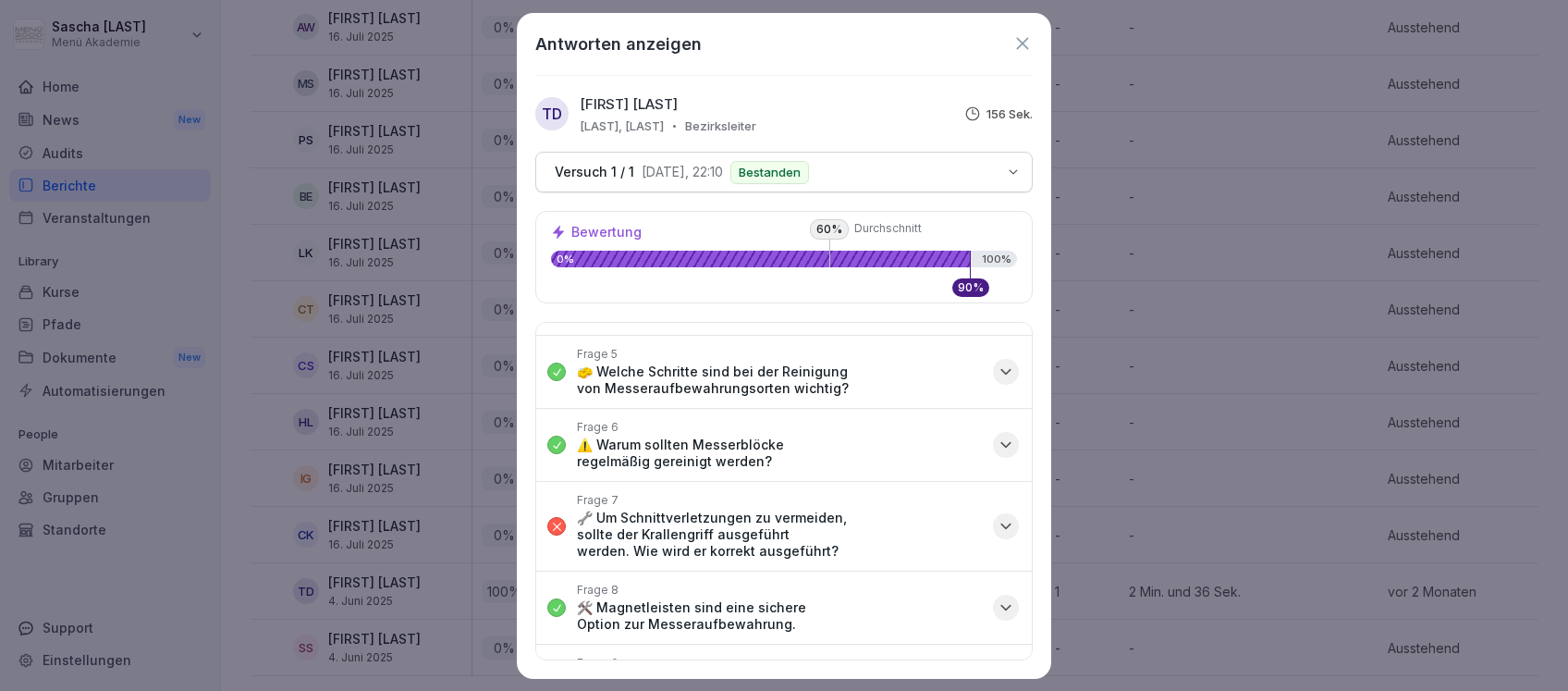 click 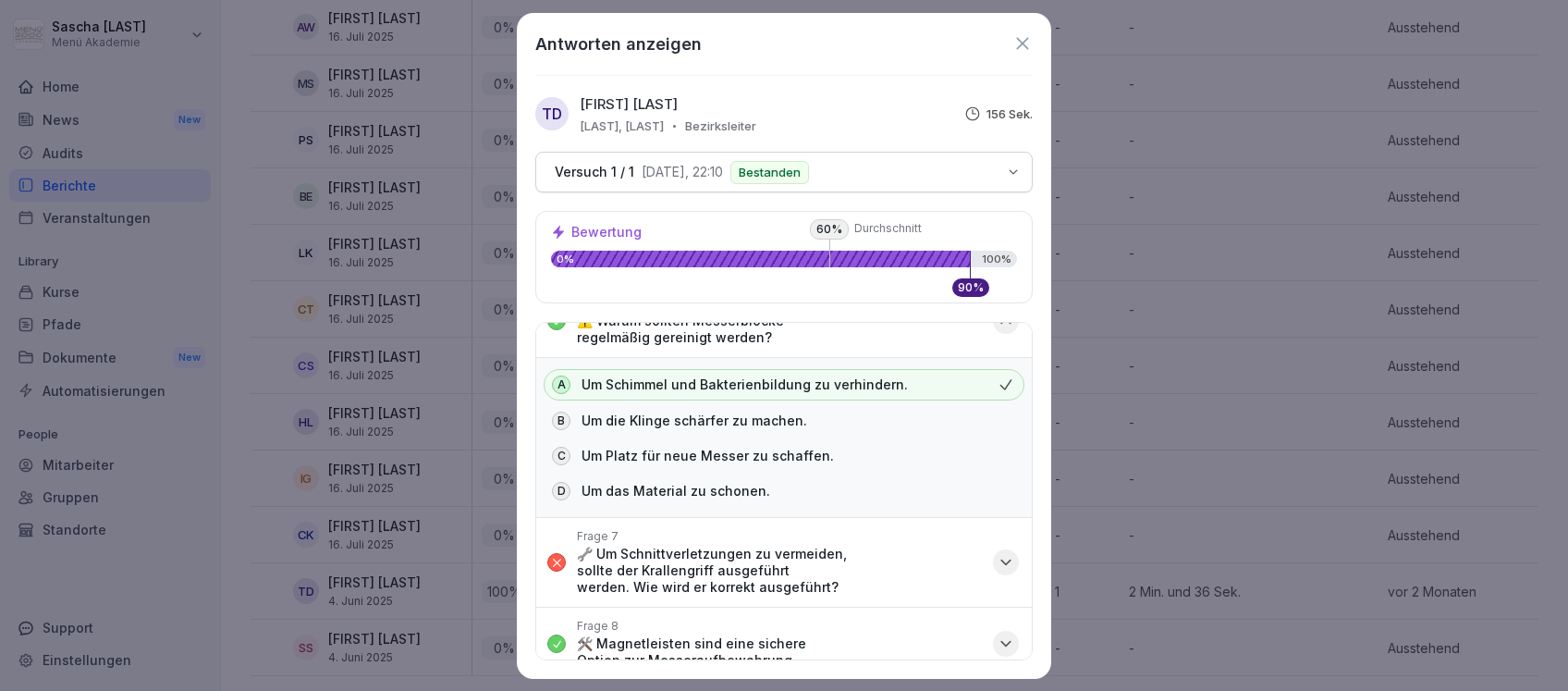 scroll, scrollTop: 246, scrollLeft: 0, axis: vertical 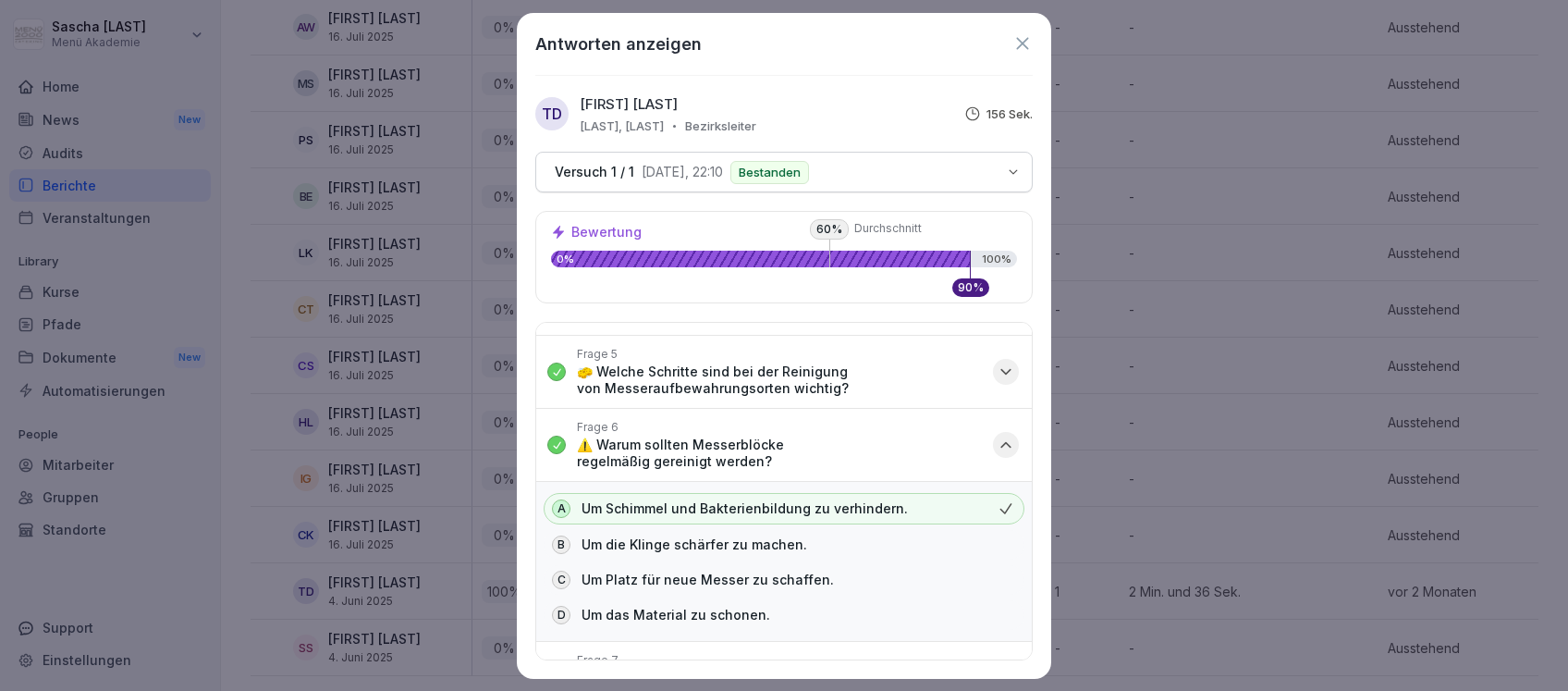 click 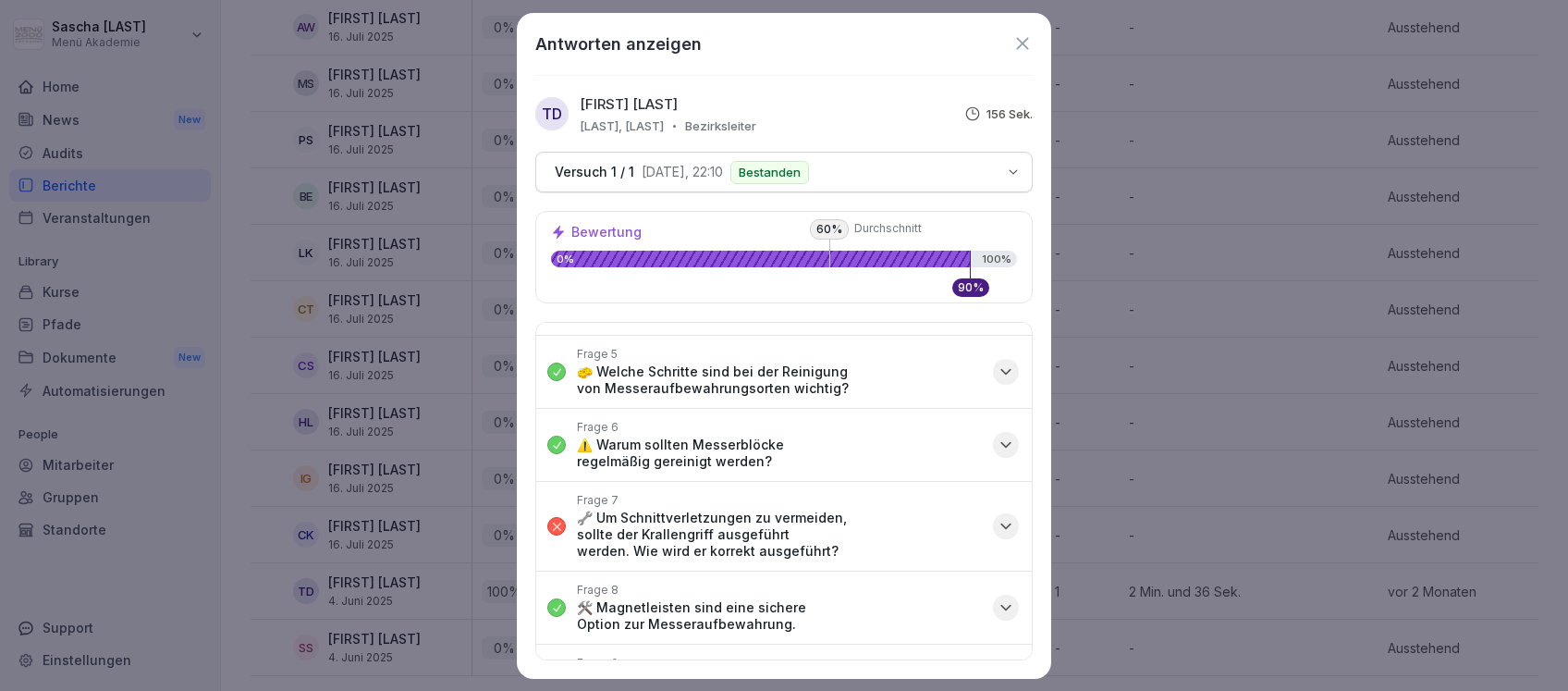click 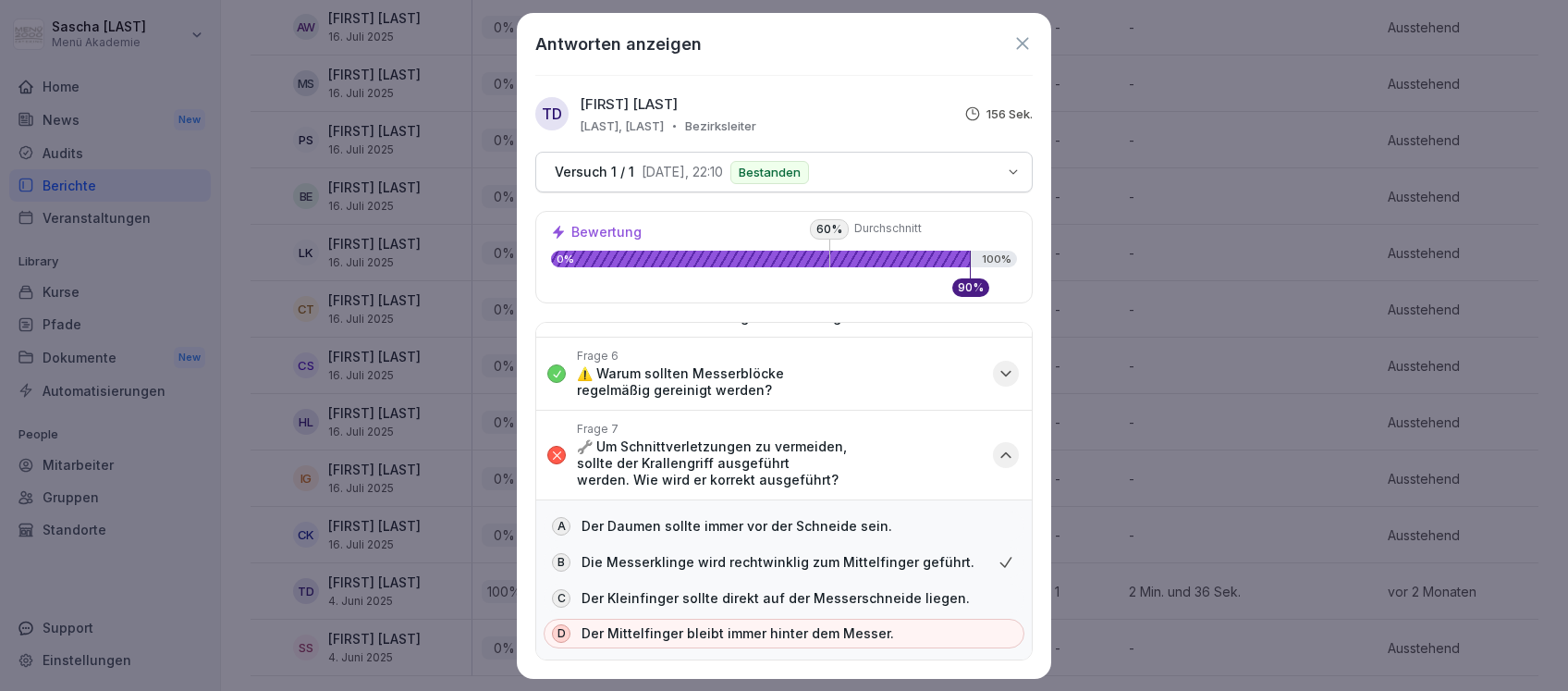 scroll, scrollTop: 370, scrollLeft: 0, axis: vertical 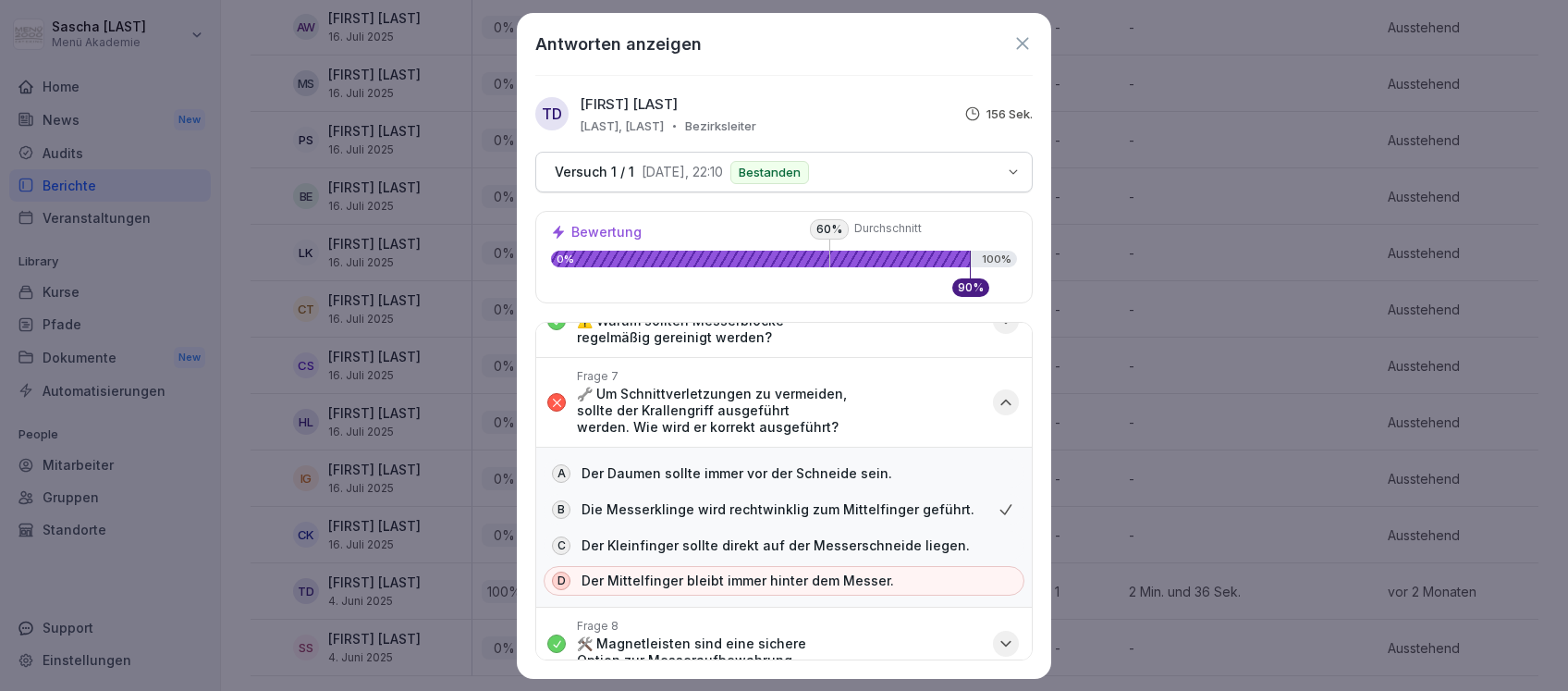 click 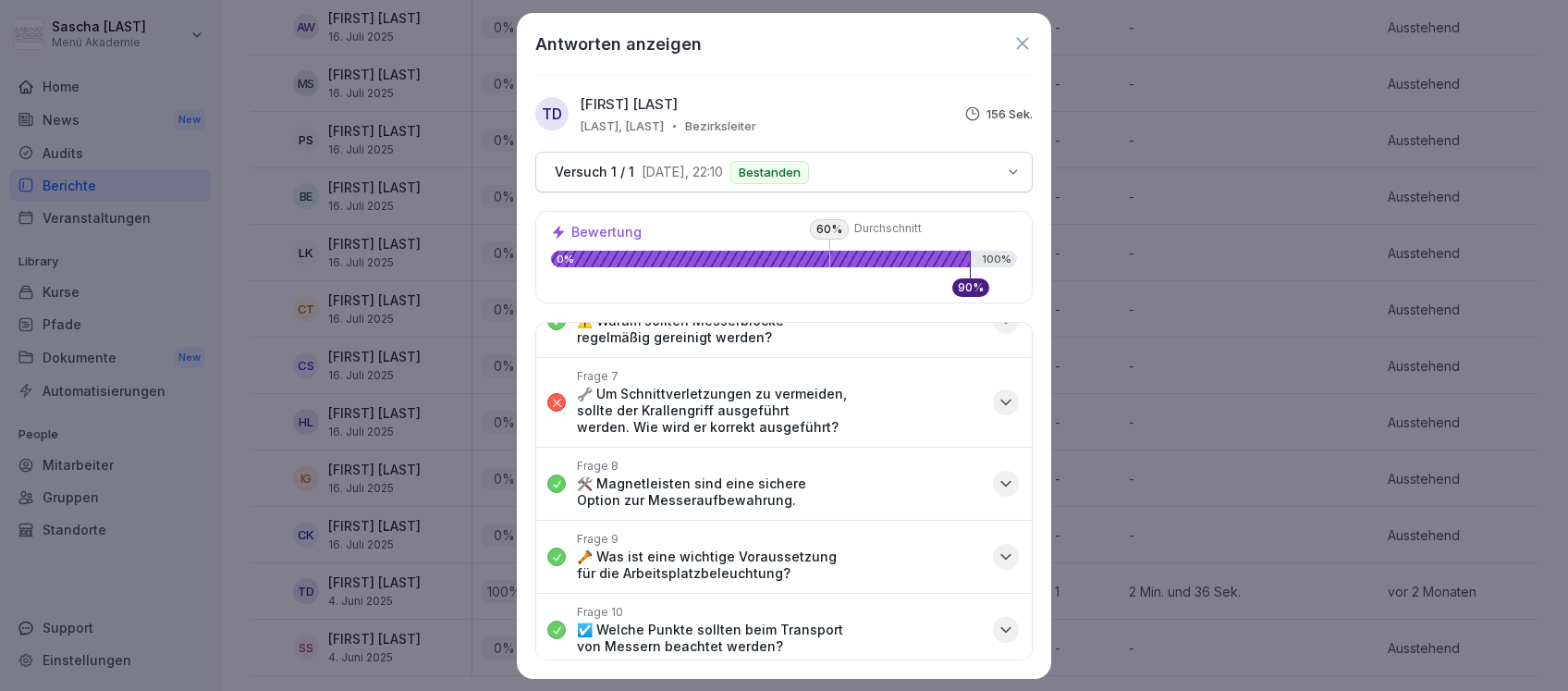 click 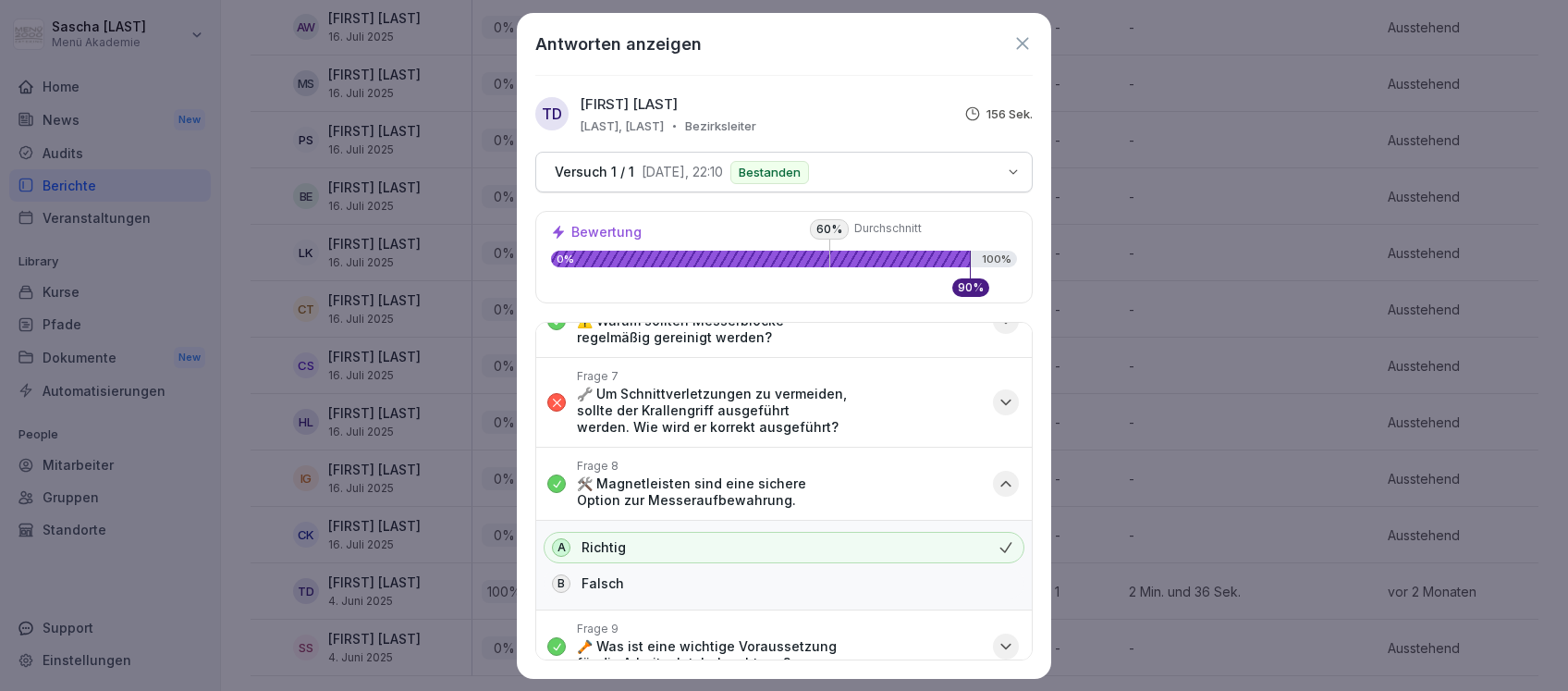 click 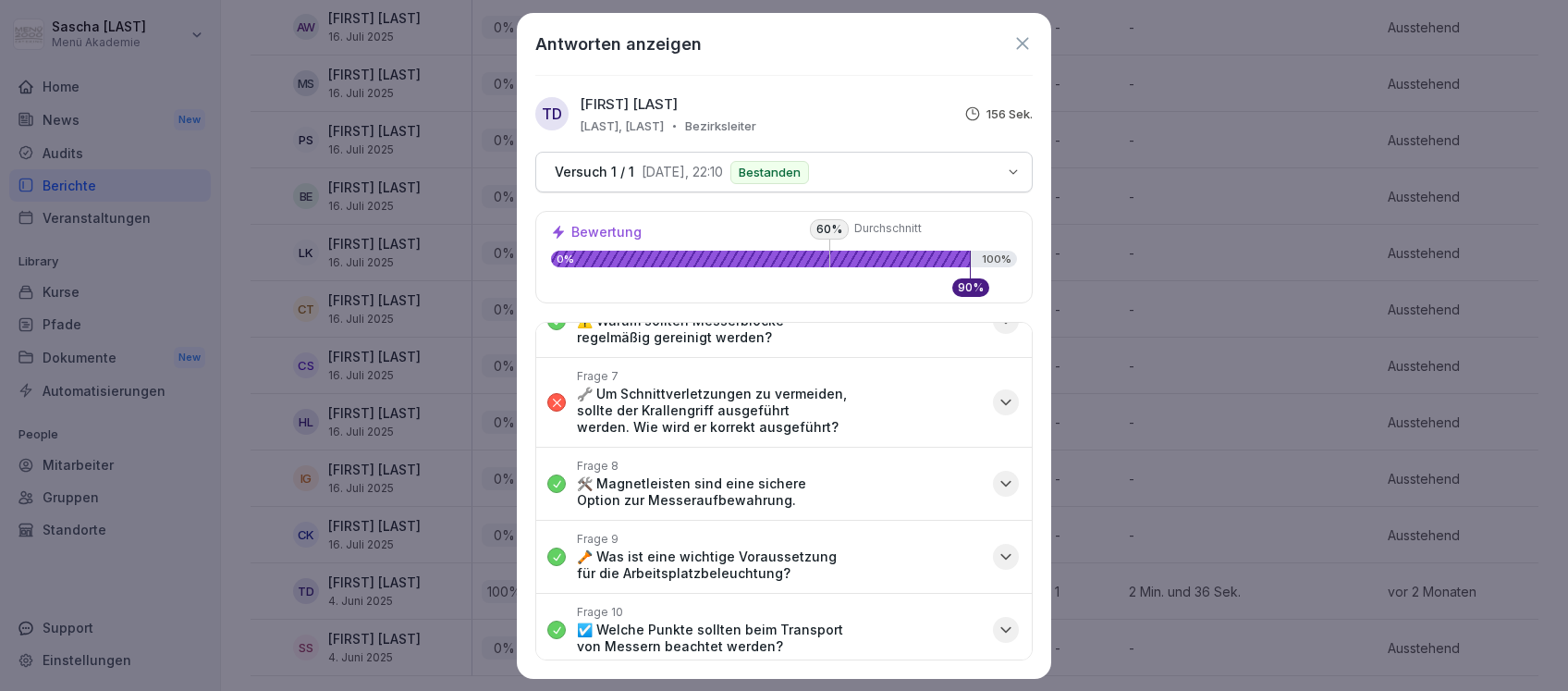 click 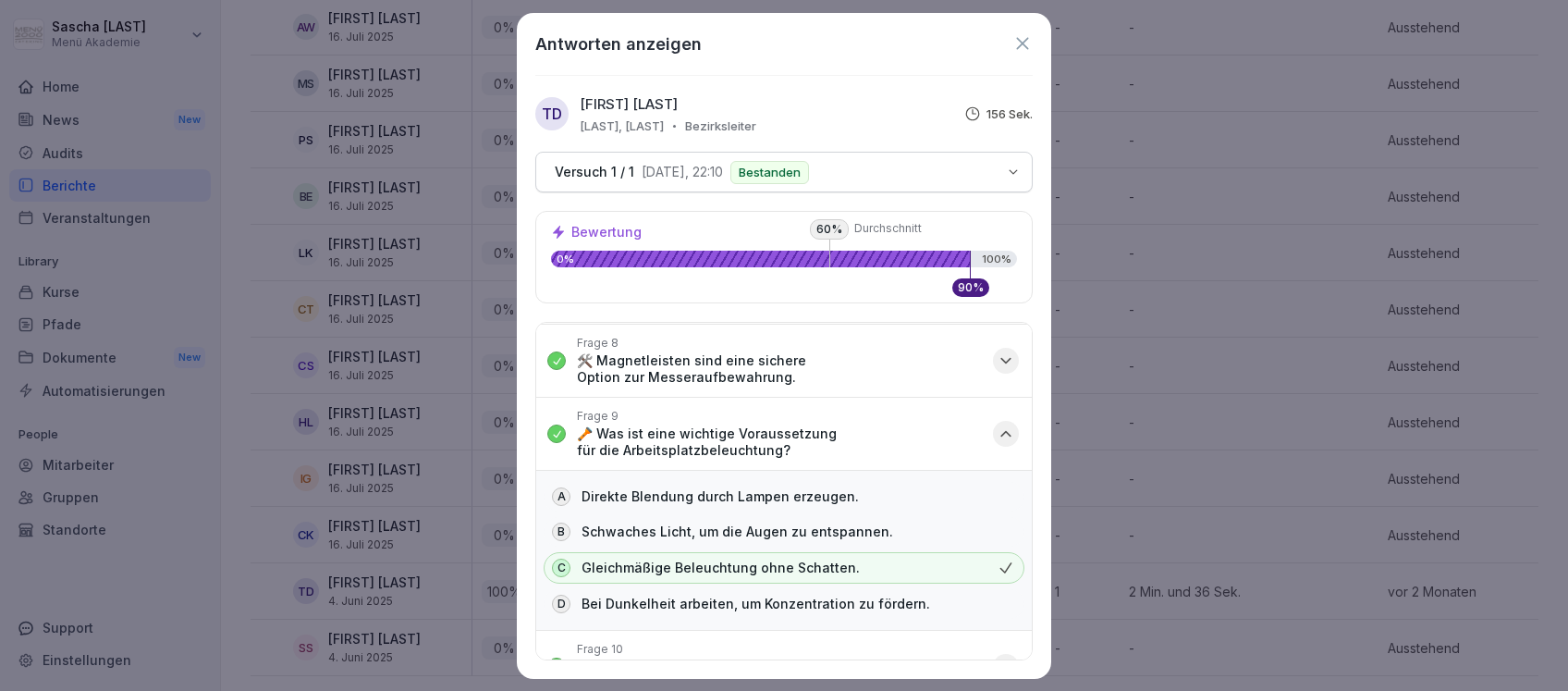 scroll, scrollTop: 534, scrollLeft: 0, axis: vertical 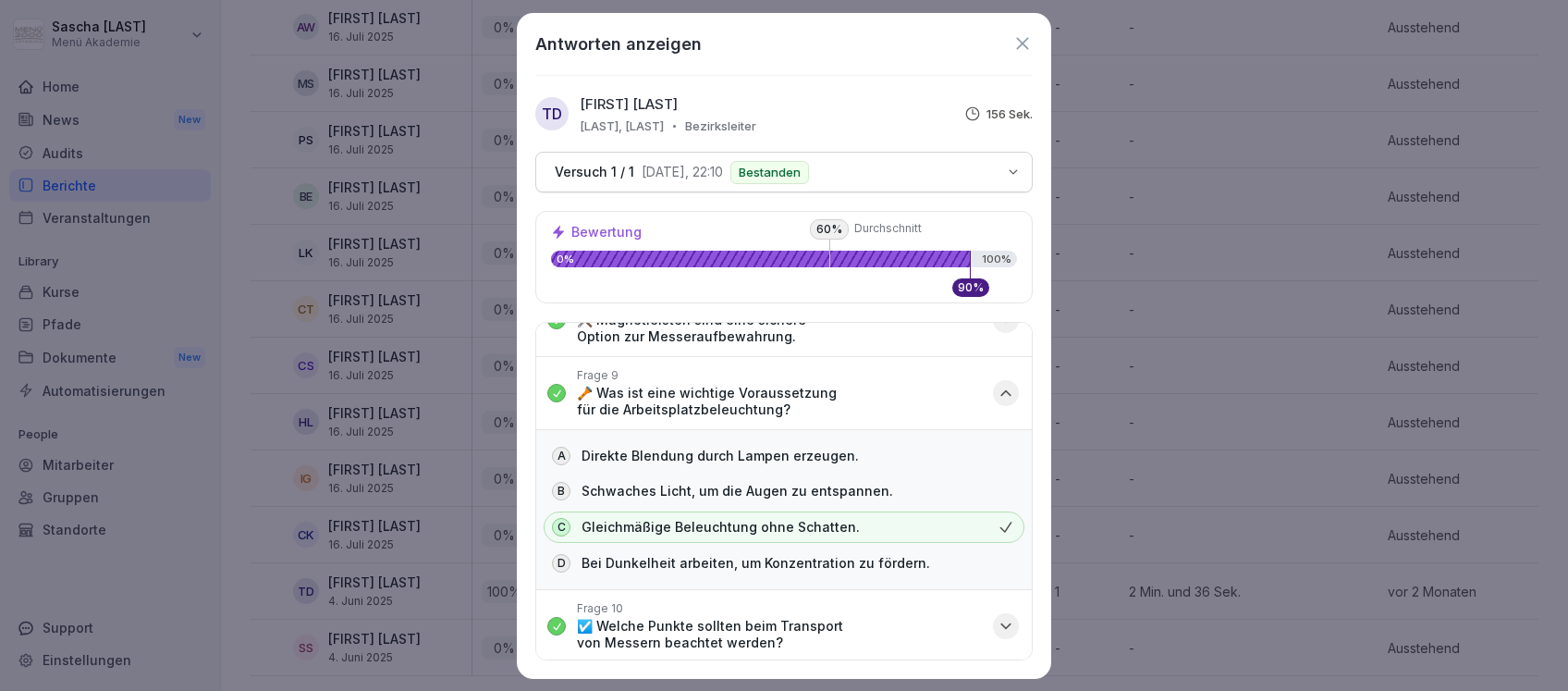 click 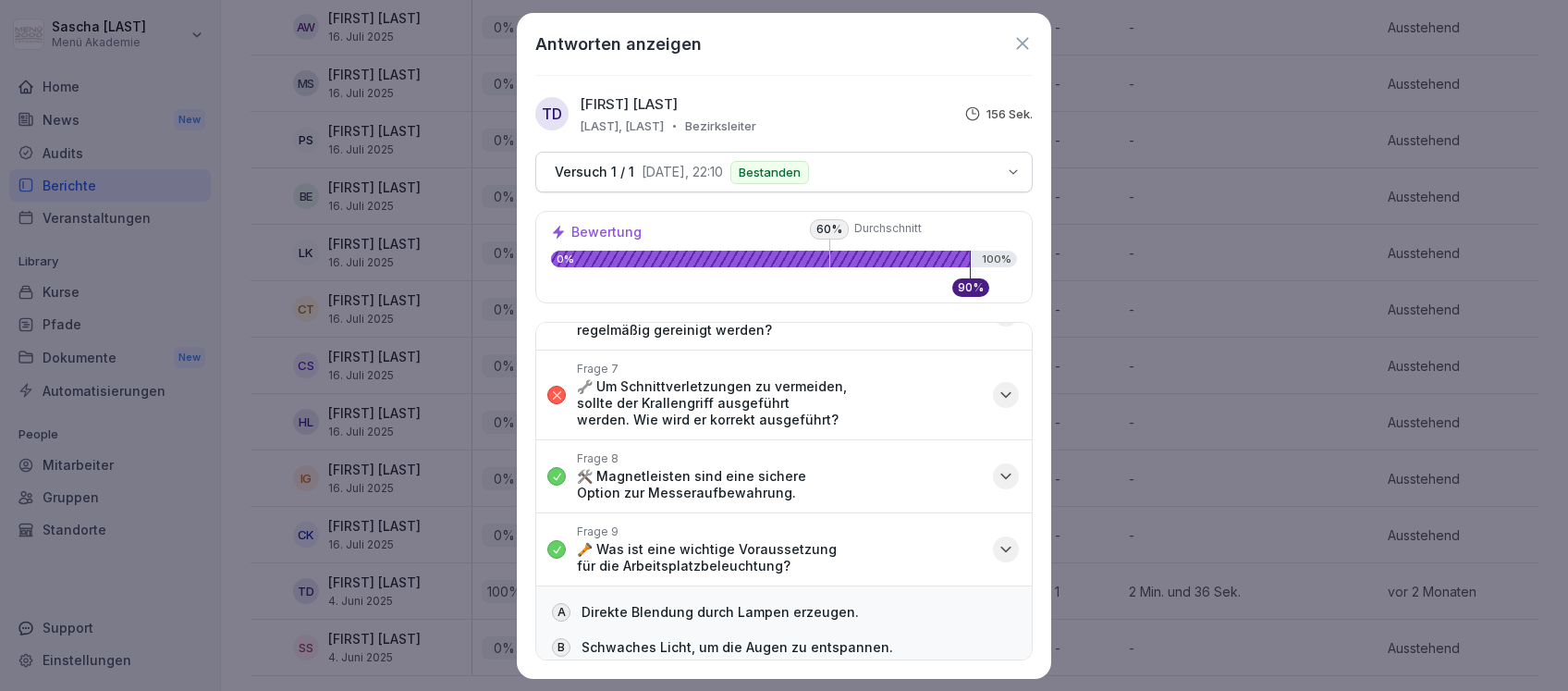 scroll, scrollTop: 375, scrollLeft: 0, axis: vertical 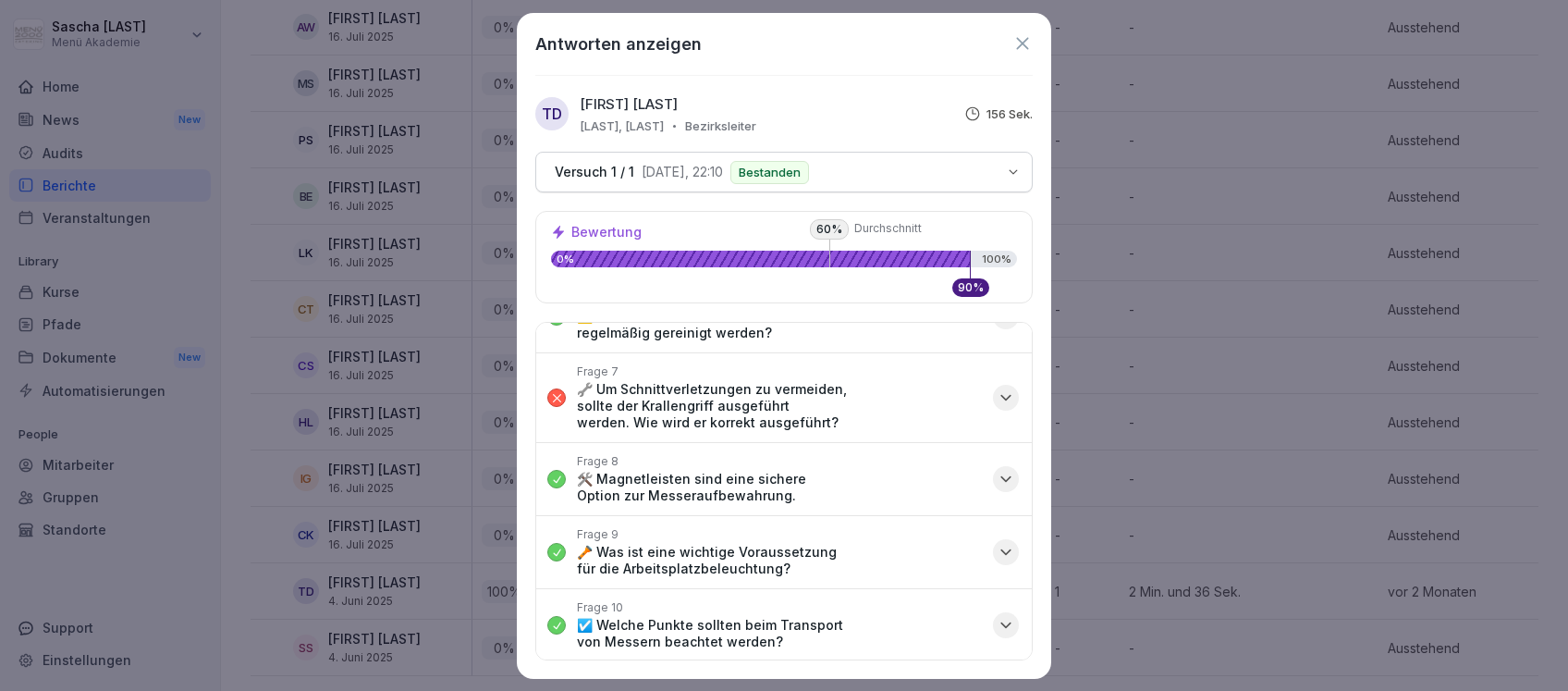 click 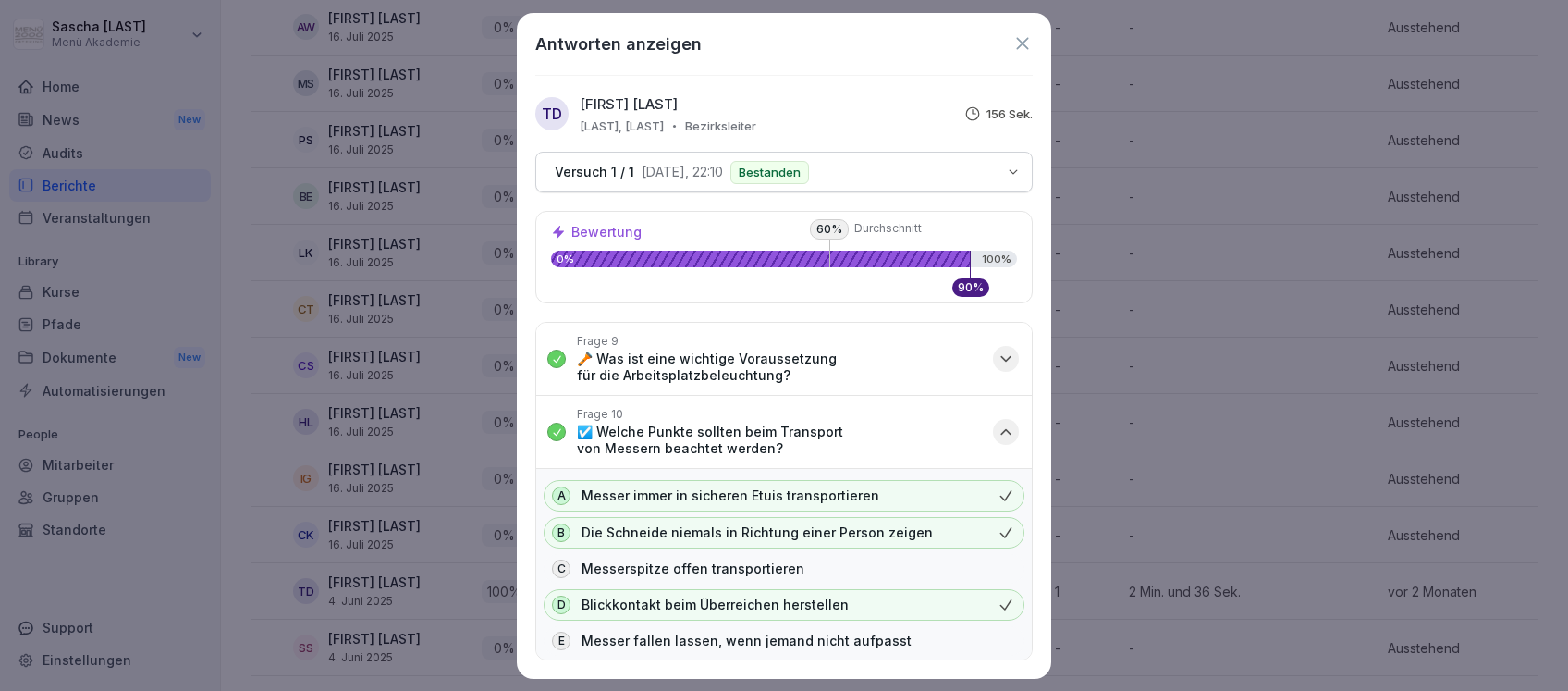 scroll, scrollTop: 573, scrollLeft: 0, axis: vertical 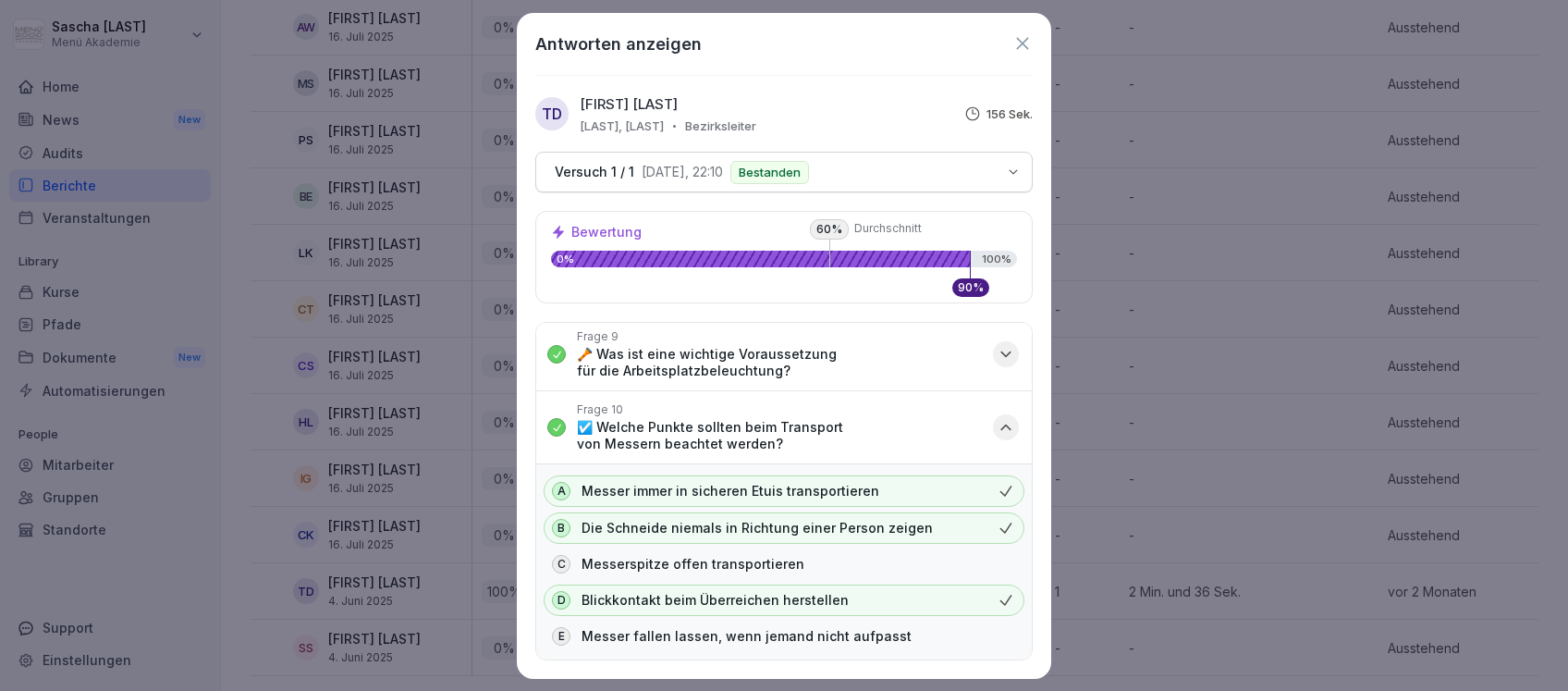 click 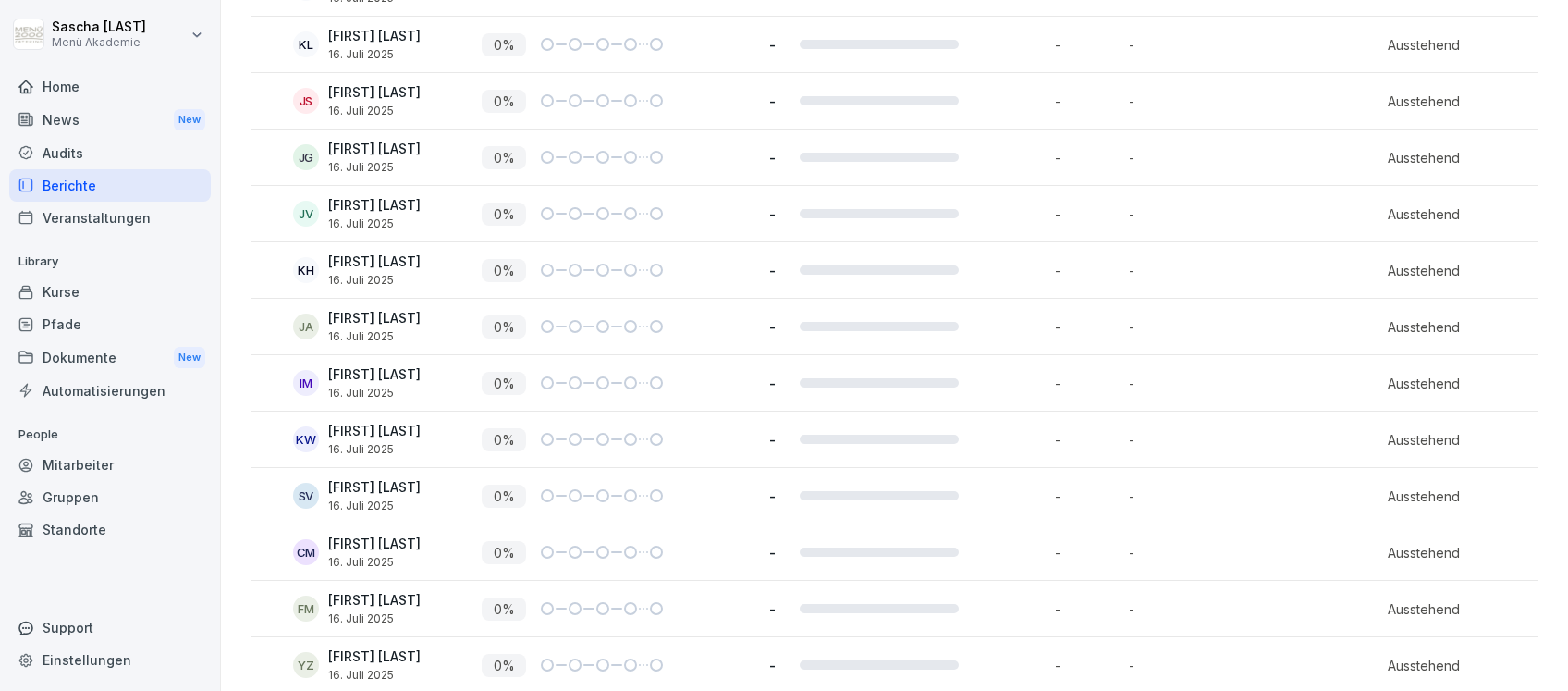 scroll, scrollTop: 0, scrollLeft: 0, axis: both 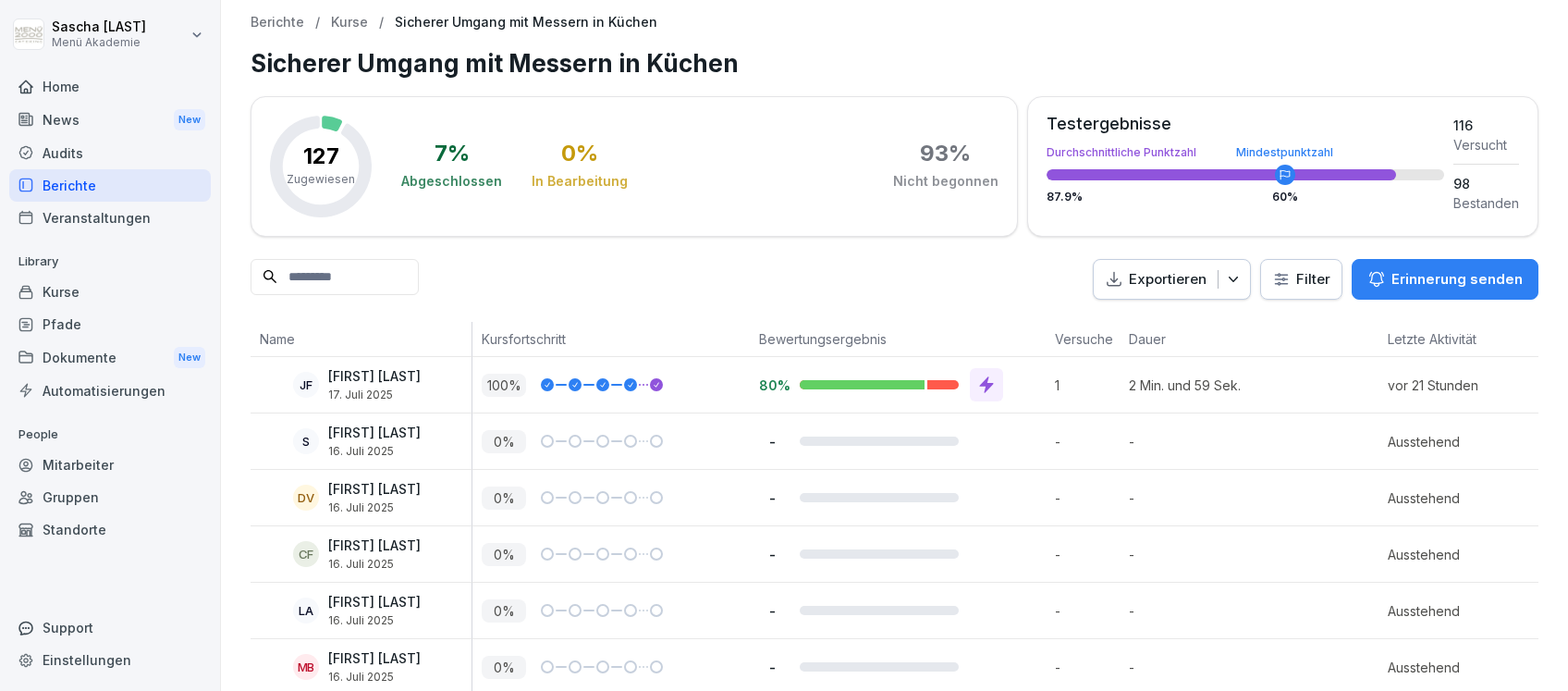 drag, startPoint x: 1406, startPoint y: 280, endPoint x: 1492, endPoint y: 311, distance: 91.416629 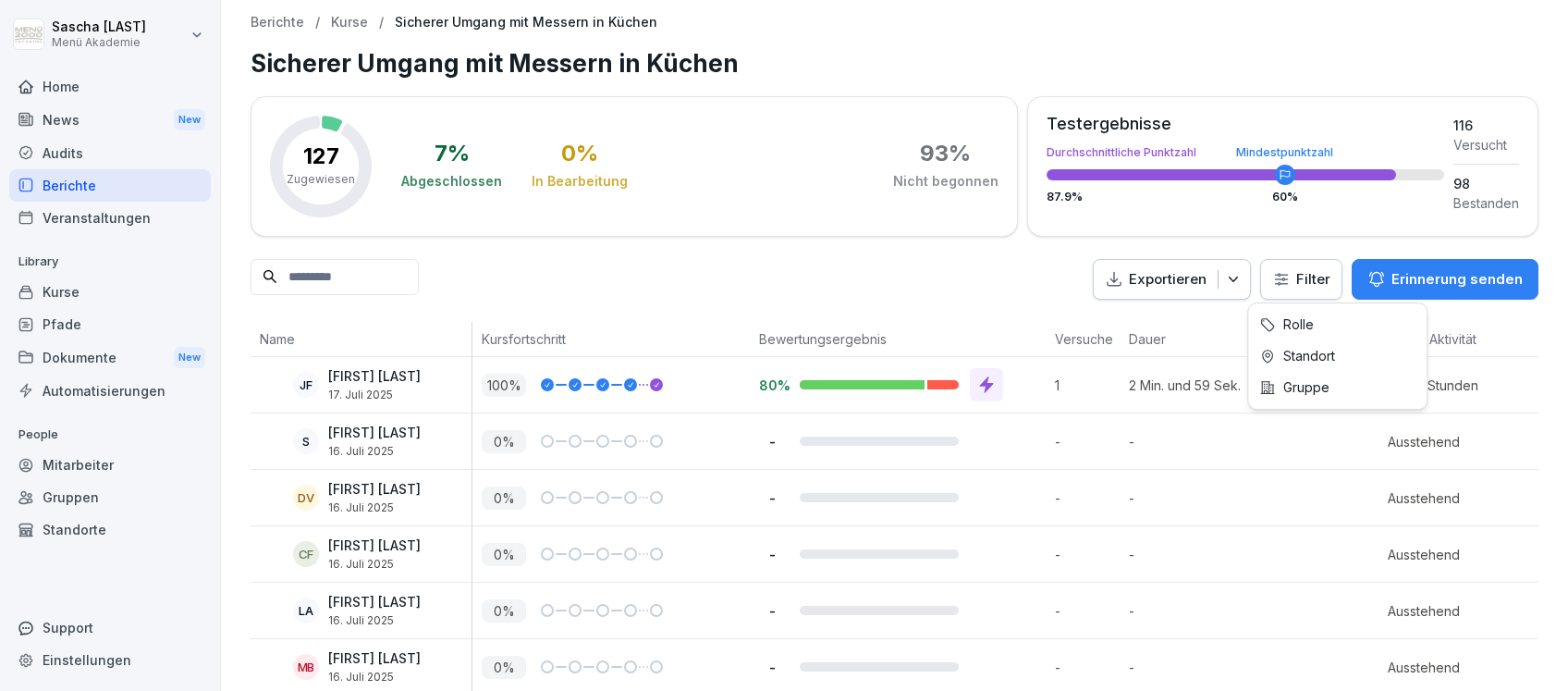 click on "Sascha    Schülzke Menü Akademie Home News New Audits Berichte Veranstaltungen Library Kurse Pfade Dokumente New Automatisierungen People Mitarbeiter Gruppen Standorte Support Einstellungen Berichte / Kurse / Sicherer Umgang mit Messern in Küchen Sicherer Umgang mit Messern in Küchen 127 Zugewiesen 7 % Abgeschlossen 0 % In Bearbeitung 93 % Nicht begonnen Testergebnisse Durchschnittliche Punktzahl Mindestpunktzahl 87.9 % 60 % 116 Versucht 98 Bestanden Exportieren Filter Erinnerung senden Name Kursfortschritt Bewertungsergebnis Versuche Dauer Letzte Aktivität JF Janet Friedrich 17. Juli 2025 100 % 80% 1 2 Min. und 59 Sek. vor 21 Stunden S Sandra Eberhardt  16. Juli 2025 0 % - - - Ausstehend DV David Vockrodt 16. Juli 2025 0 % - - - Ausstehend CF Christian Farinski 16. Juli 2025 0 % - - - Ausstehend LA Larisa Arnaut 16. Juli 2025 0 % - - - Ausstehend MB Moreno Bobrowski 16. Juli 2025 0 % - - - Ausstehend SK Sascha Kerl 16. Juli 2025 0 % - - - Ausstehend NS Nicole Schneider 16. Juli 2025 0 % - - - Ausstehend" at bounding box center (784, 345) 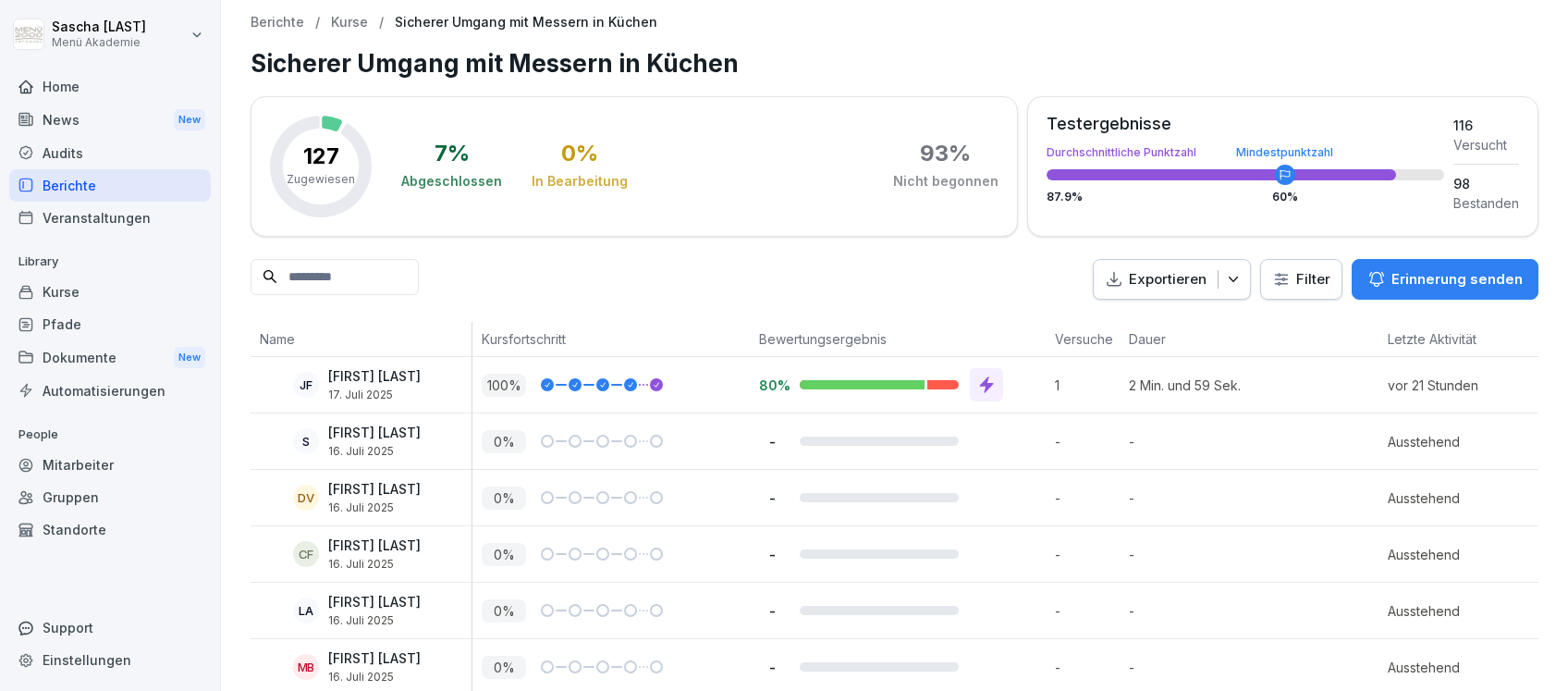click 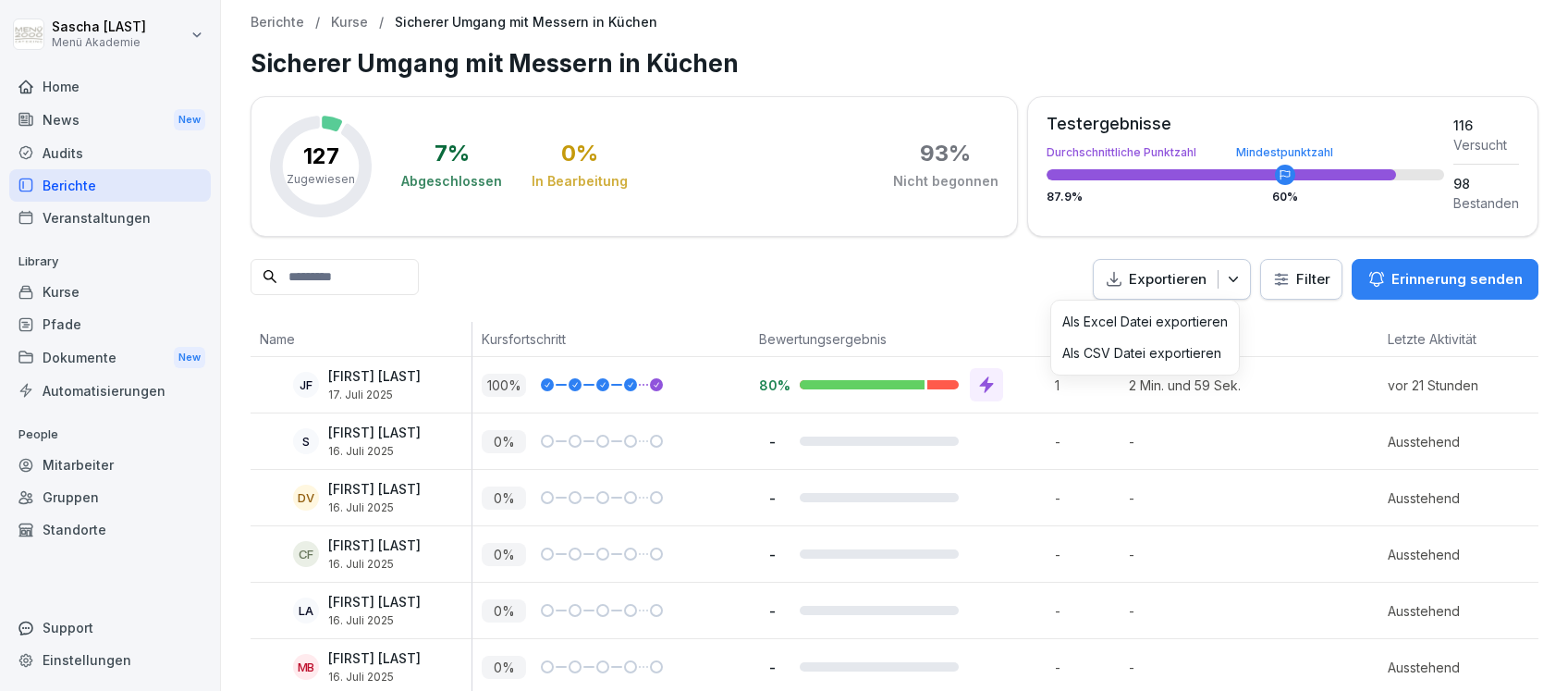 click on "JF [FIRST] [LAST] 17. Juli 2025 100 % 80% 1 2 Min. und 59 Sek. vor 21 Stunden S Sandra Eberhardt  16. Juli 2025 0 % - - - Ausstehend DV David Vockrodt 16. Juli 2025 0 % - - - Ausstehend CF Christian Farinski 16. Juli 2025 0 % - - - Ausstehend LA Larisa Arnaut 16. Juli 2025 0 % - - - Ausstehend MB Moreno Bobrowski 16. Juli 2025 0 % - - - Ausstehend SK Sascha Kerl 16. Juli 2025 0 % - - - Ausstehend NS Nicole Schneider 16. Juli 2025 0 % - - - Ausstehend SD Stevine Ngoune Dempoho 16. Juli 2025 0 % - - - Ausstehend HM Habib Mozafari 16. Juli 2025 0 % - - - Ausstehend KH Katharina  Harth 16. Juli 2025 0 % - - - Ausstehend SP Stefano Pitzalis 16. Juli 2025 0 % - - - Ausstehend KH Kaur Harmeet 16. Juli 2025 0 % - - - Ausstehend VT 0 % - - -" at bounding box center [894, 3810] 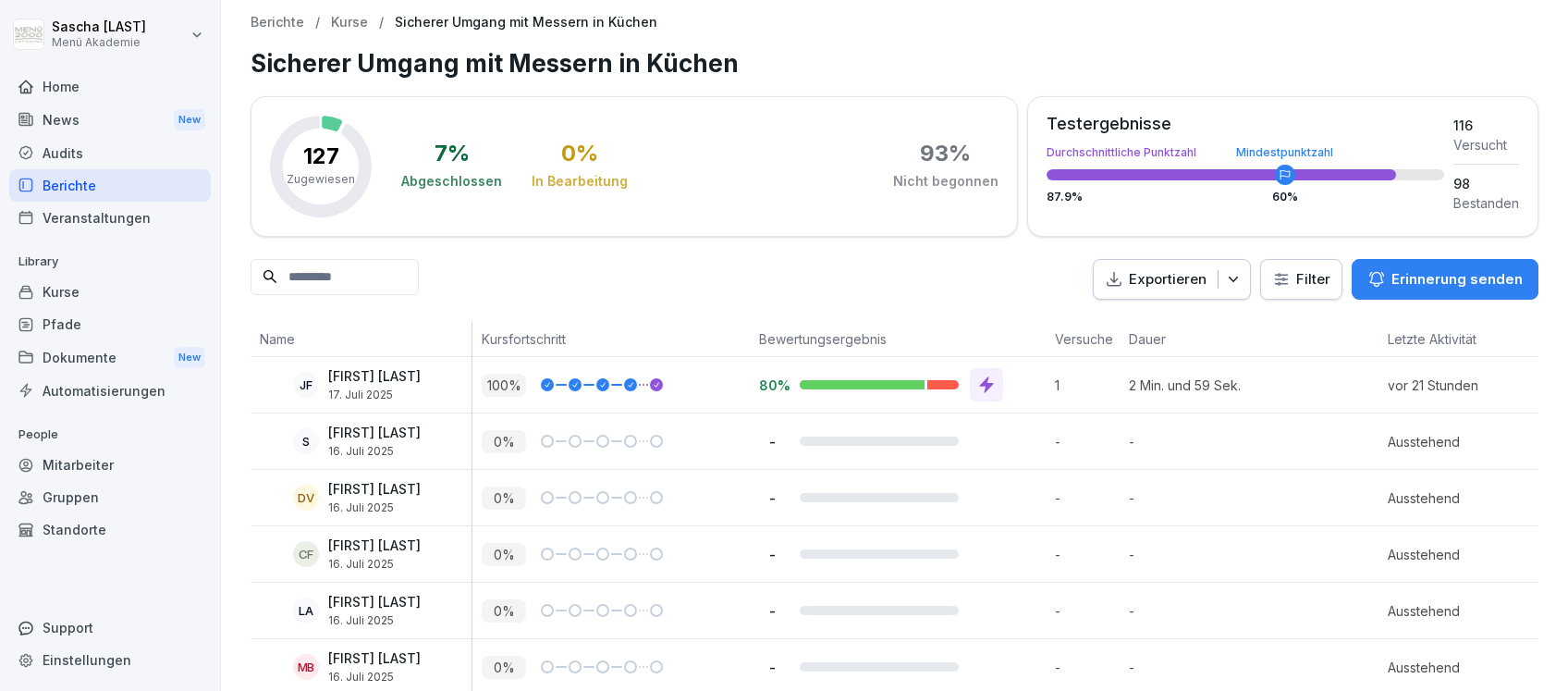 click on "Home" at bounding box center (110, 86) 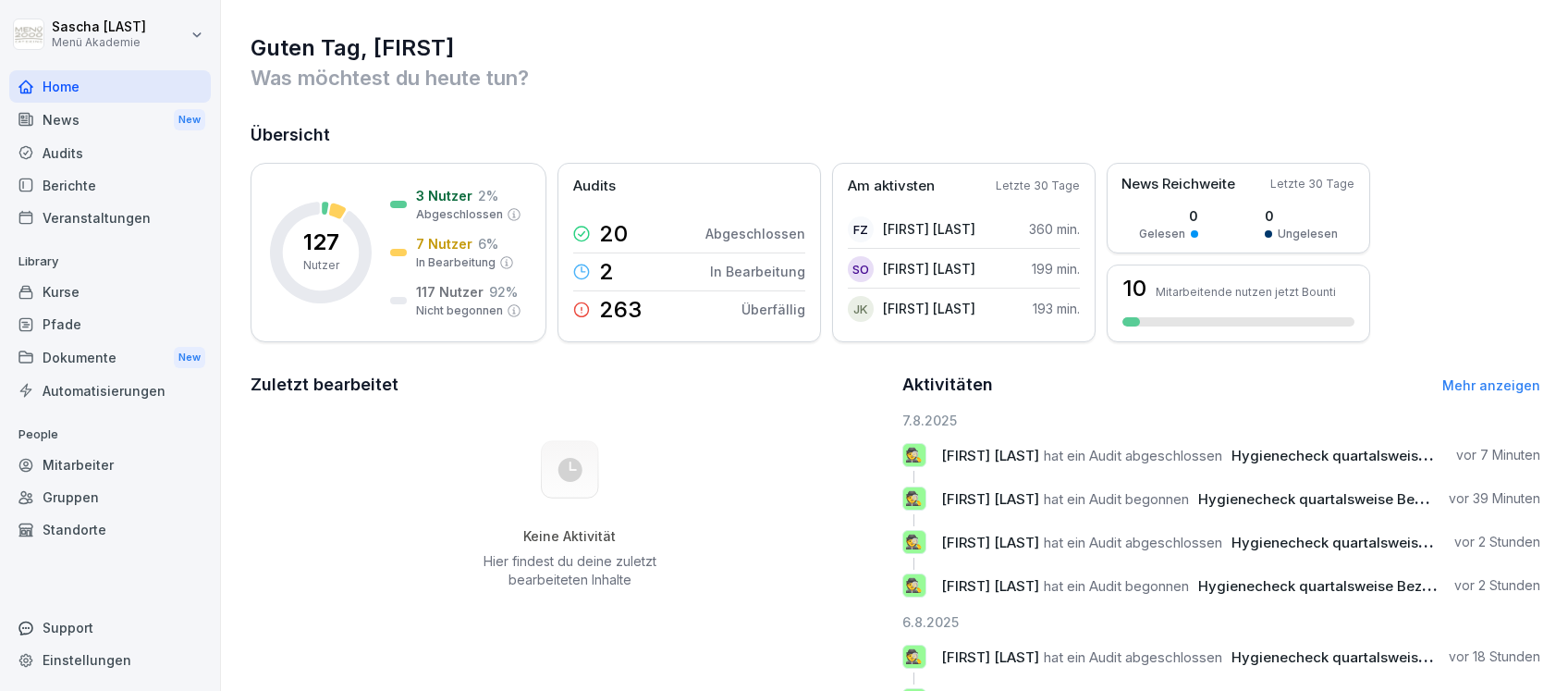 click on "News New" at bounding box center [110, 119] 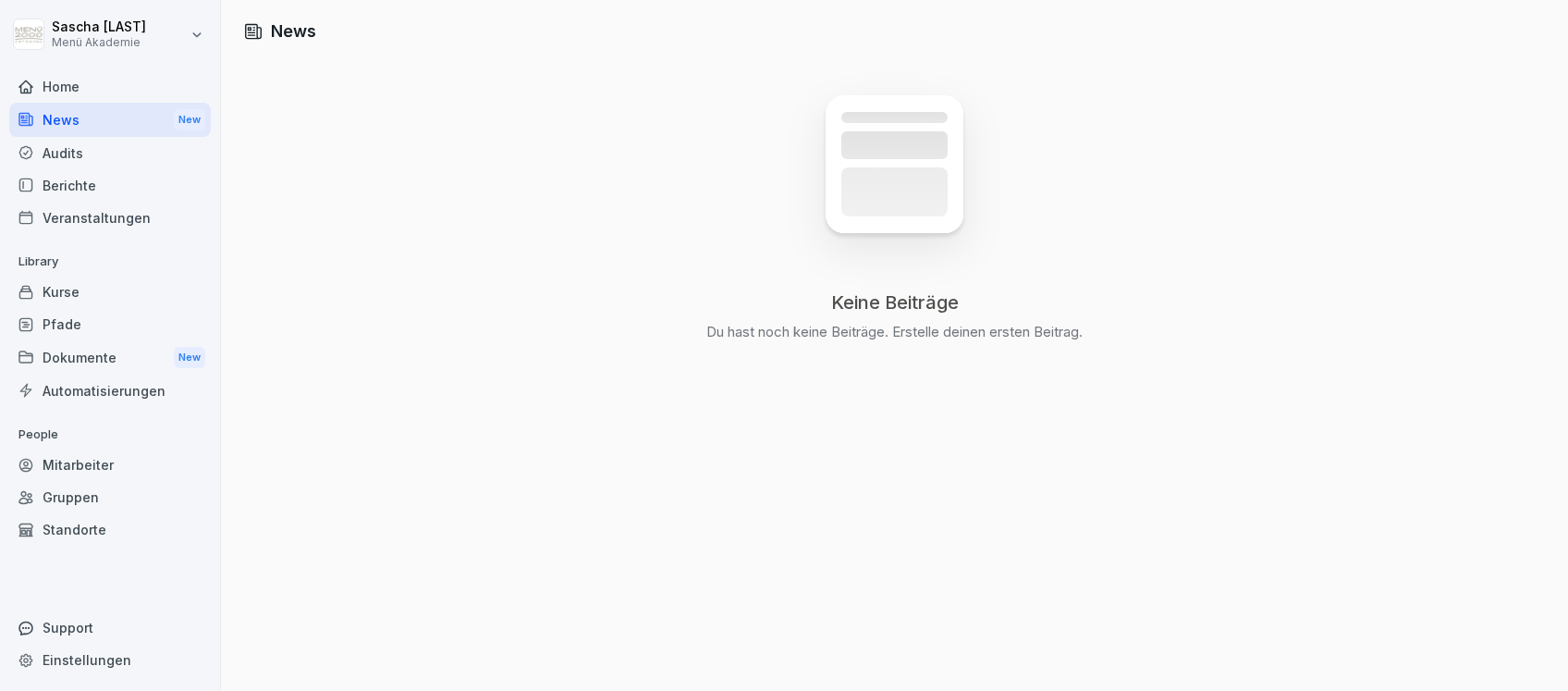 click on "Home" at bounding box center (110, 86) 